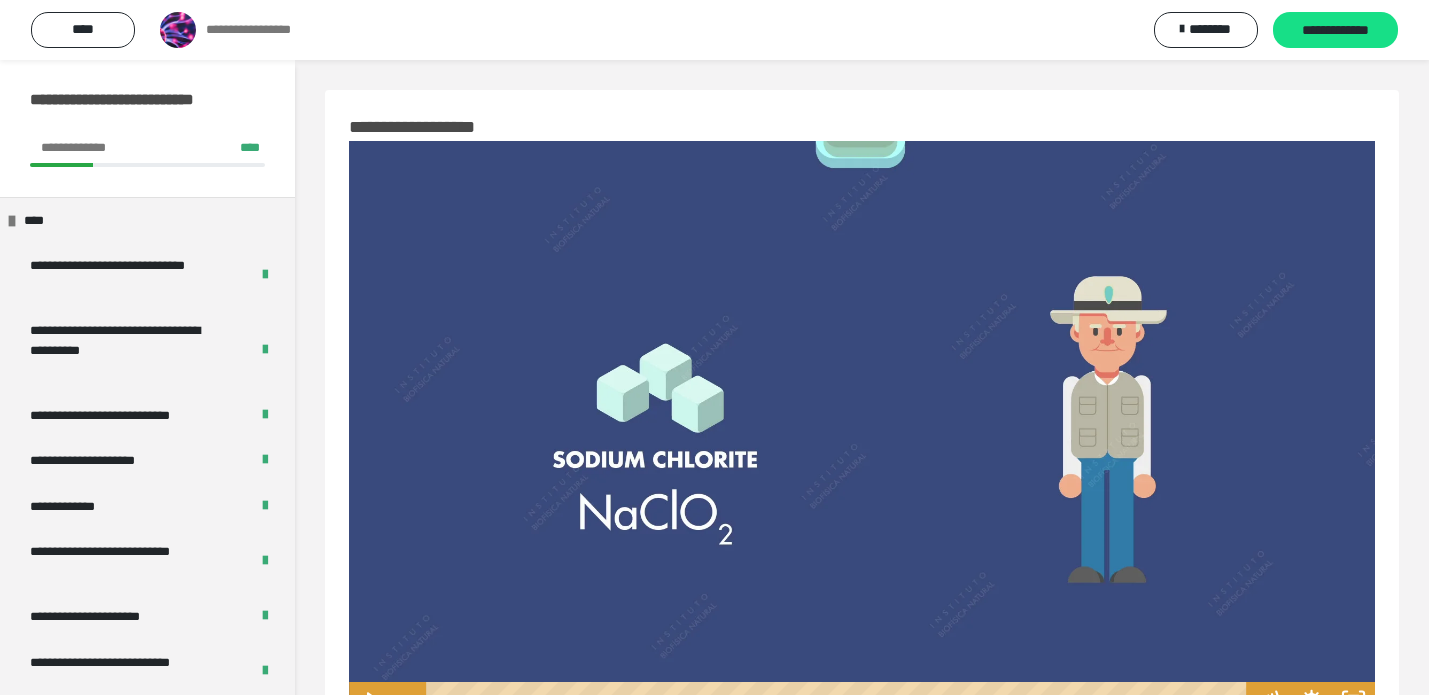scroll, scrollTop: 0, scrollLeft: 0, axis: both 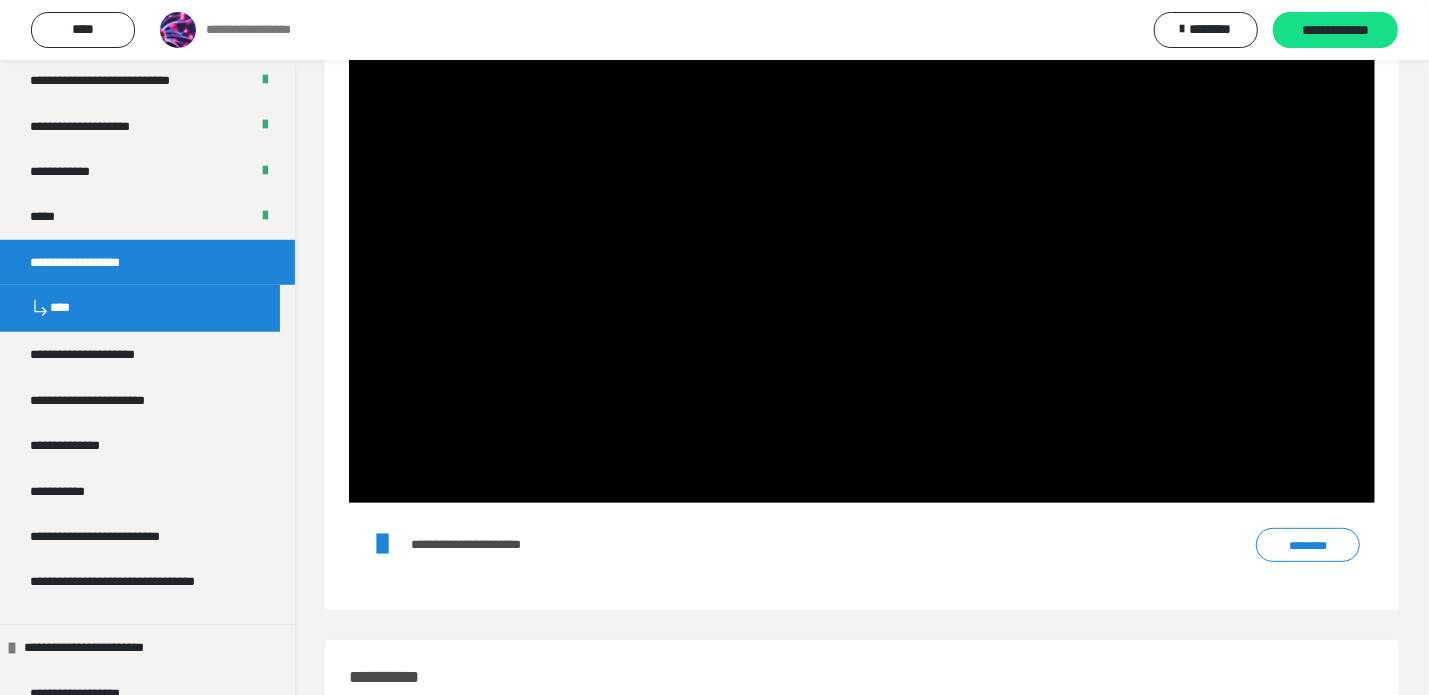 click on "********" at bounding box center (1308, 544) 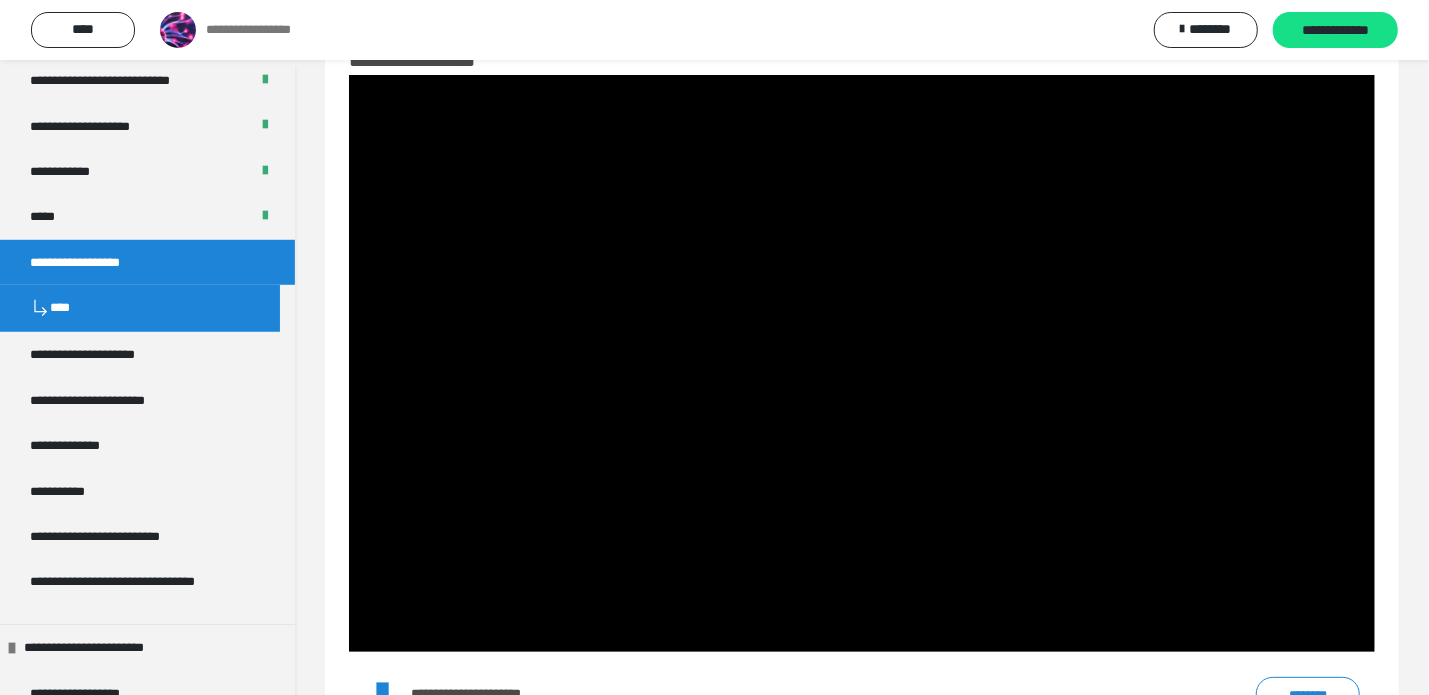 scroll, scrollTop: 64, scrollLeft: 0, axis: vertical 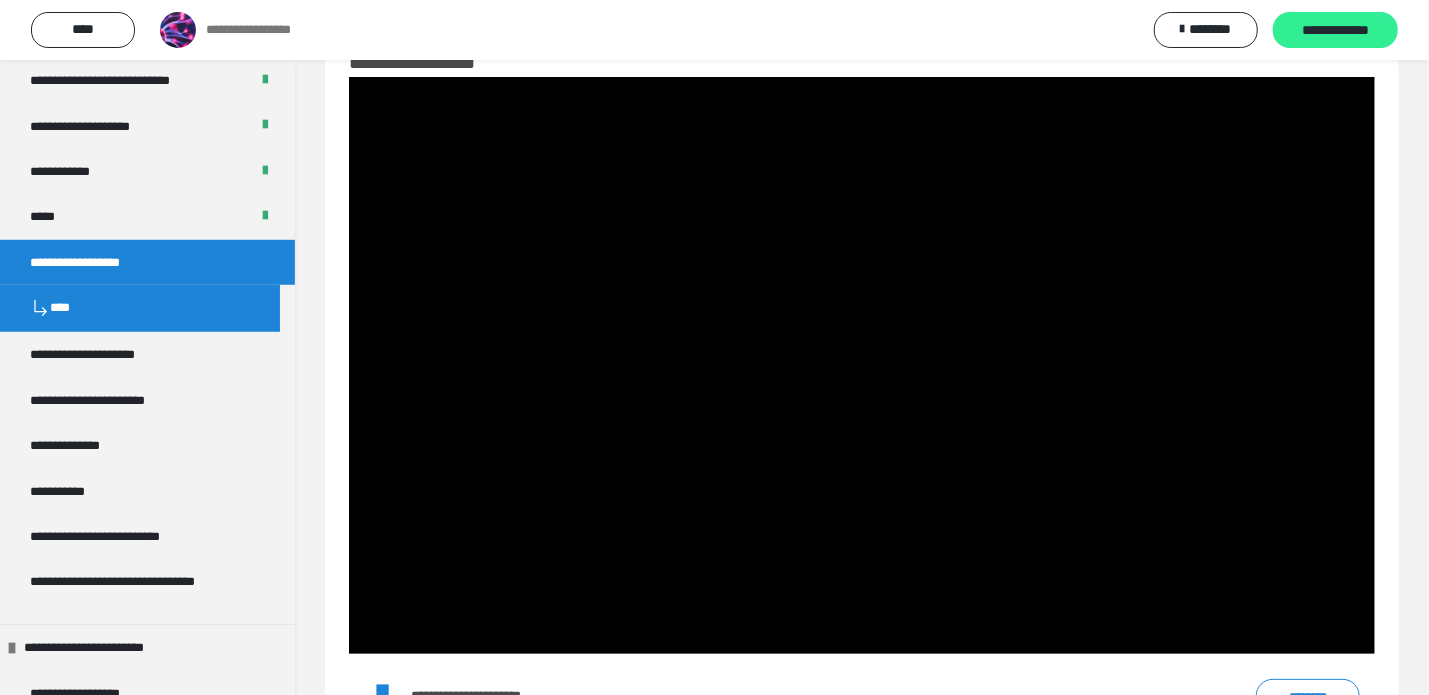 click on "**********" at bounding box center (1335, 30) 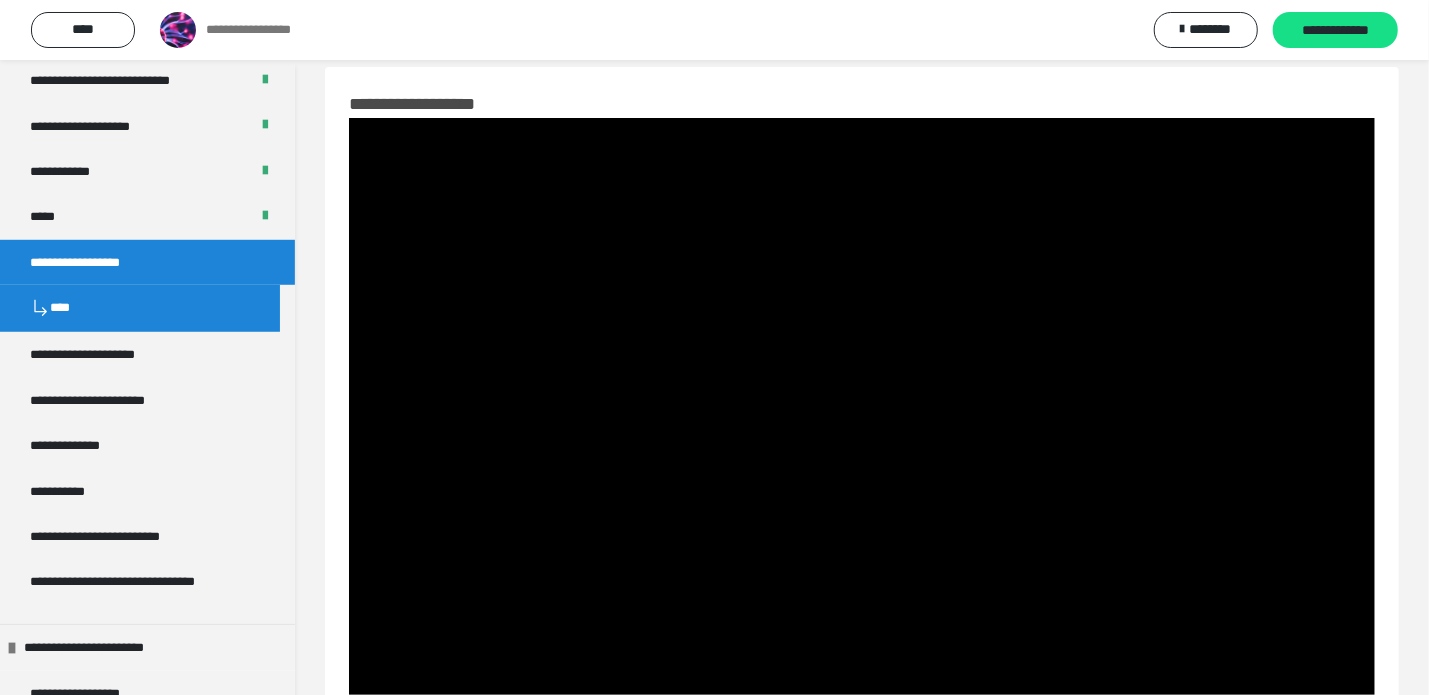 scroll, scrollTop: 12, scrollLeft: 0, axis: vertical 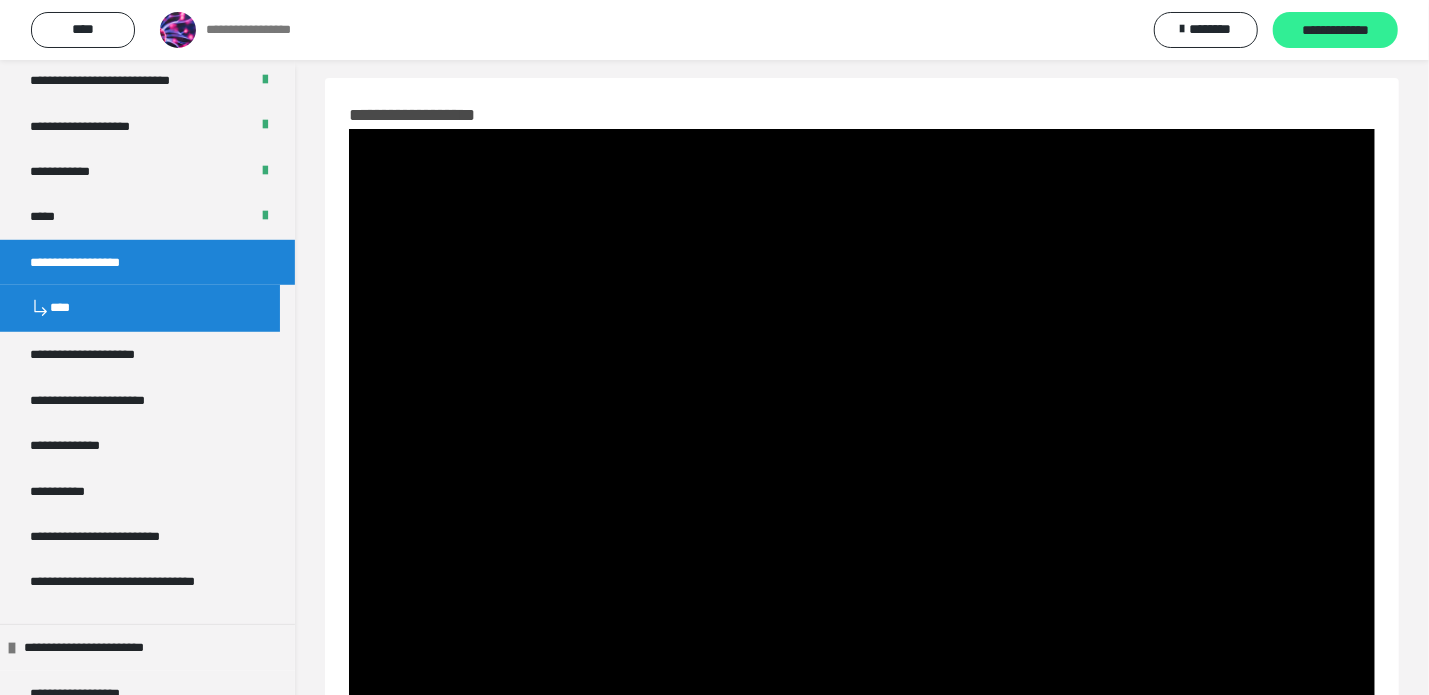 click on "**********" at bounding box center (1335, 31) 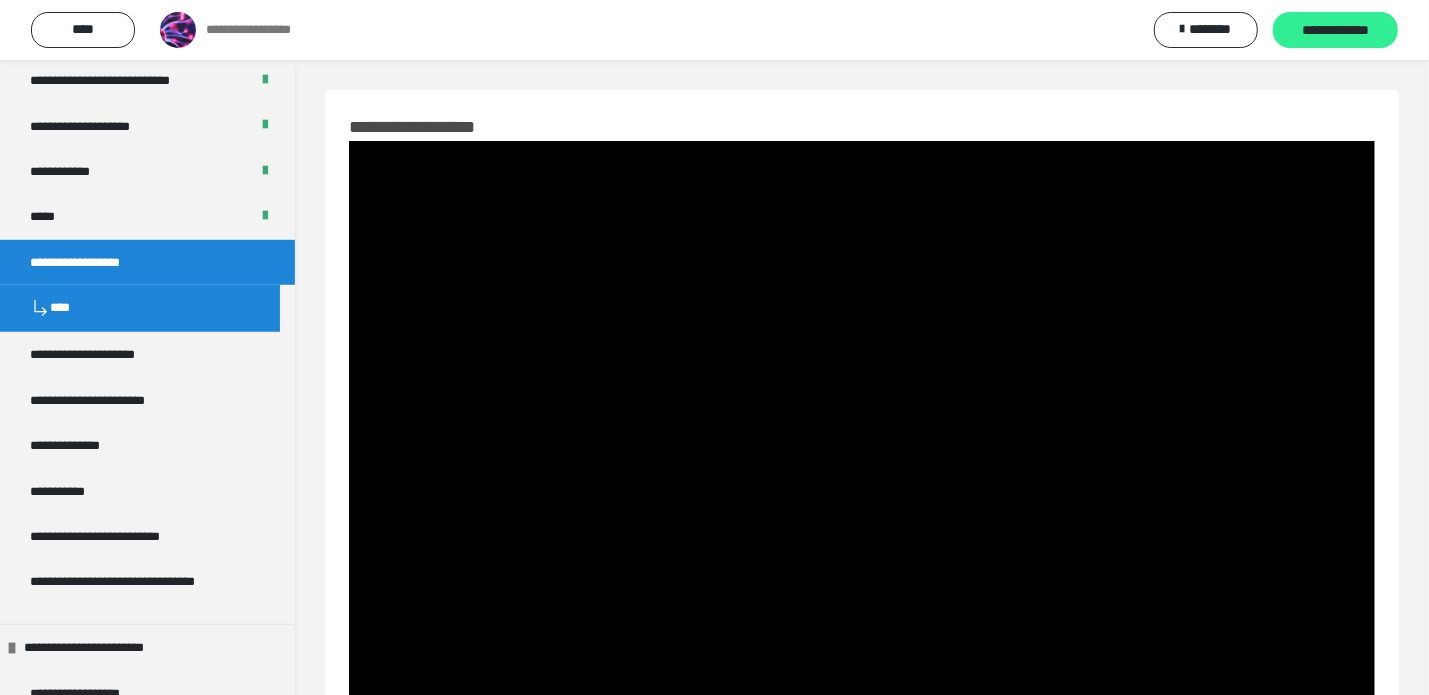 click on "**********" at bounding box center [1335, 31] 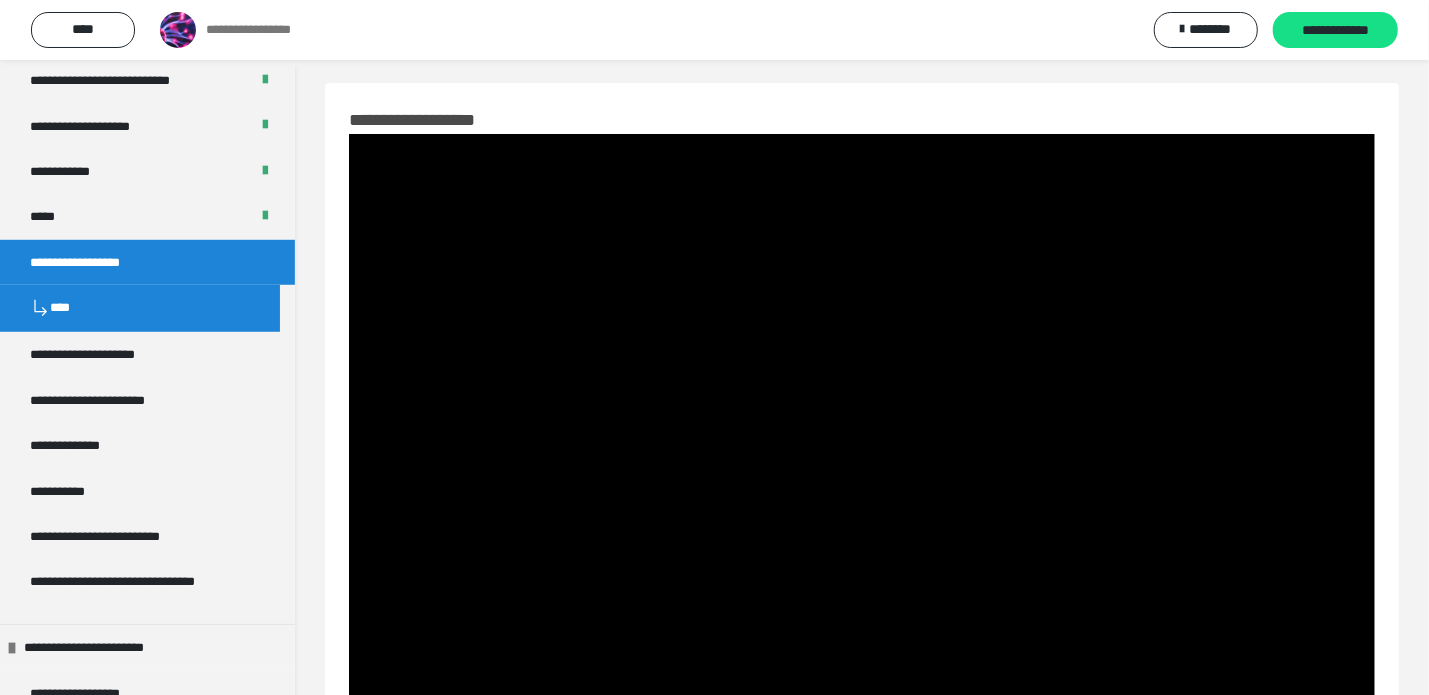 scroll, scrollTop: 0, scrollLeft: 0, axis: both 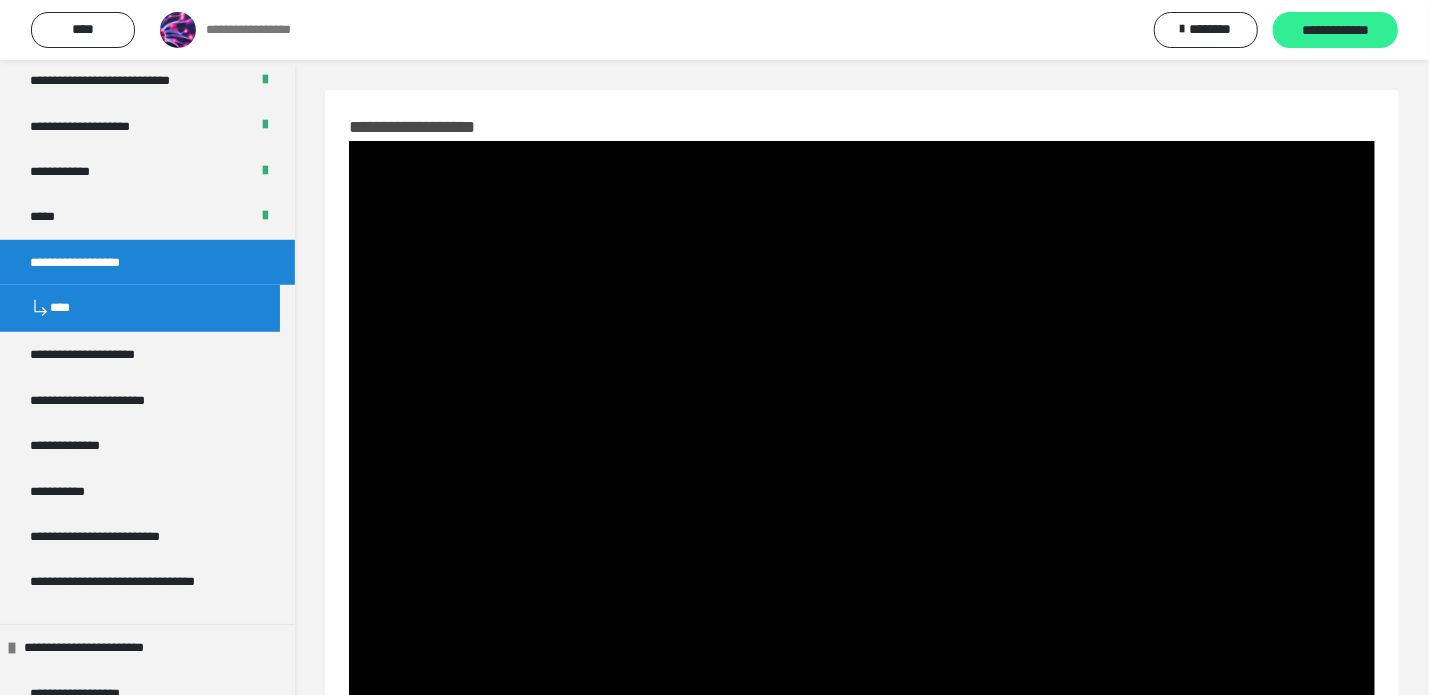 click on "**********" at bounding box center (1335, 30) 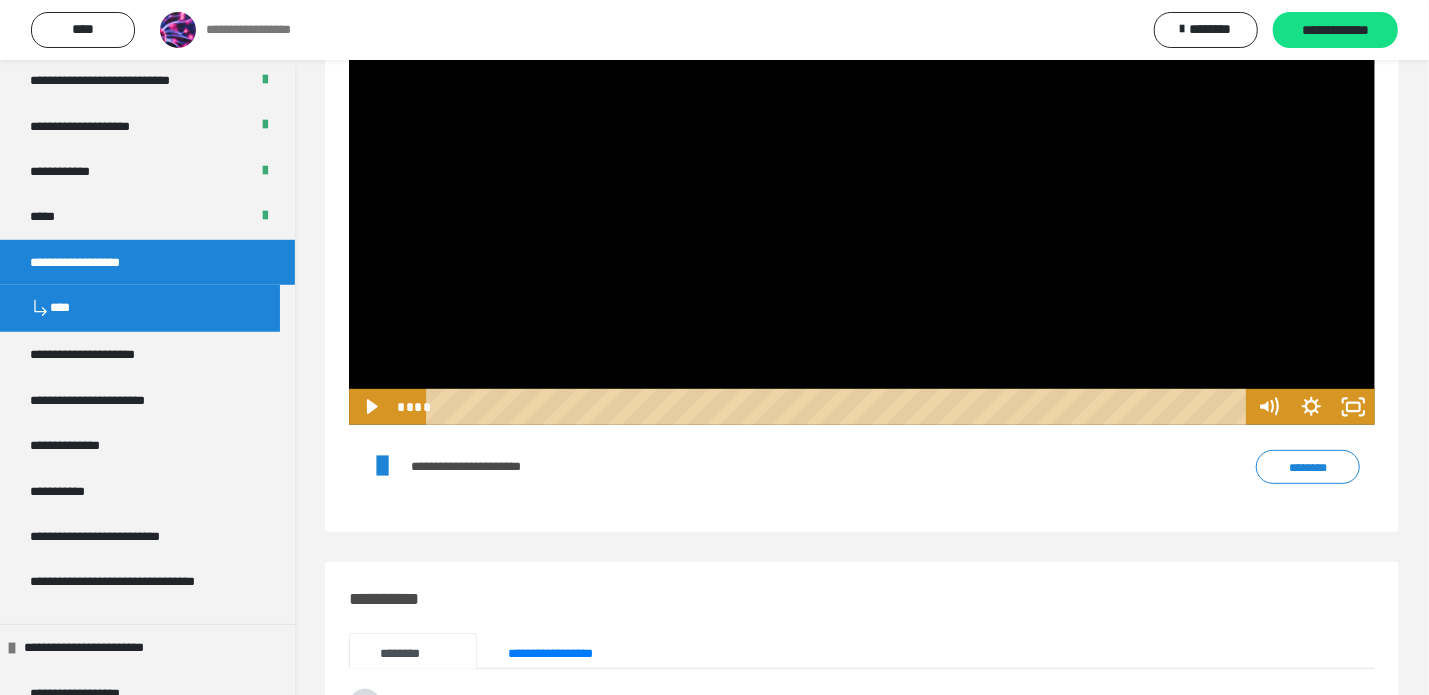scroll, scrollTop: 0, scrollLeft: 0, axis: both 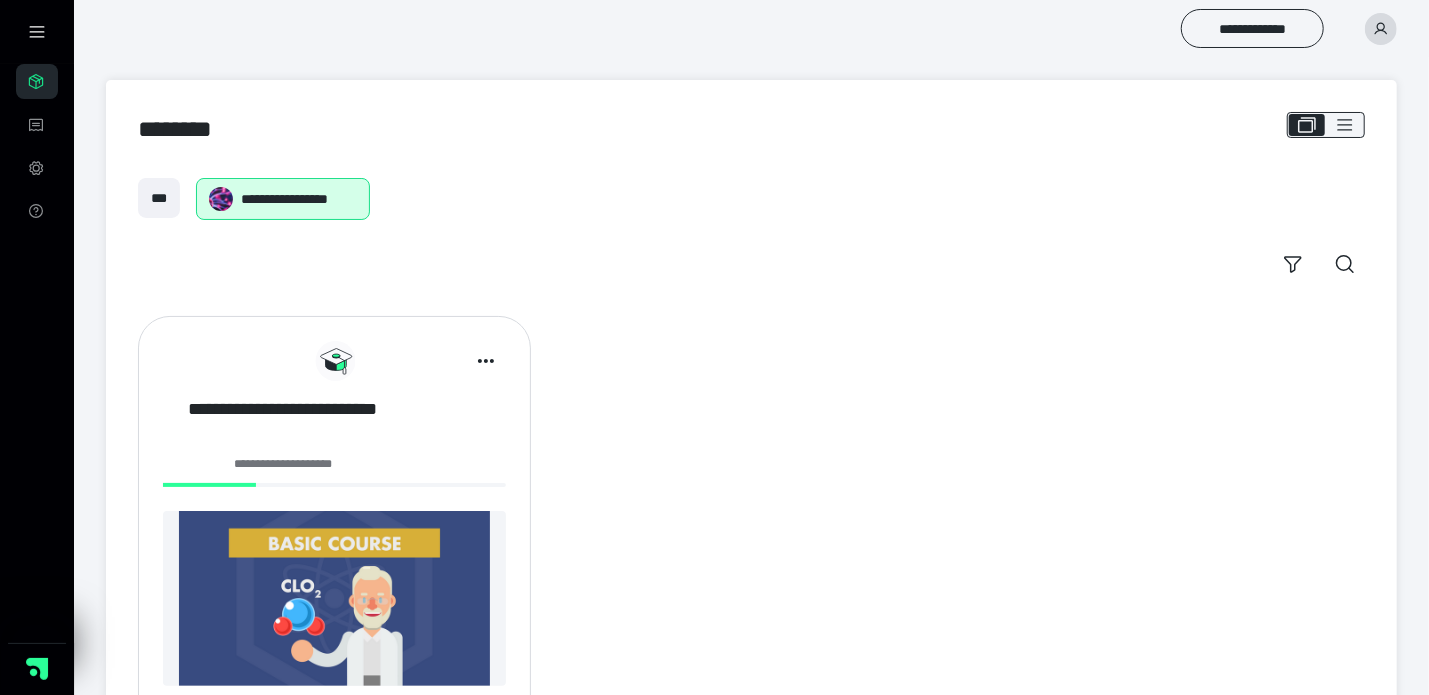 click on "**********" at bounding box center [282, 409] 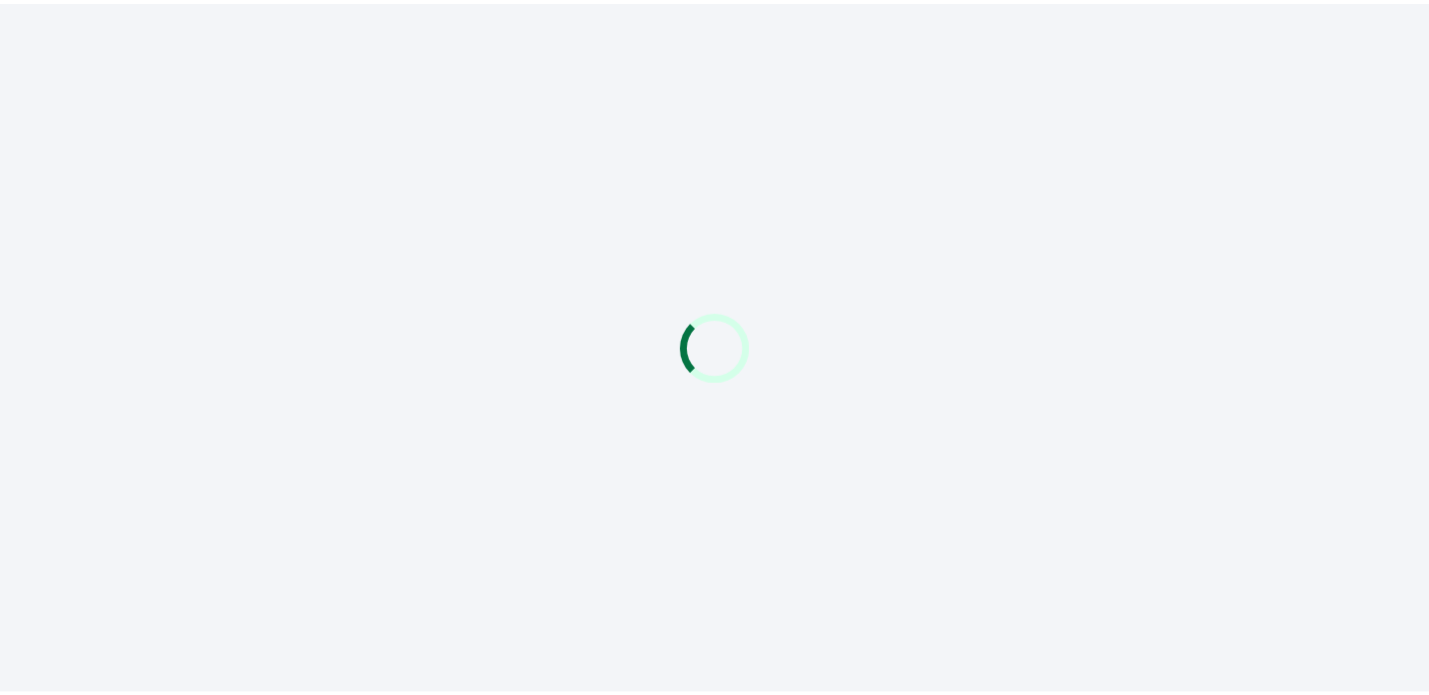 scroll, scrollTop: 0, scrollLeft: 0, axis: both 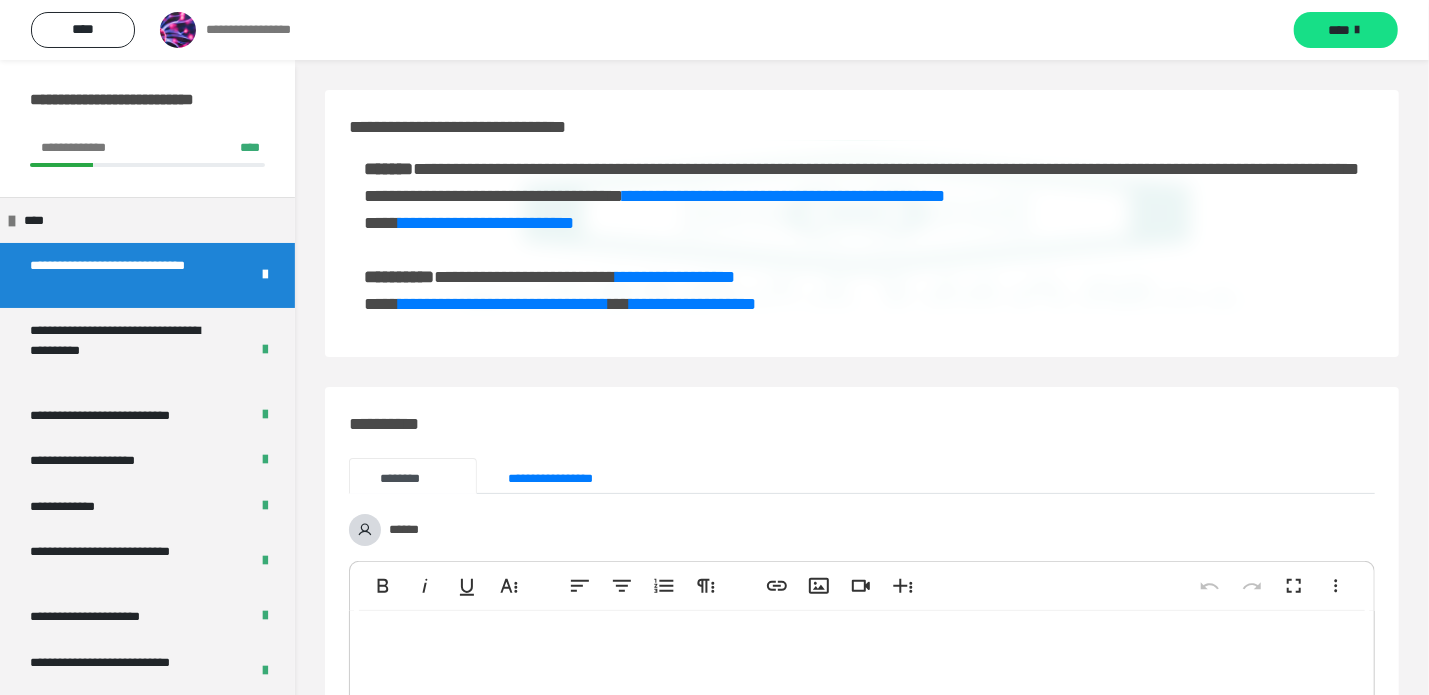 click on "****" at bounding box center [1346, 30] 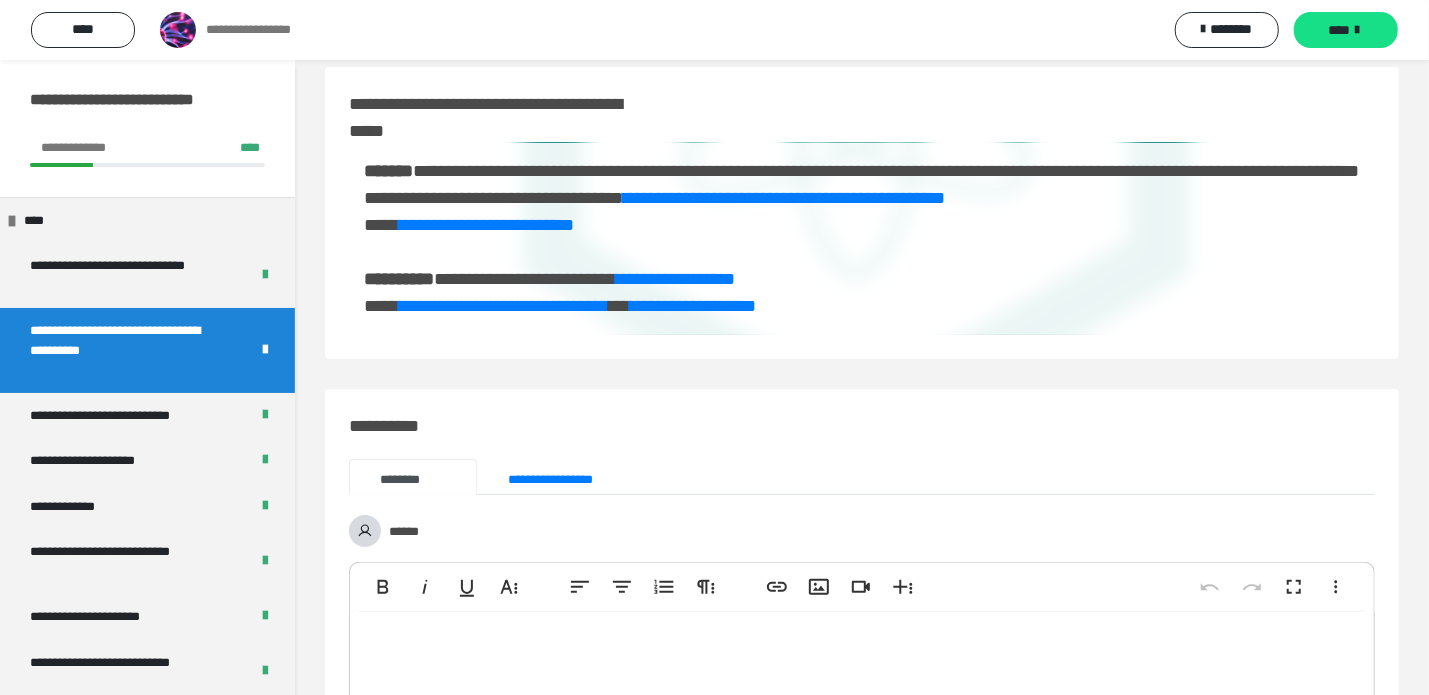 scroll, scrollTop: 603, scrollLeft: 0, axis: vertical 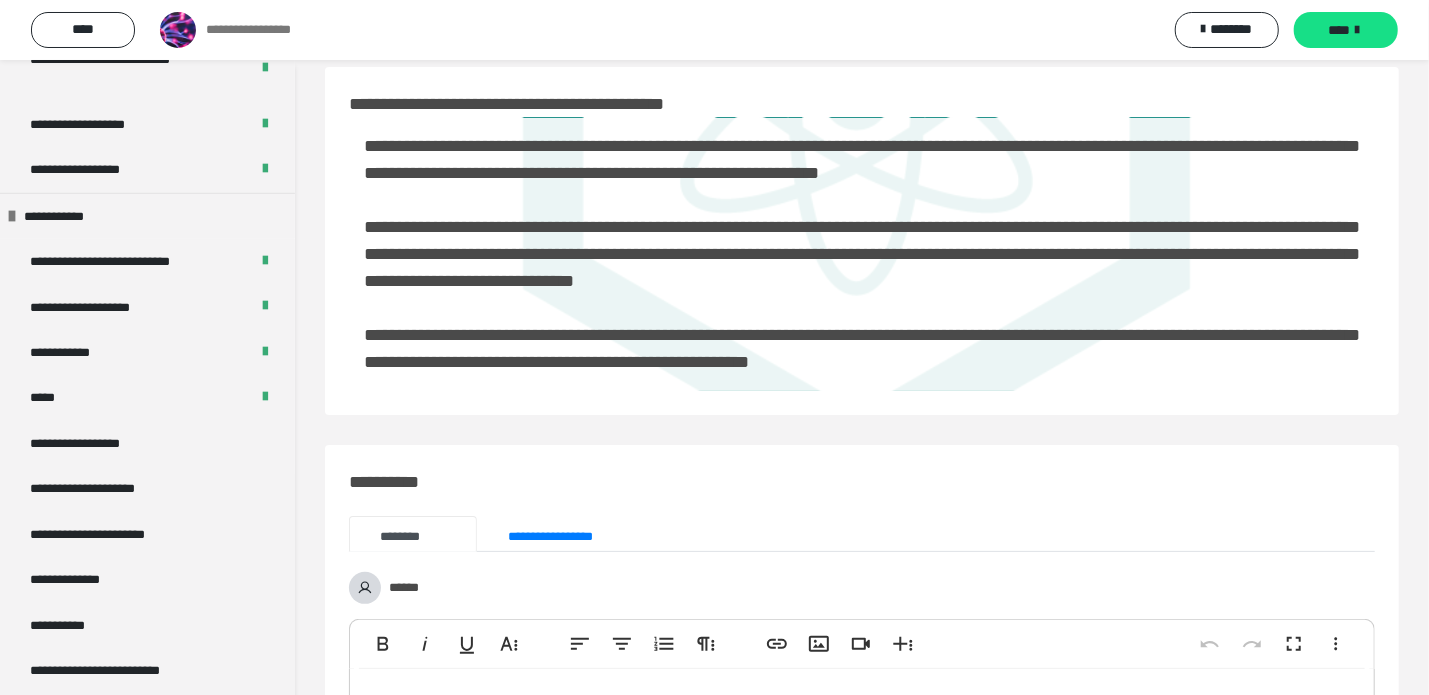 type 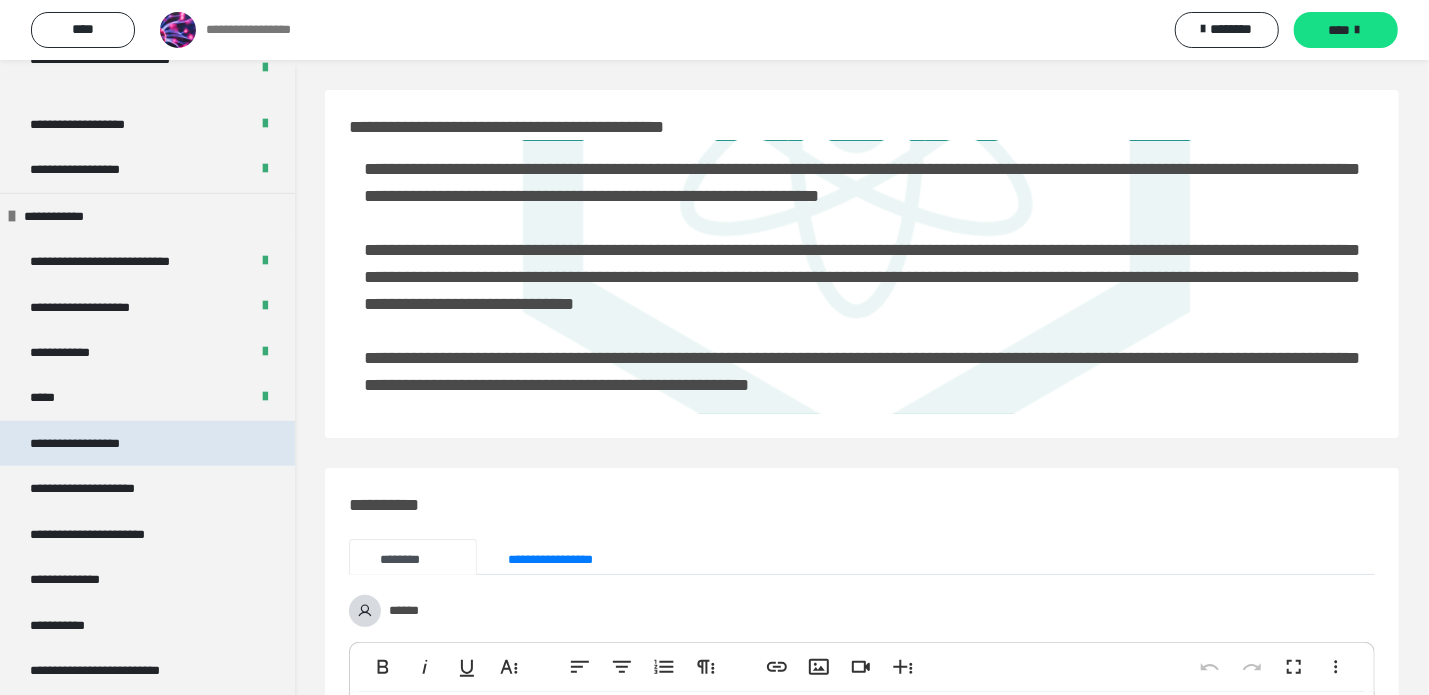click on "**********" at bounding box center [75, 443] 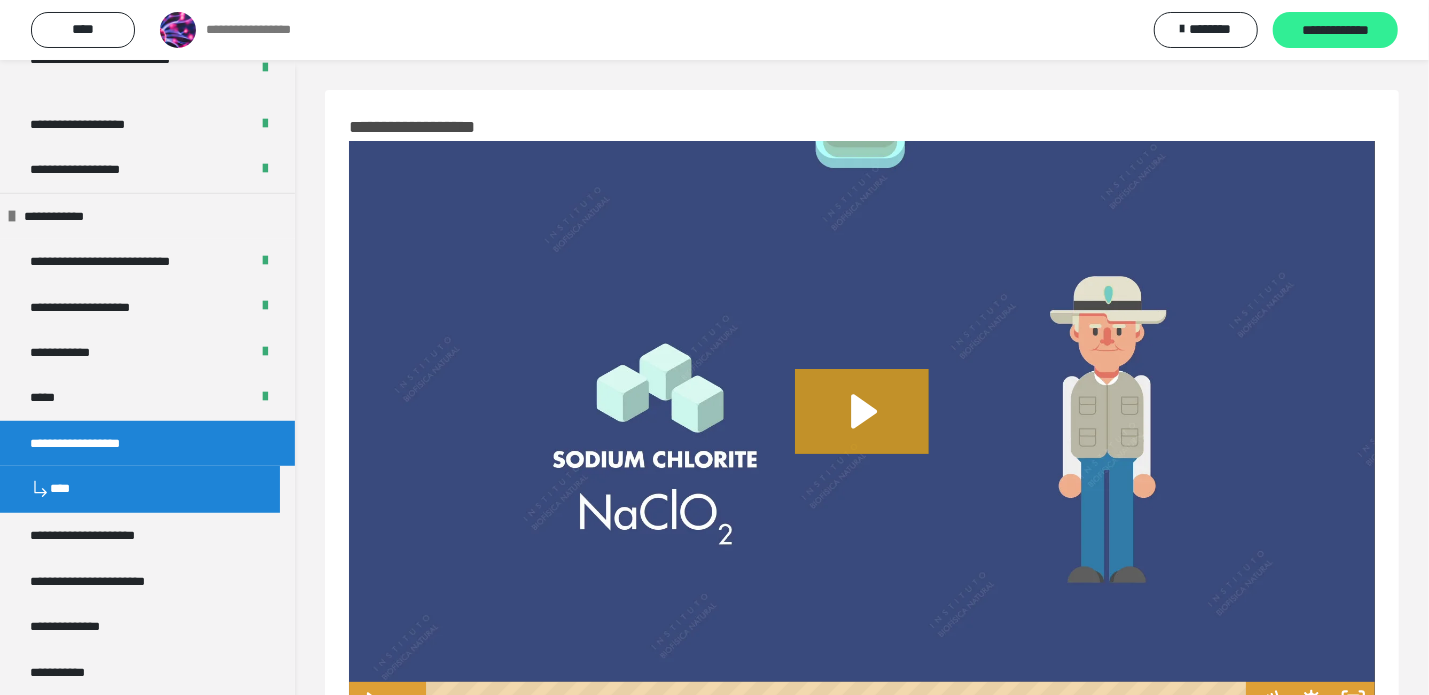 click on "**********" at bounding box center (1335, 30) 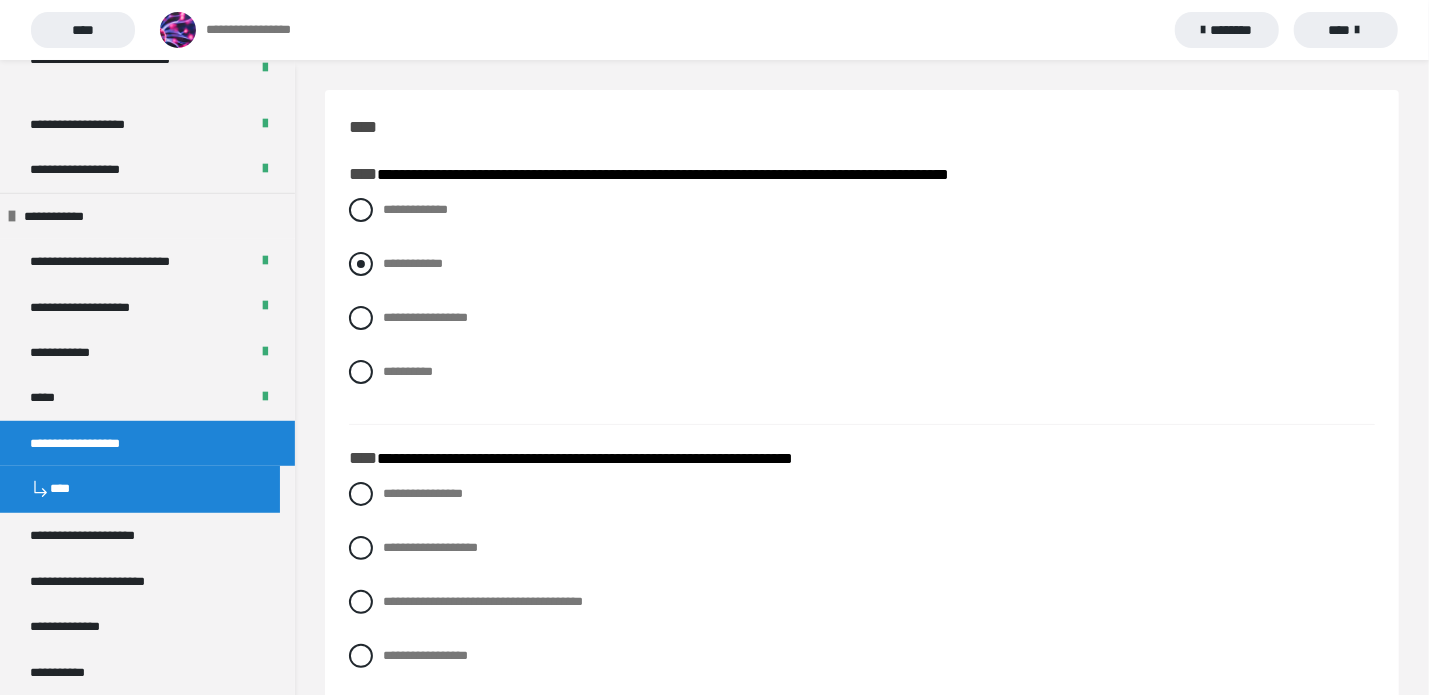 click on "**********" at bounding box center (413, 263) 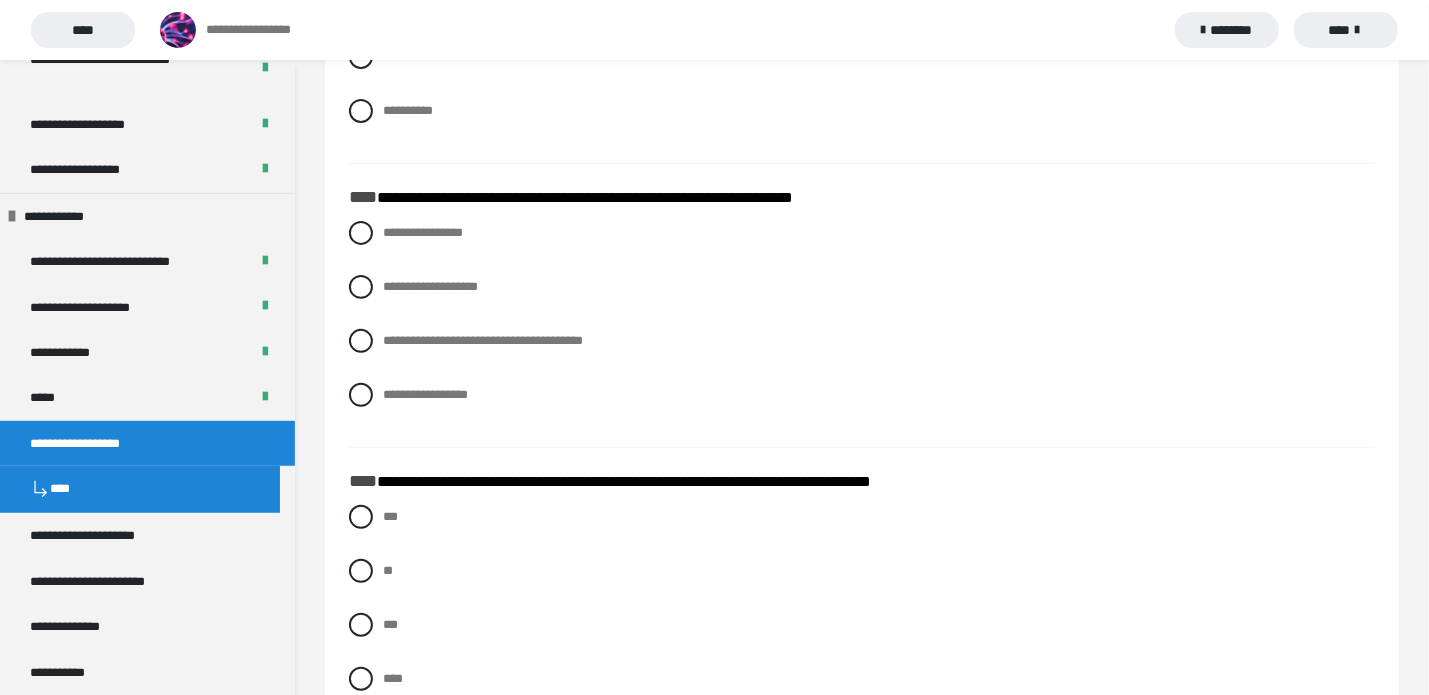 scroll, scrollTop: 263, scrollLeft: 0, axis: vertical 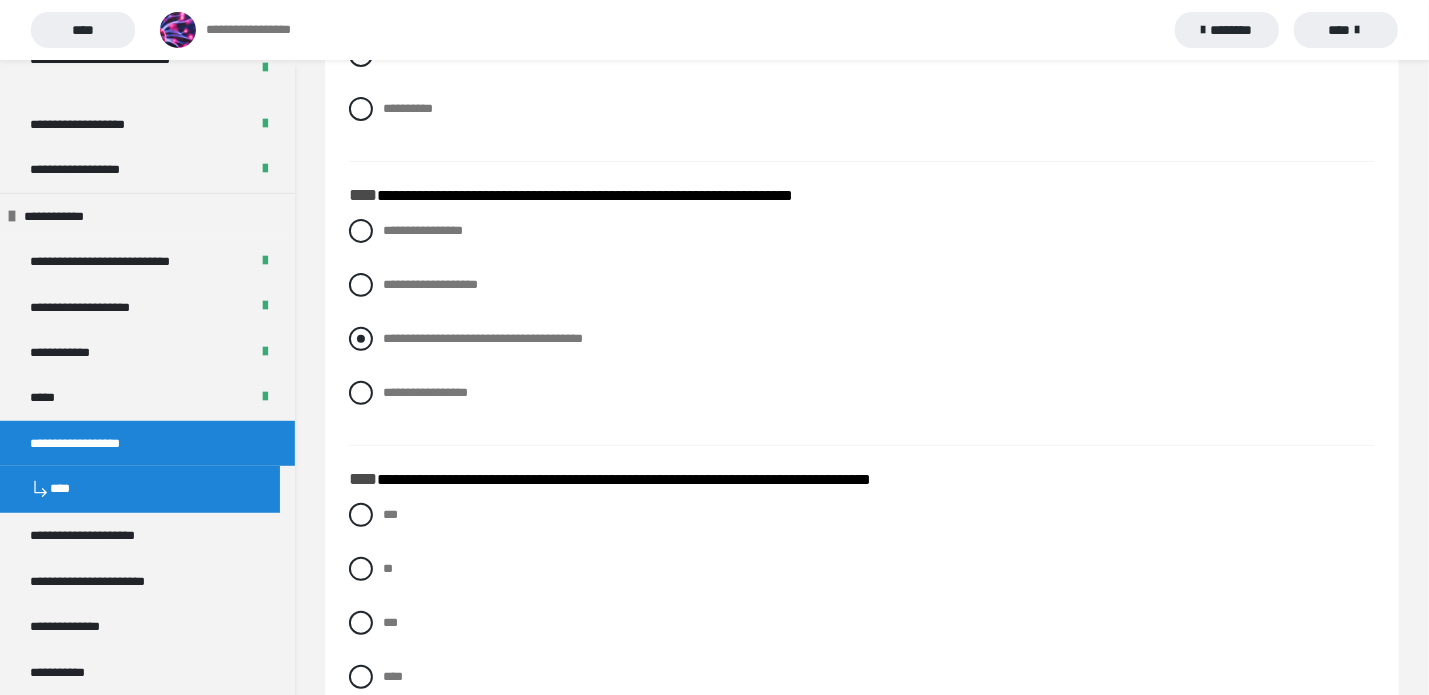 click at bounding box center [361, 339] 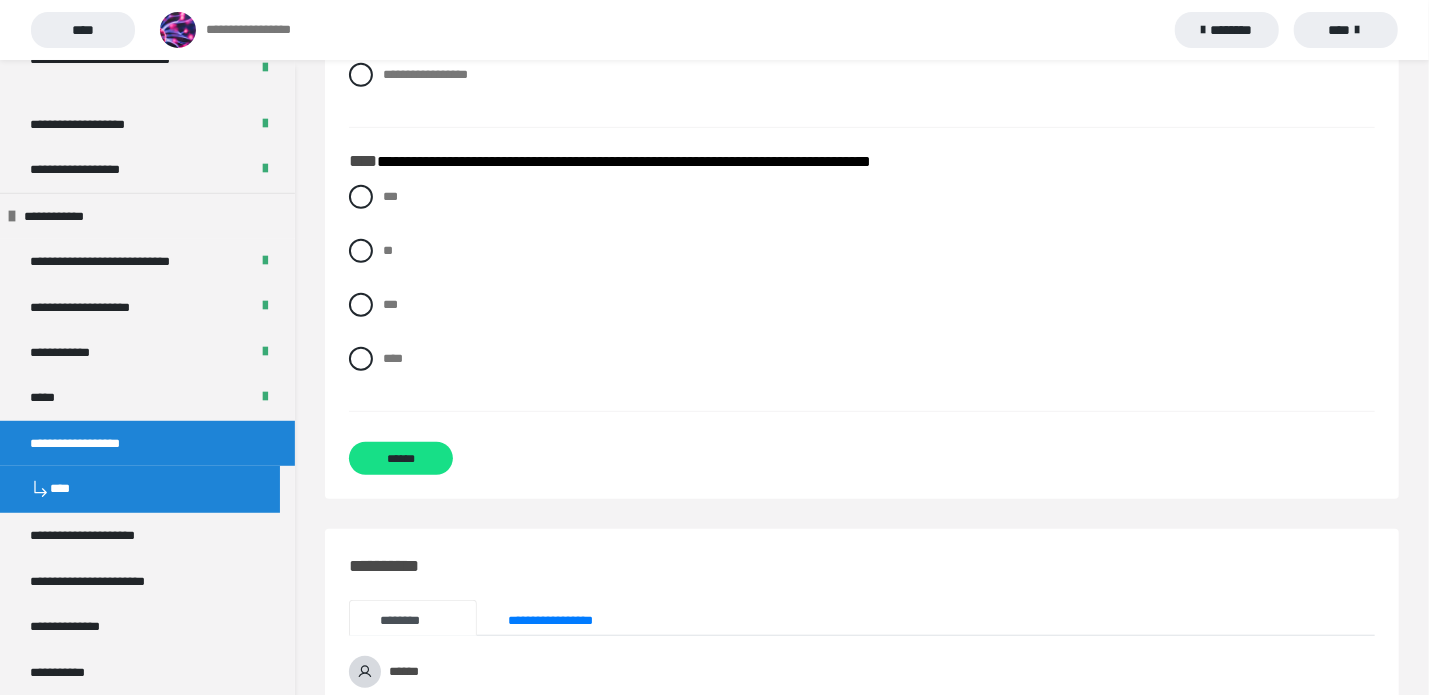 scroll, scrollTop: 584, scrollLeft: 0, axis: vertical 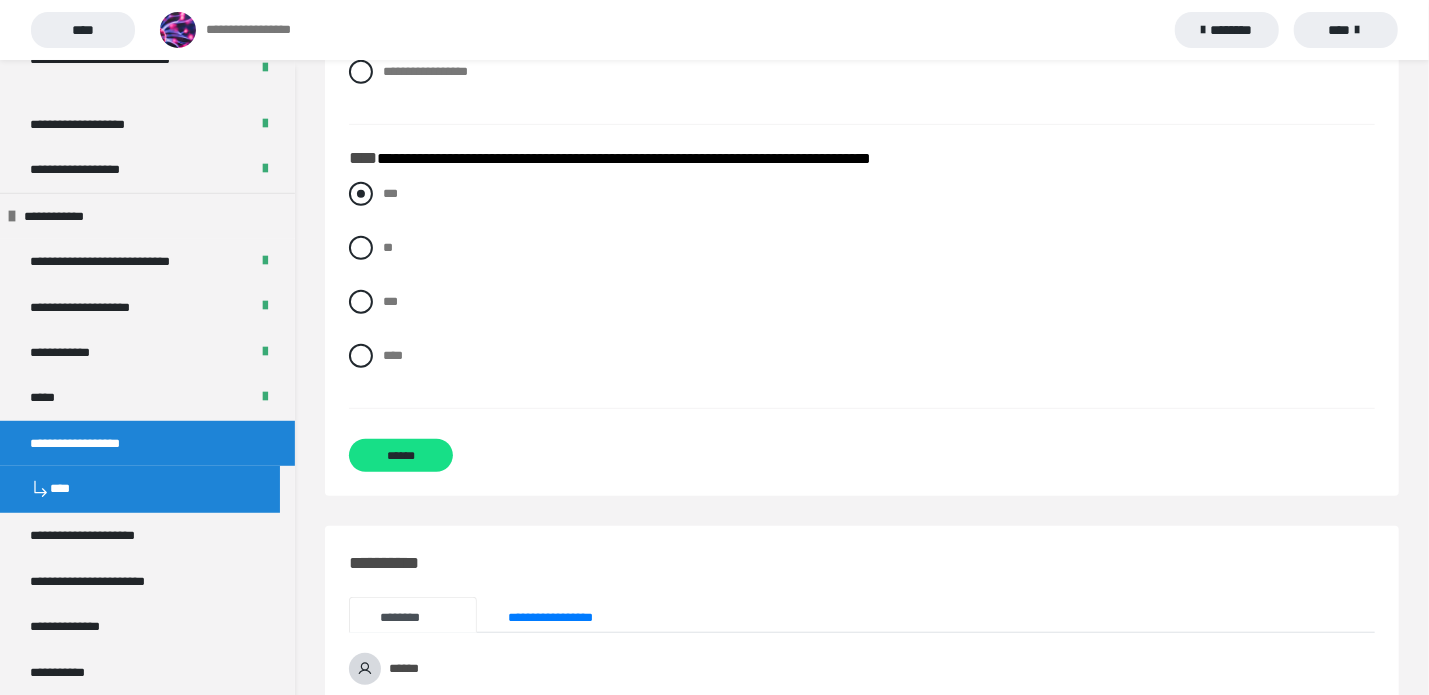 click on "***" at bounding box center (862, 194) 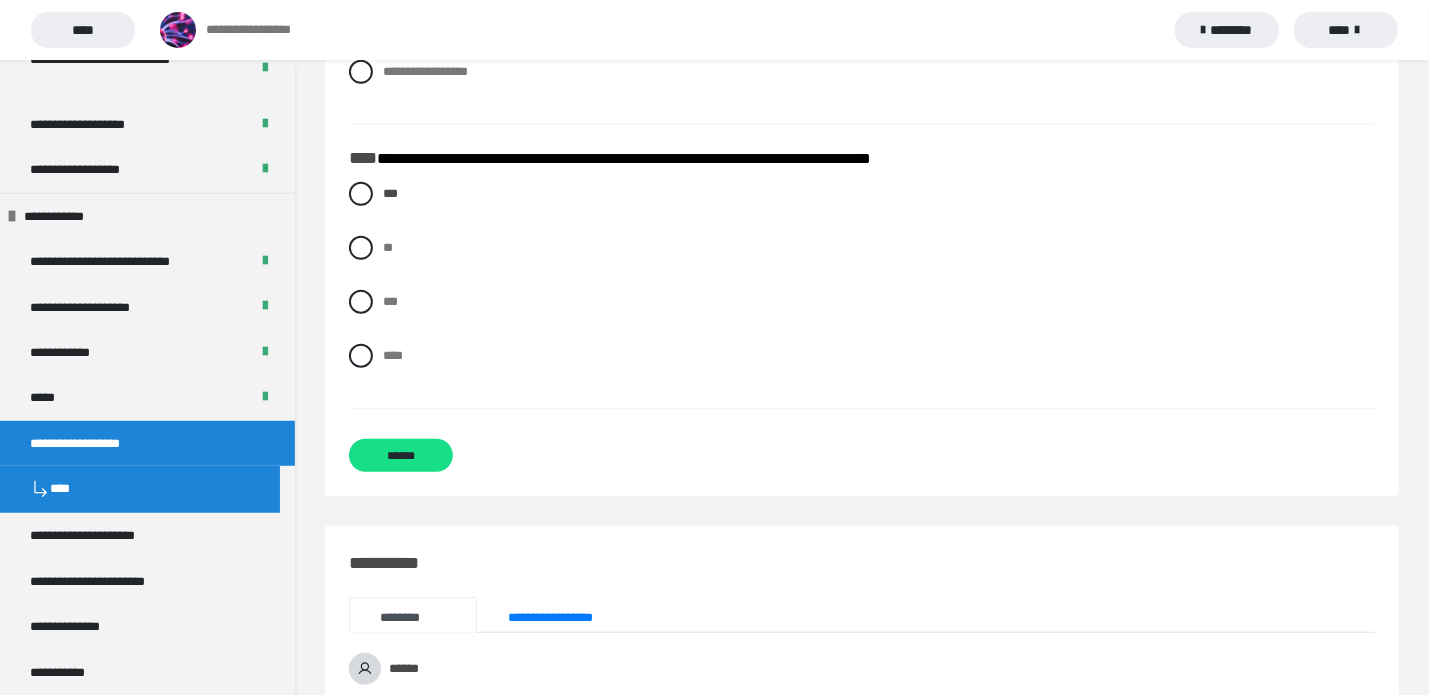 click on "**********" at bounding box center [862, 1] 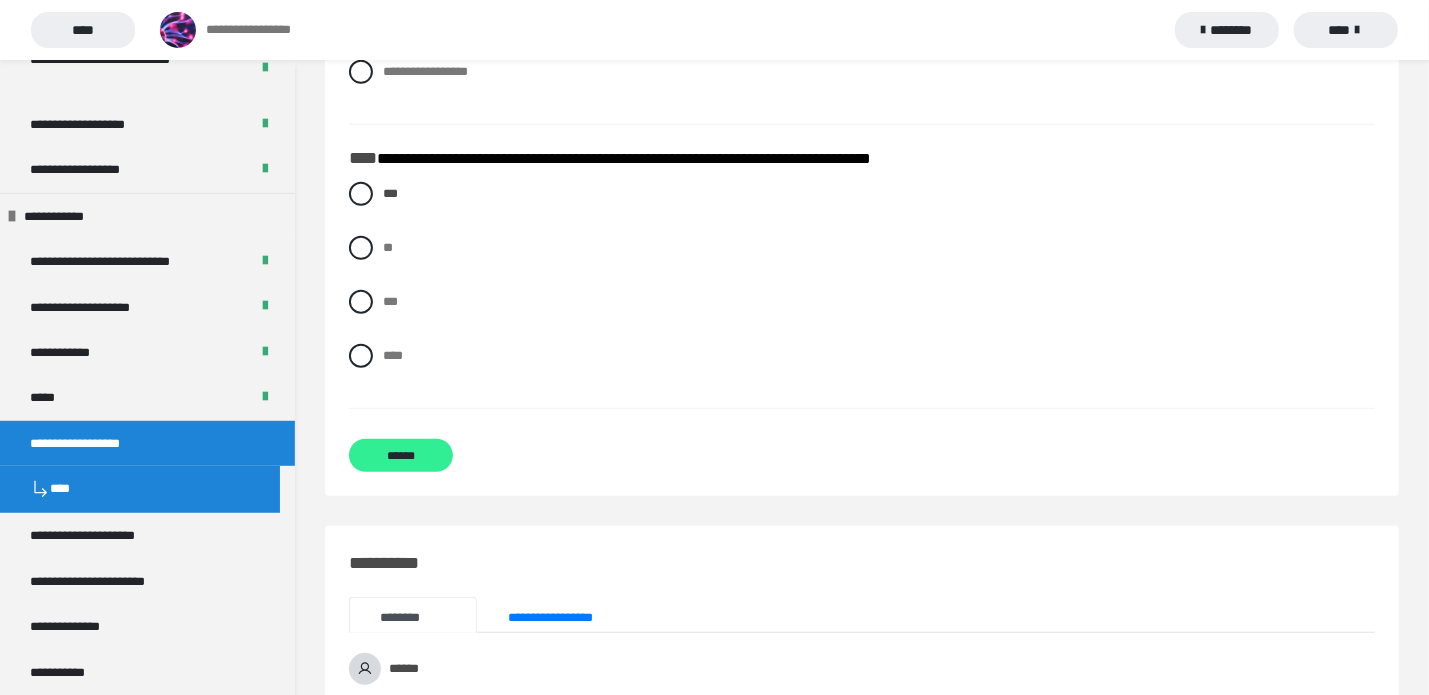 click on "******" at bounding box center (401, 456) 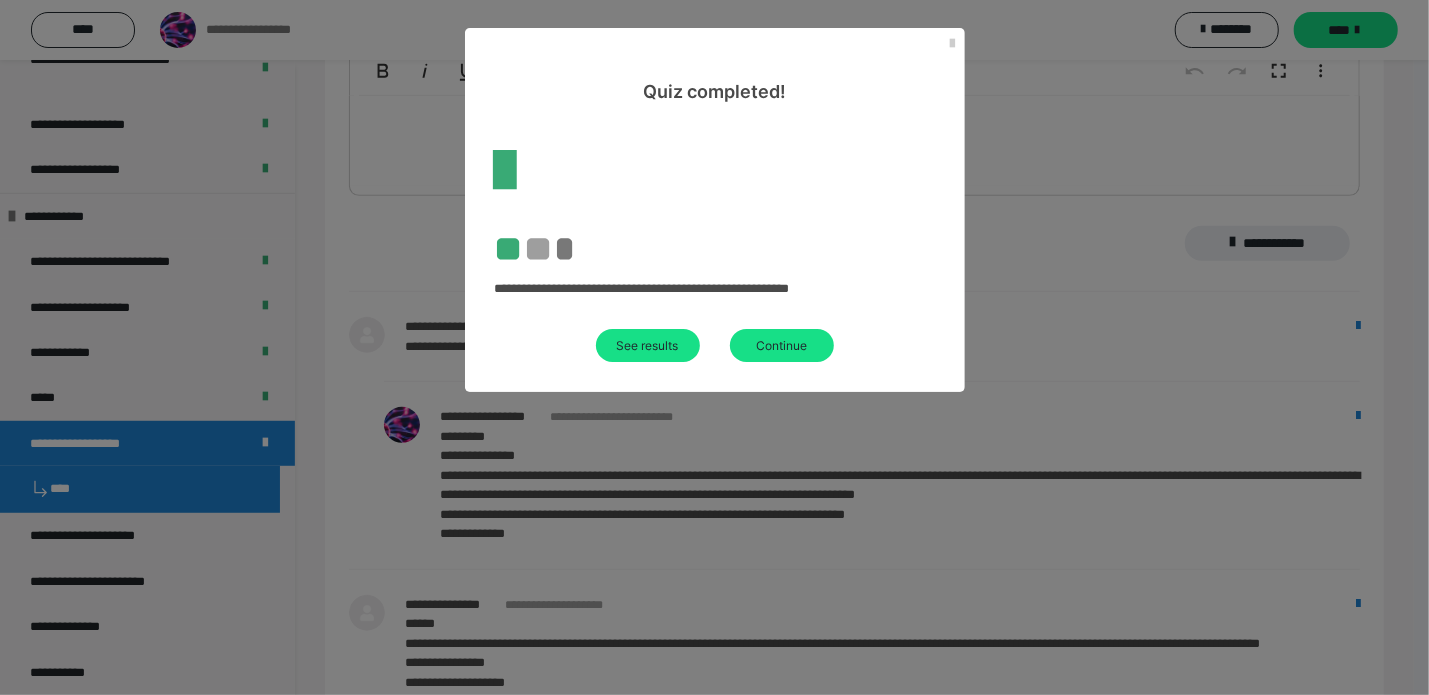 scroll, scrollTop: 0, scrollLeft: 0, axis: both 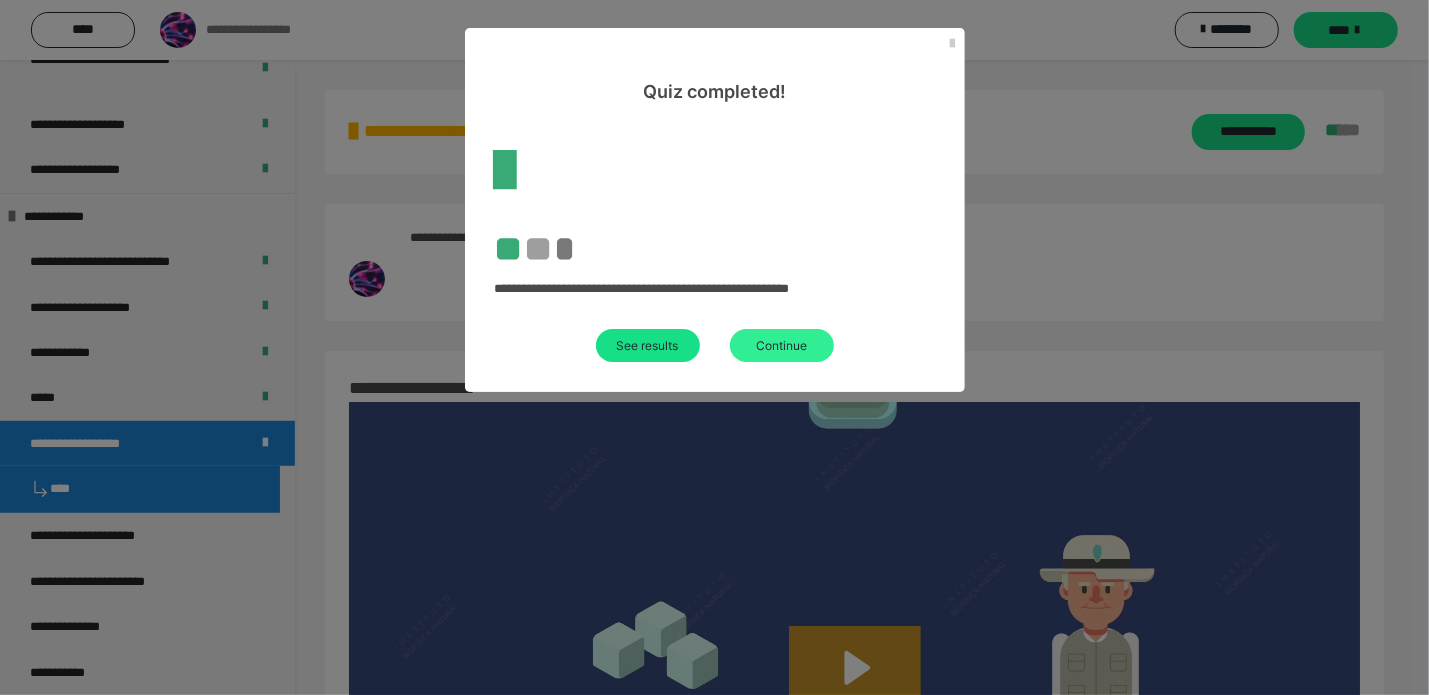 click on "Continue" at bounding box center [648, 345] 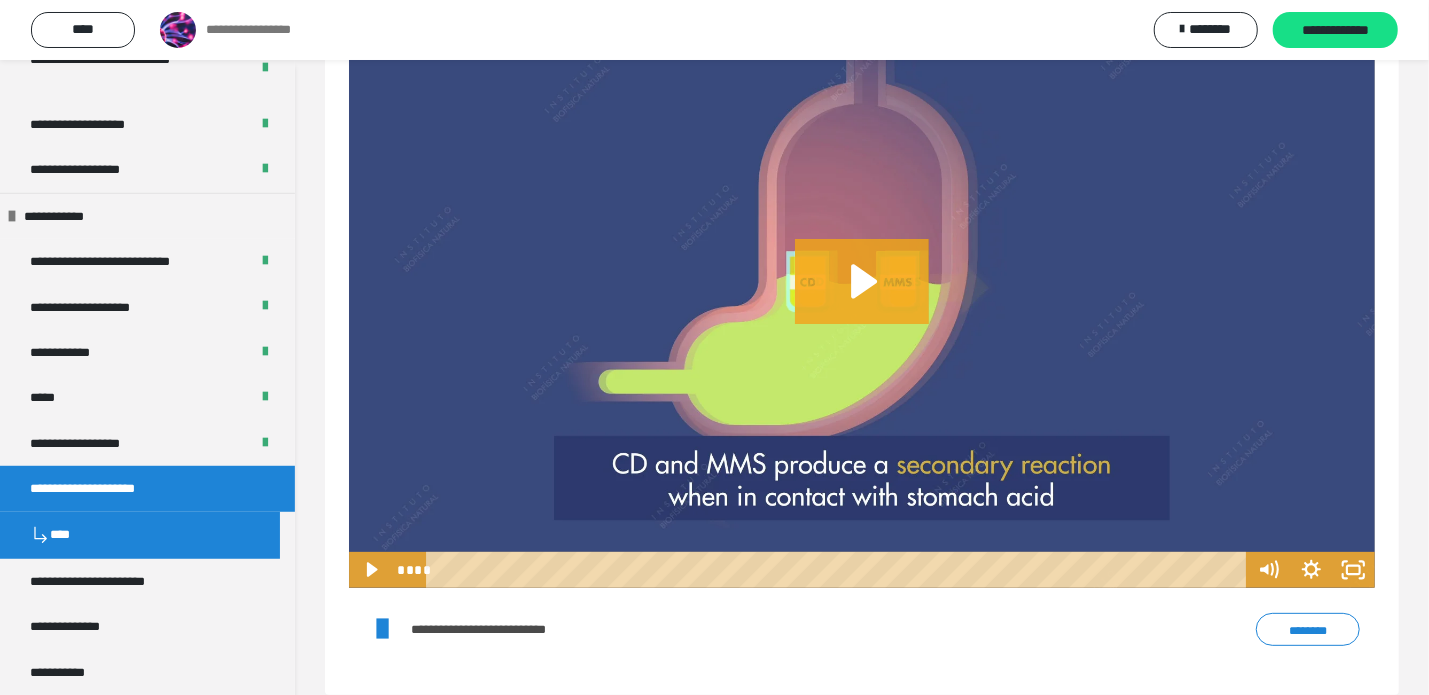 scroll, scrollTop: 81, scrollLeft: 0, axis: vertical 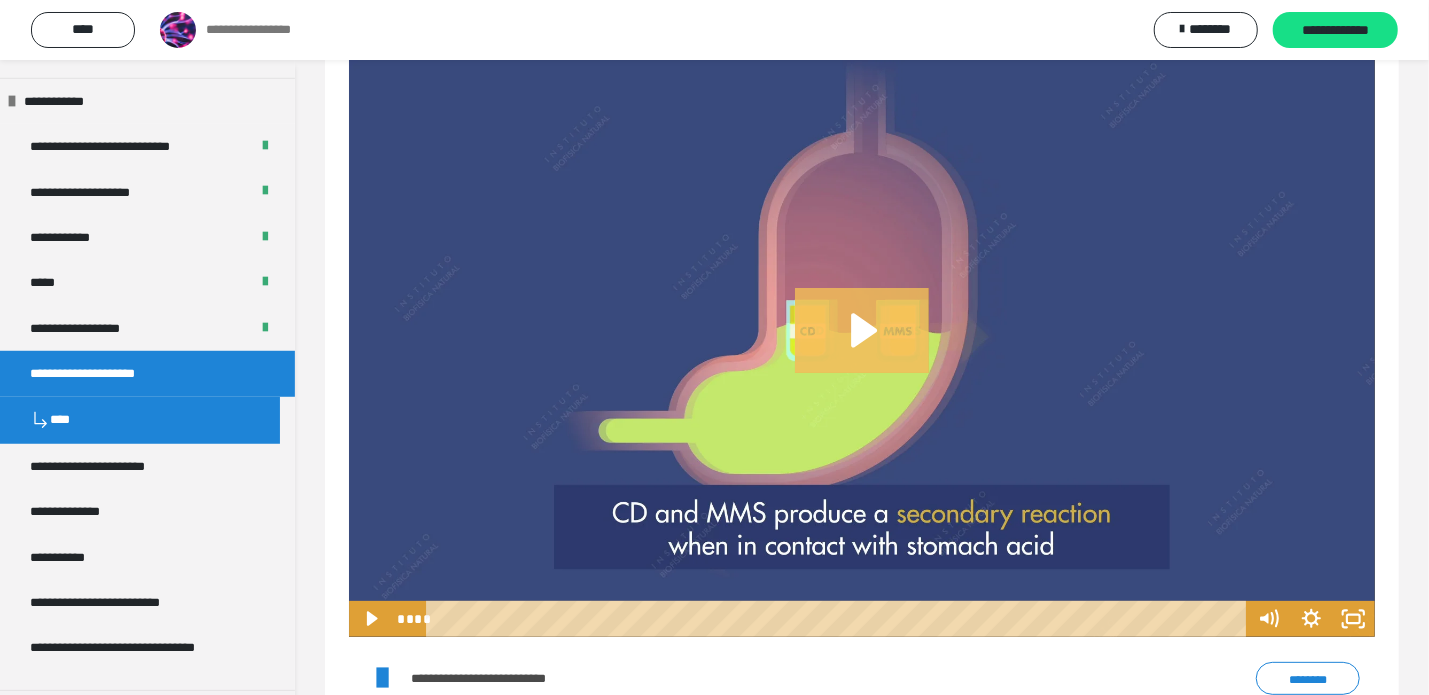 click 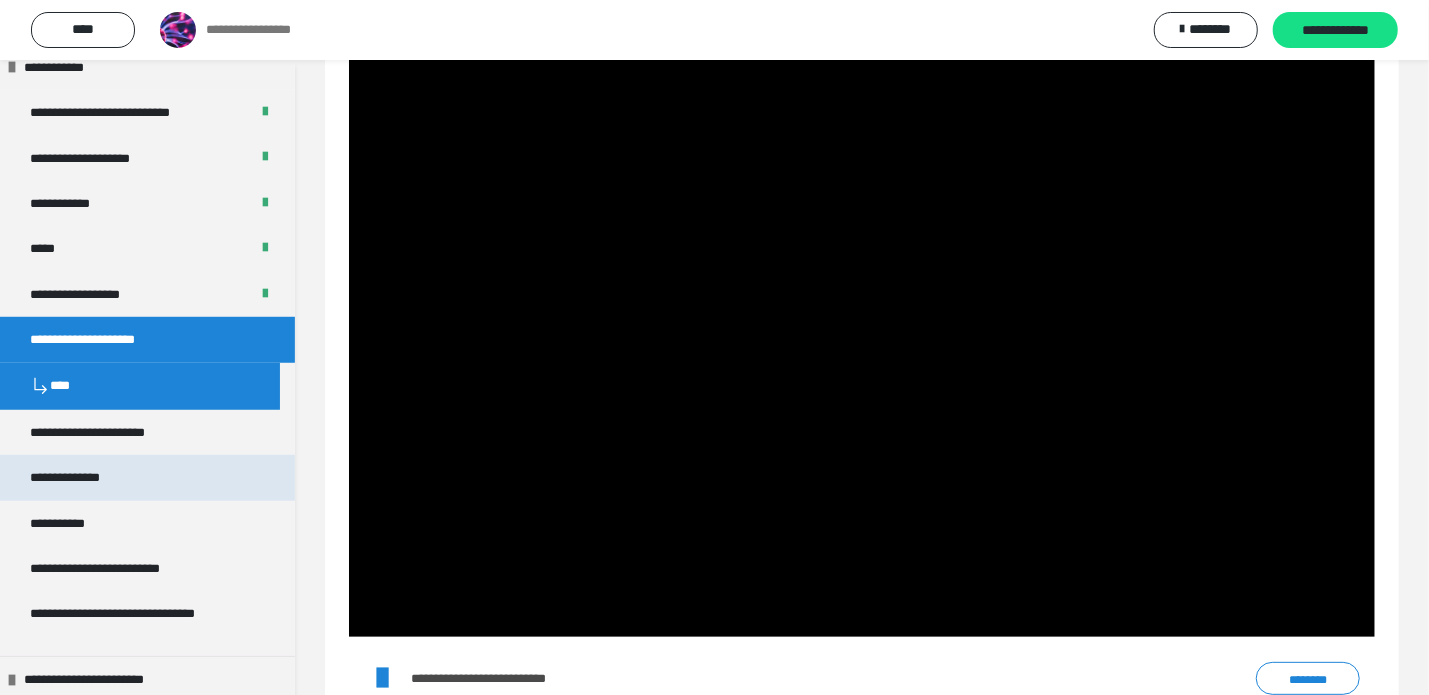 scroll, scrollTop: 752, scrollLeft: 0, axis: vertical 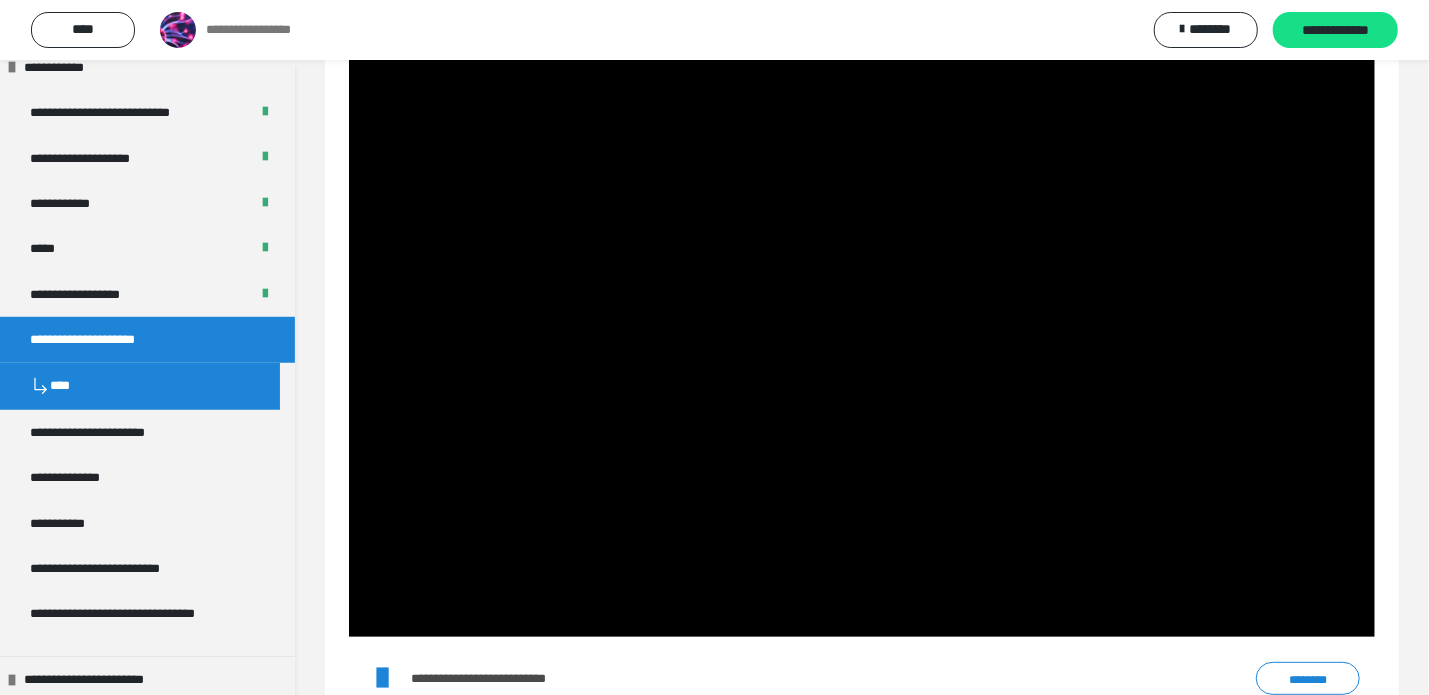 click on "********" at bounding box center [1308, 680] 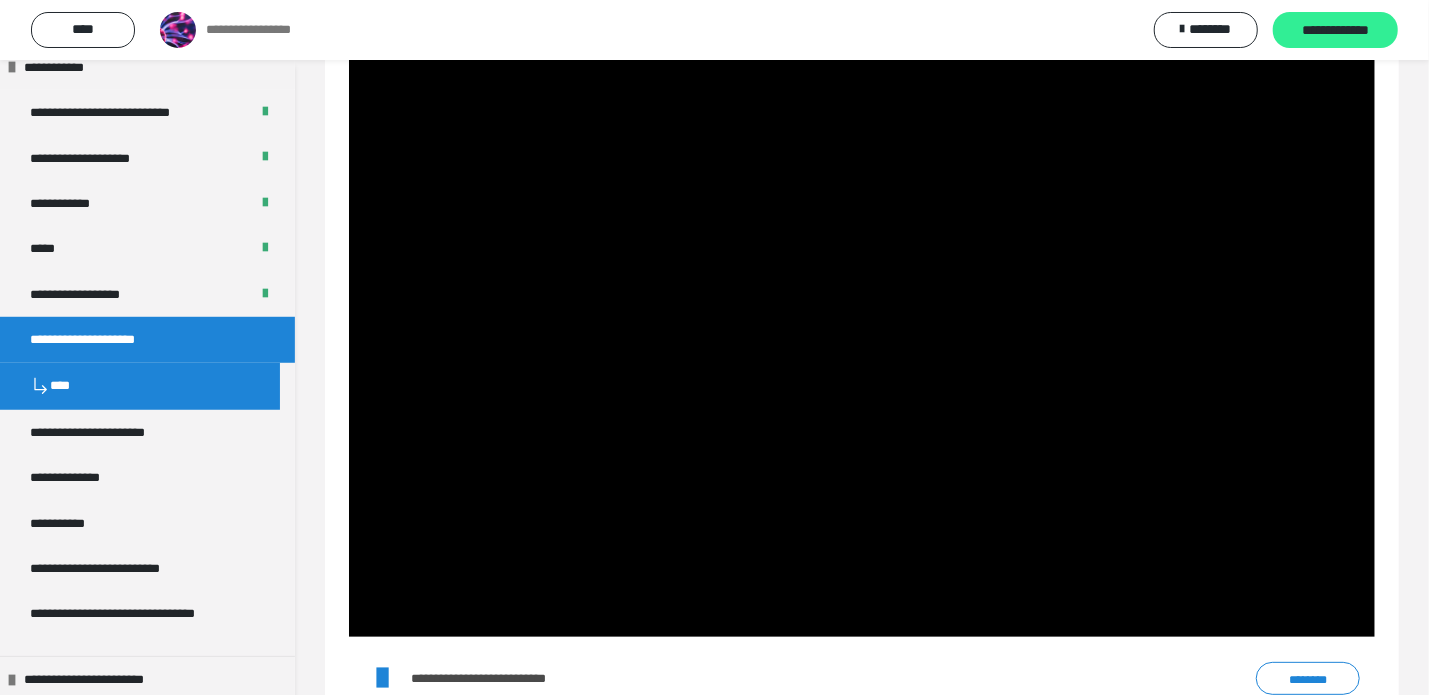 click on "**********" at bounding box center [1335, 30] 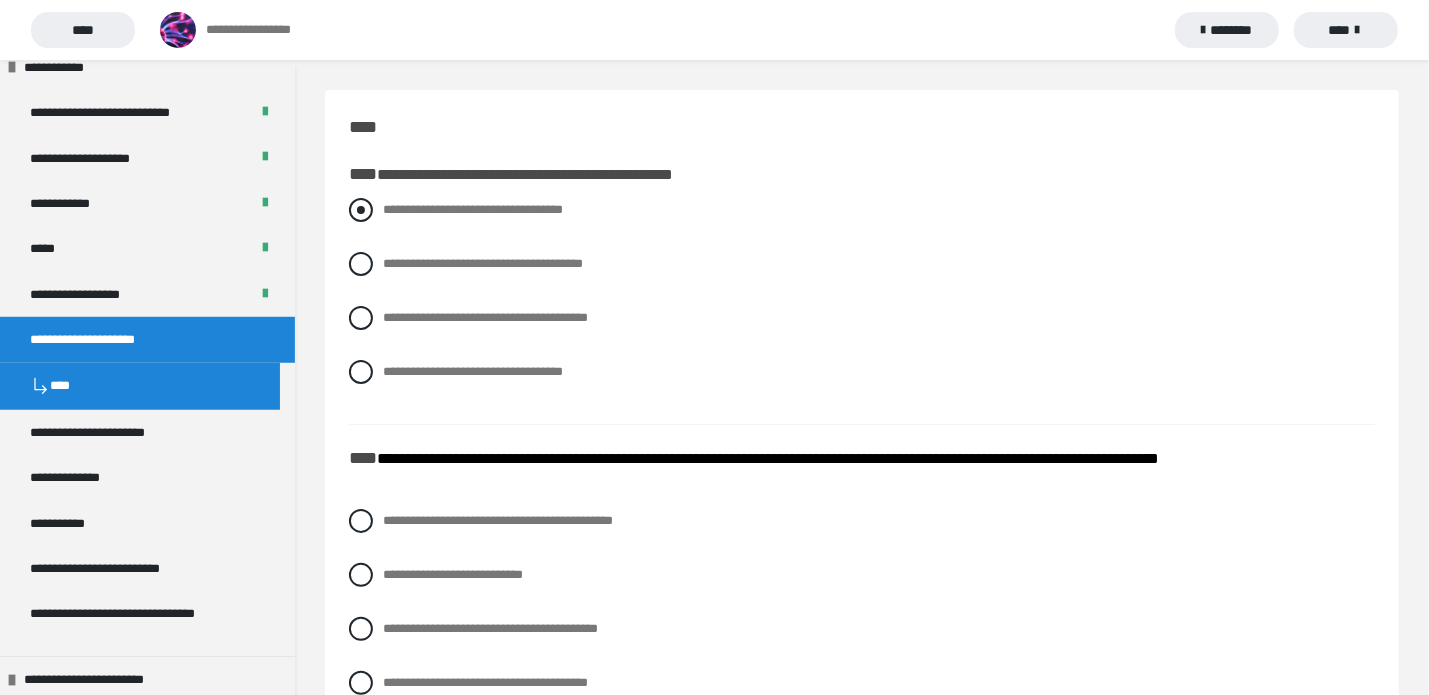 click on "**********" at bounding box center [473, 209] 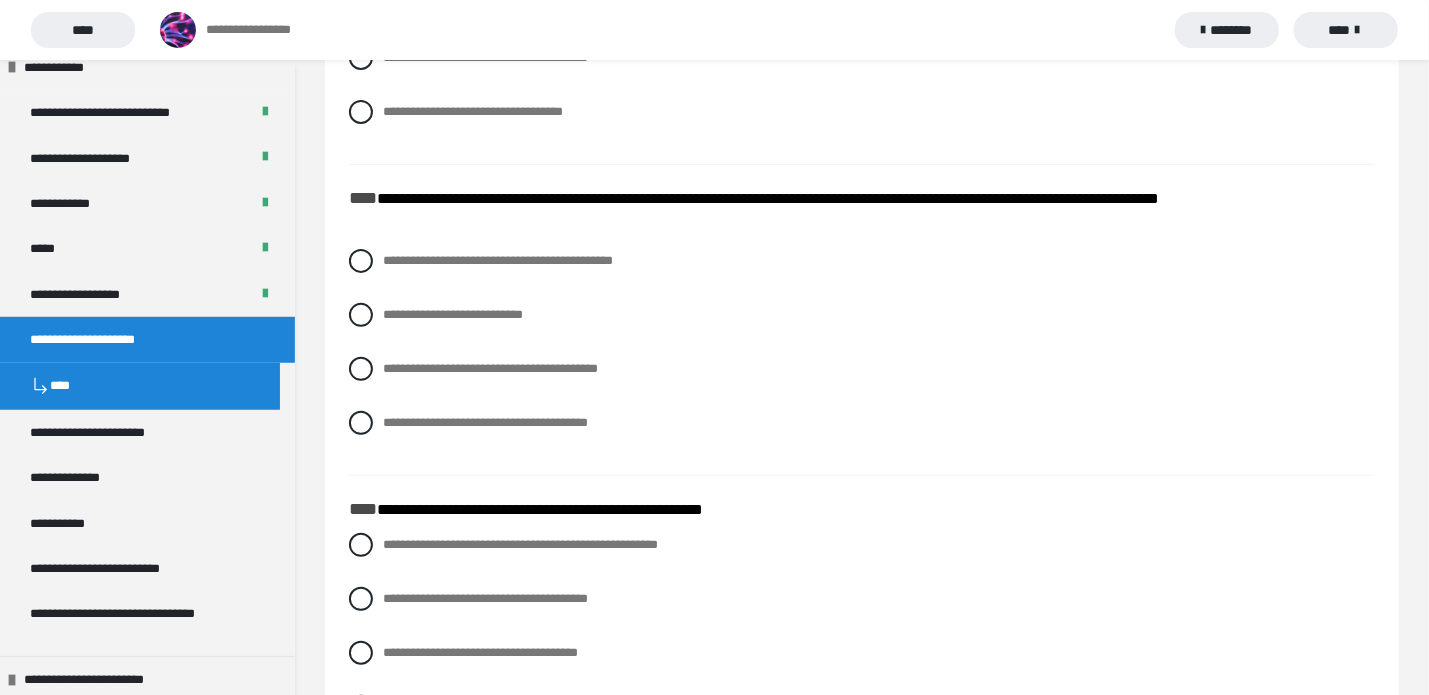 scroll, scrollTop: 263, scrollLeft: 0, axis: vertical 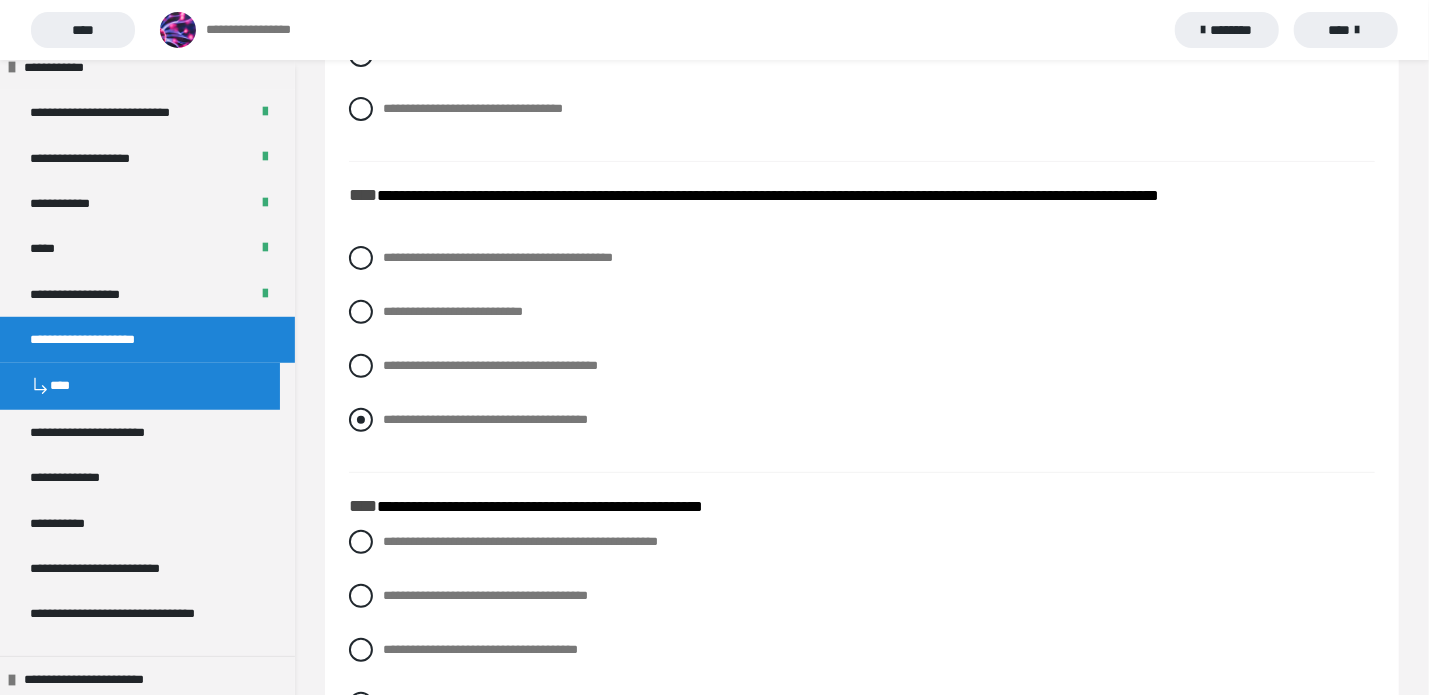 click on "**********" at bounding box center (485, 419) 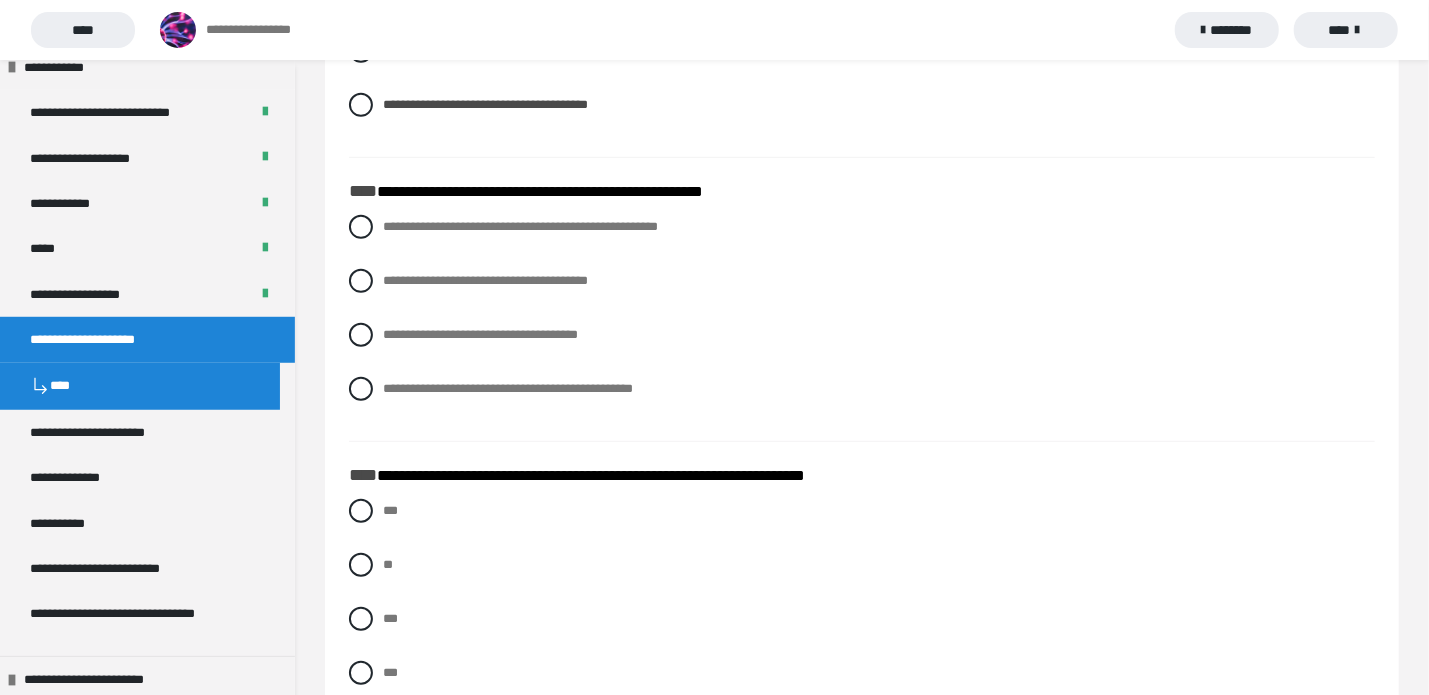 scroll, scrollTop: 581, scrollLeft: 0, axis: vertical 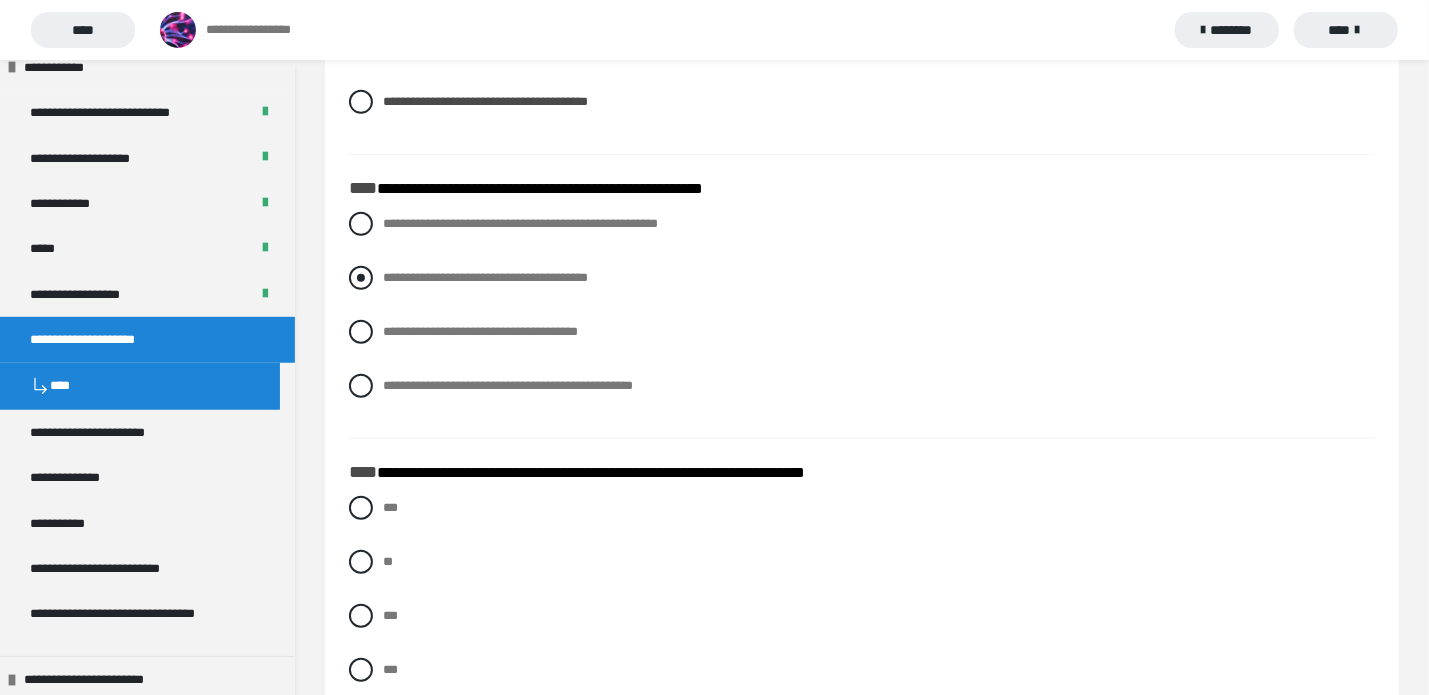 click on "**********" at bounding box center (485, 277) 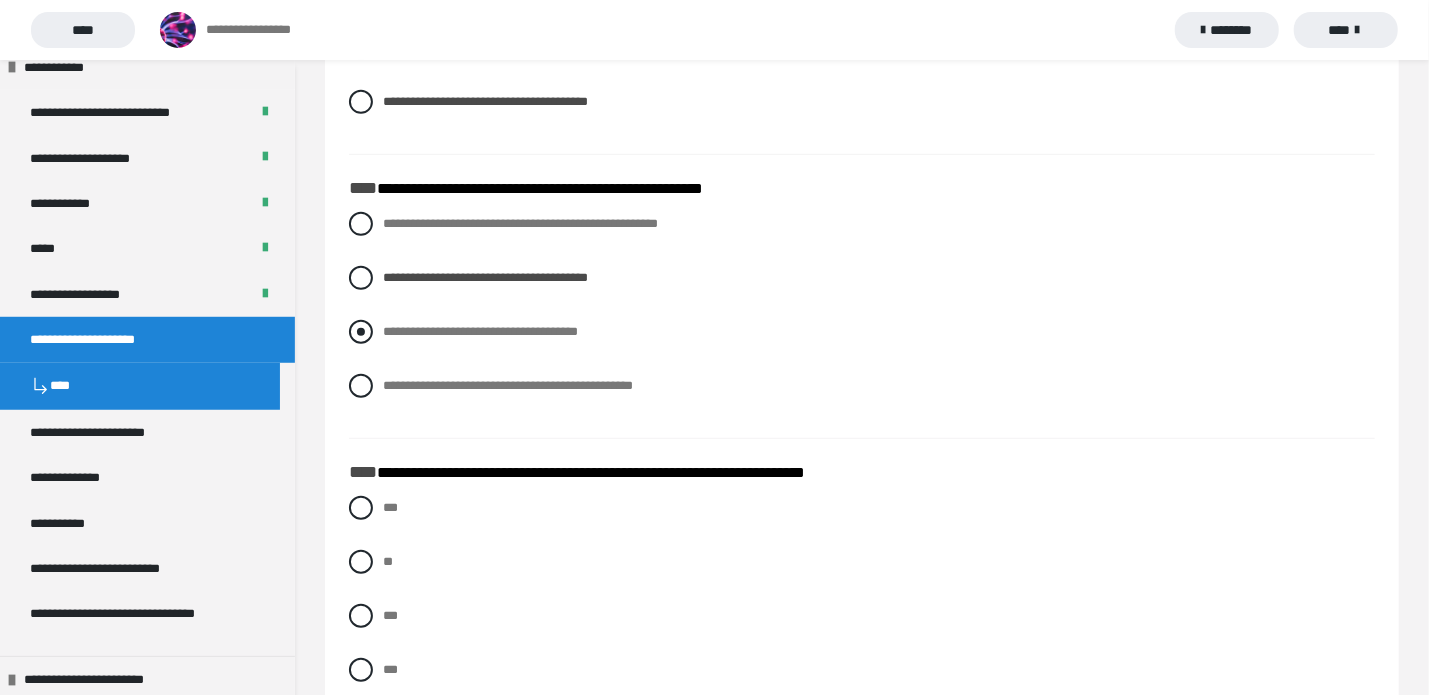 click on "**********" at bounding box center (862, 332) 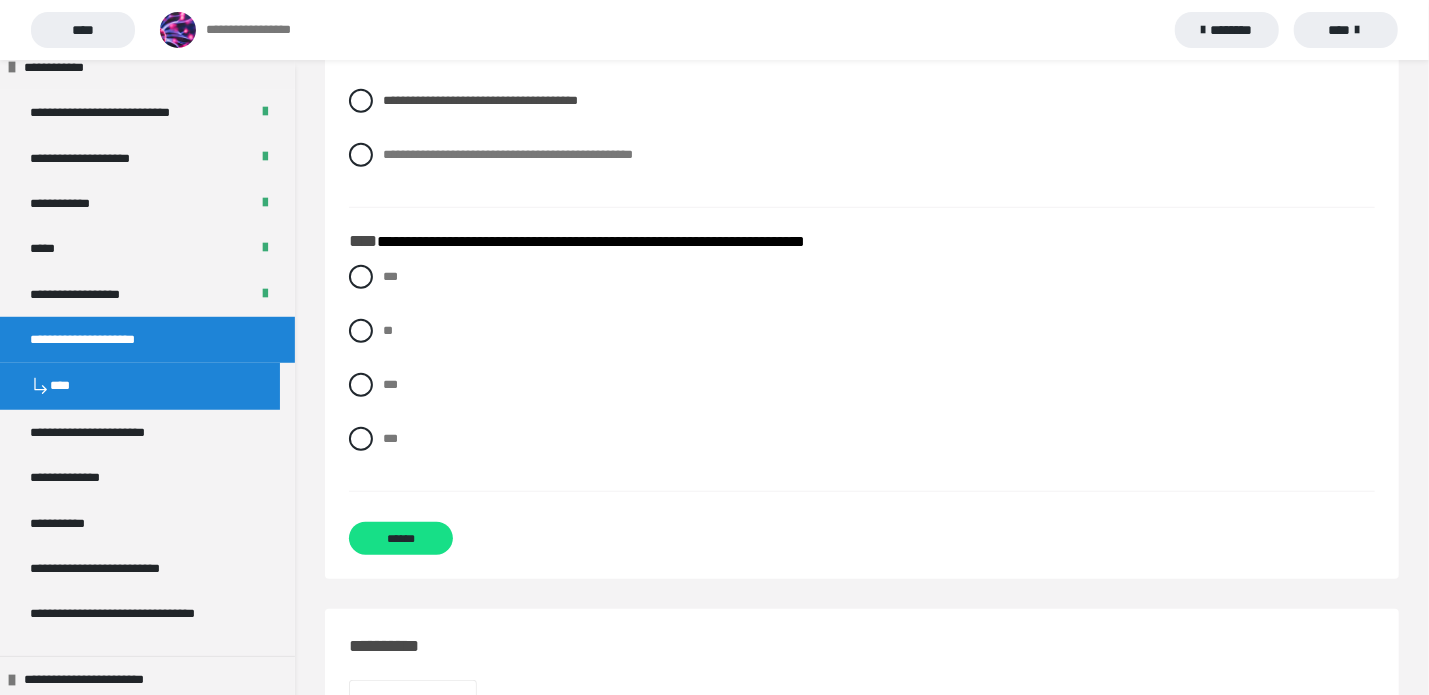 scroll, scrollTop: 812, scrollLeft: 0, axis: vertical 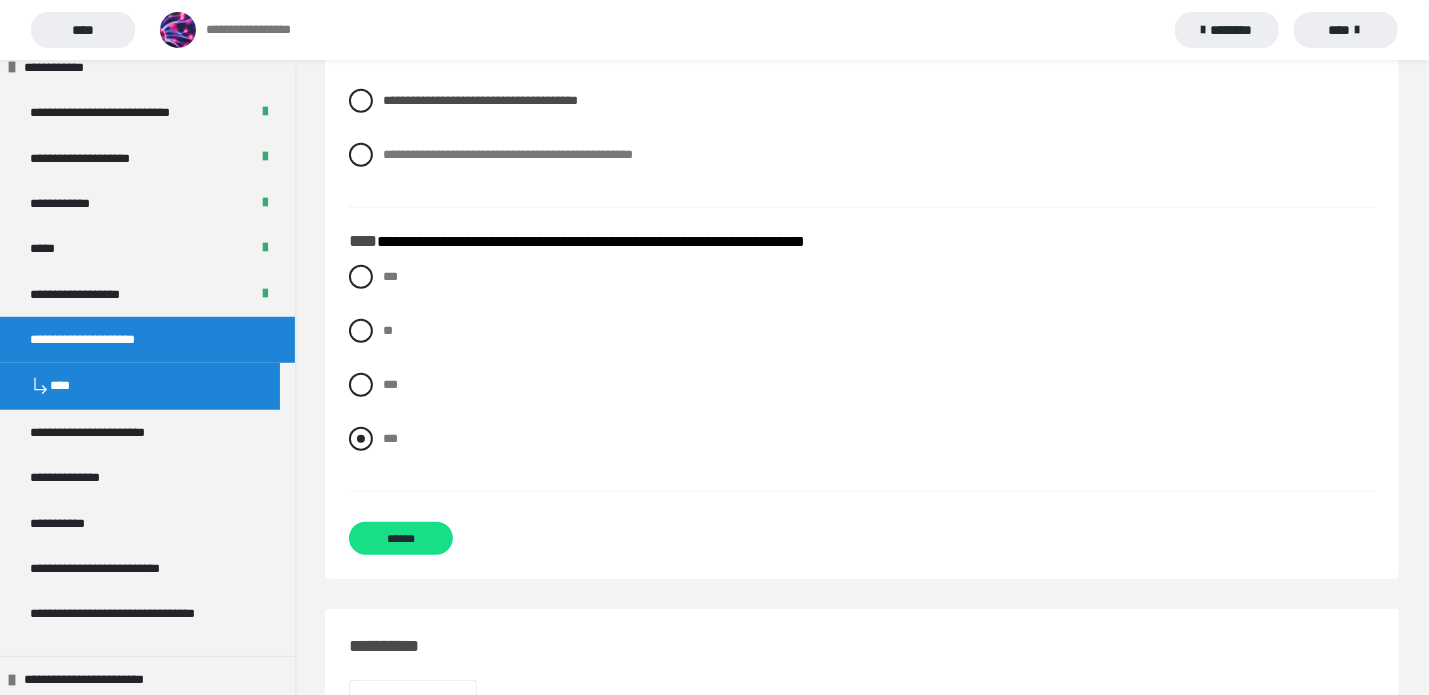 click at bounding box center [361, 439] 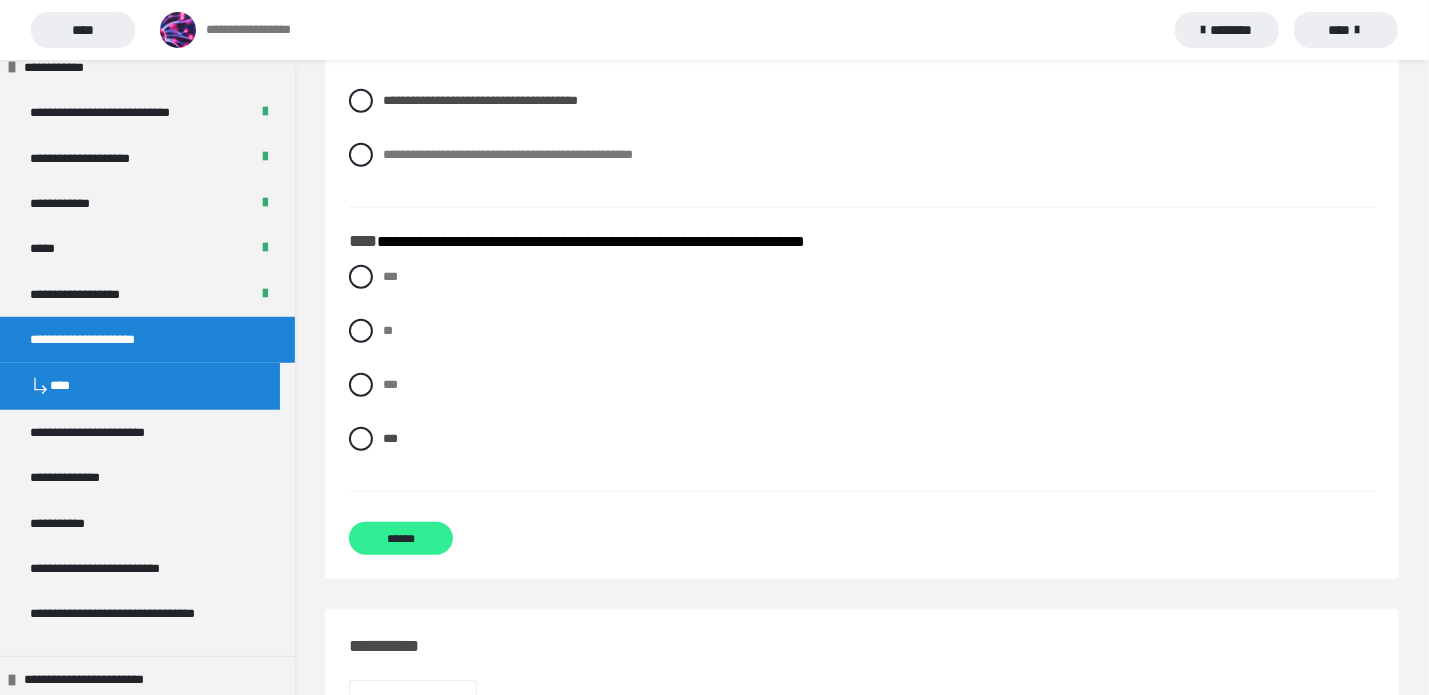 click on "******" at bounding box center (401, 539) 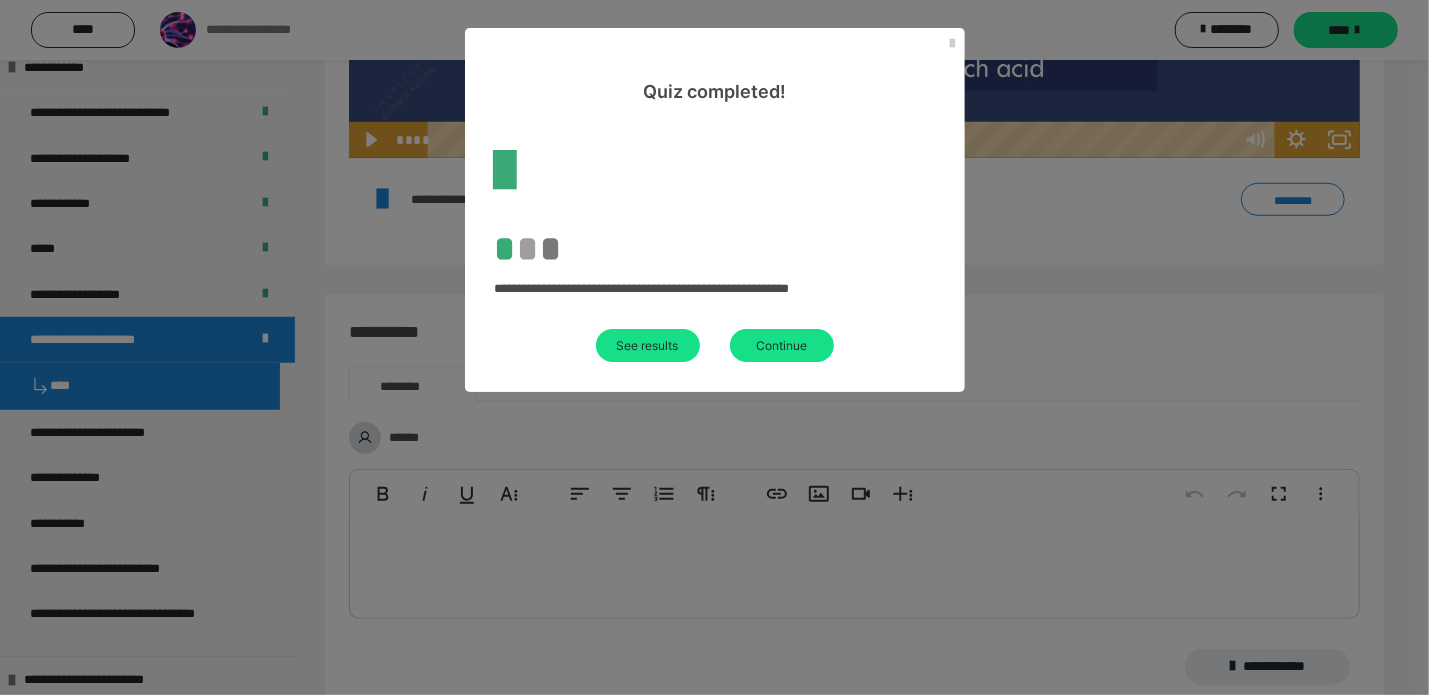scroll, scrollTop: 0, scrollLeft: 0, axis: both 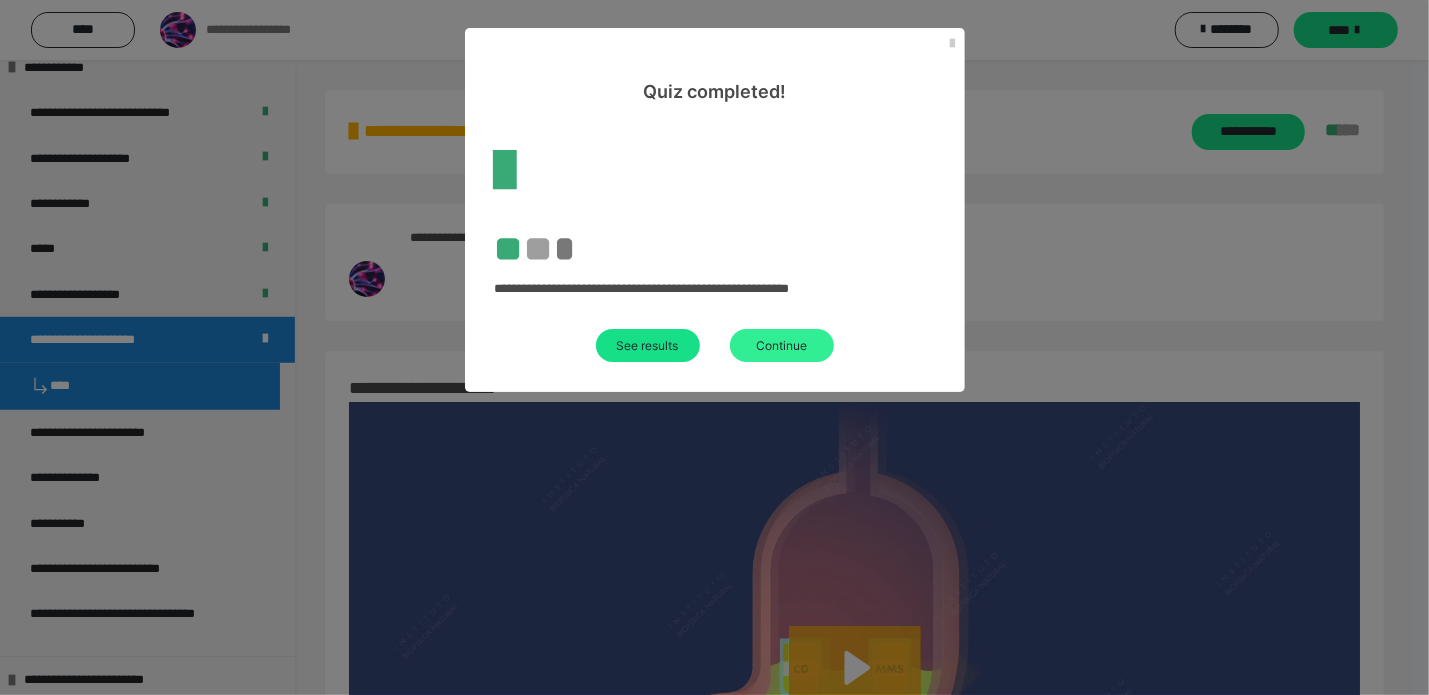 click on "Continue" at bounding box center [648, 345] 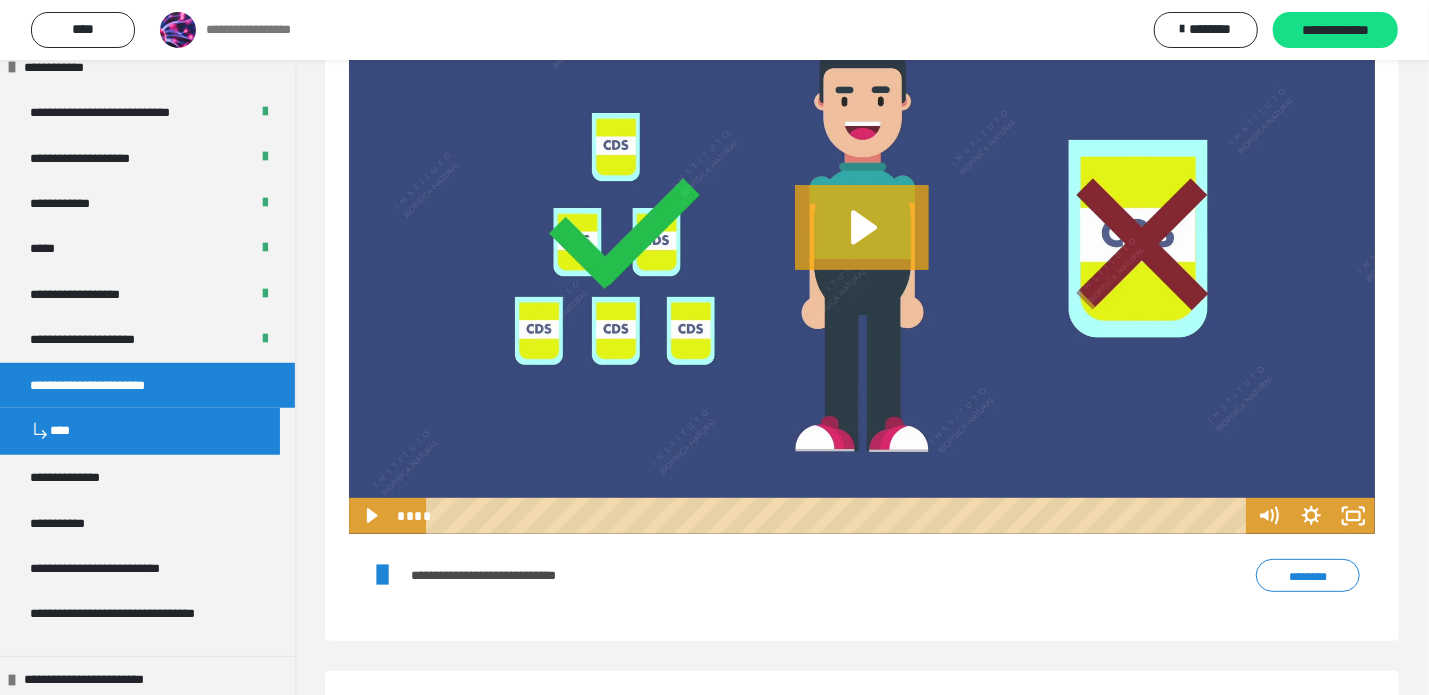scroll, scrollTop: 187, scrollLeft: 0, axis: vertical 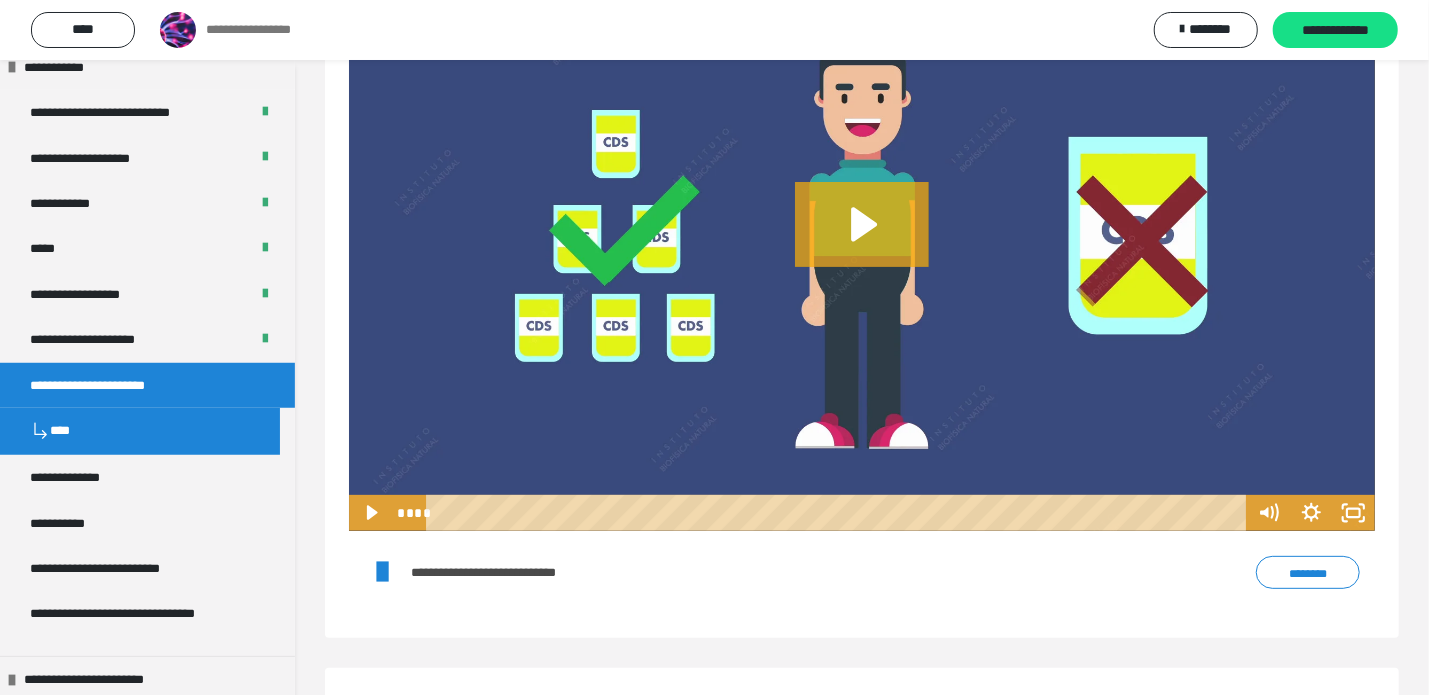 click on "********" at bounding box center [1308, 574] 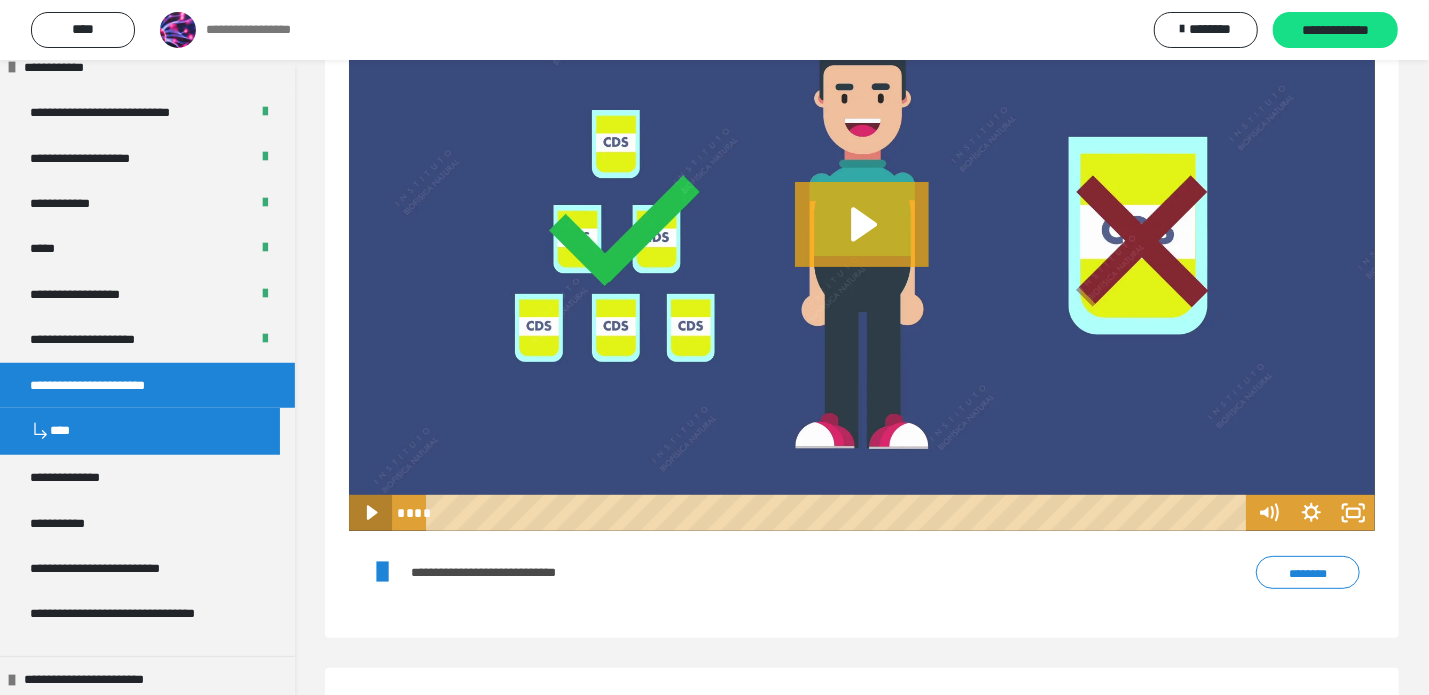 click 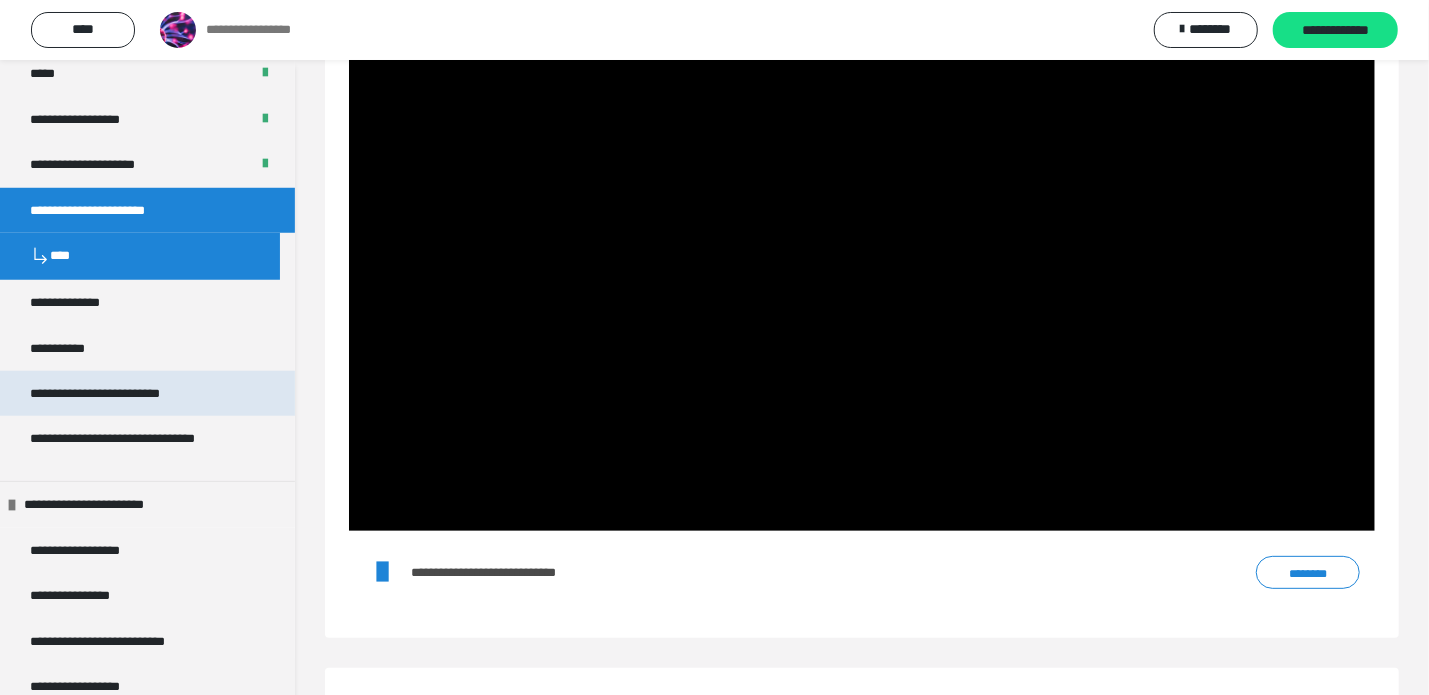 scroll, scrollTop: 927, scrollLeft: 0, axis: vertical 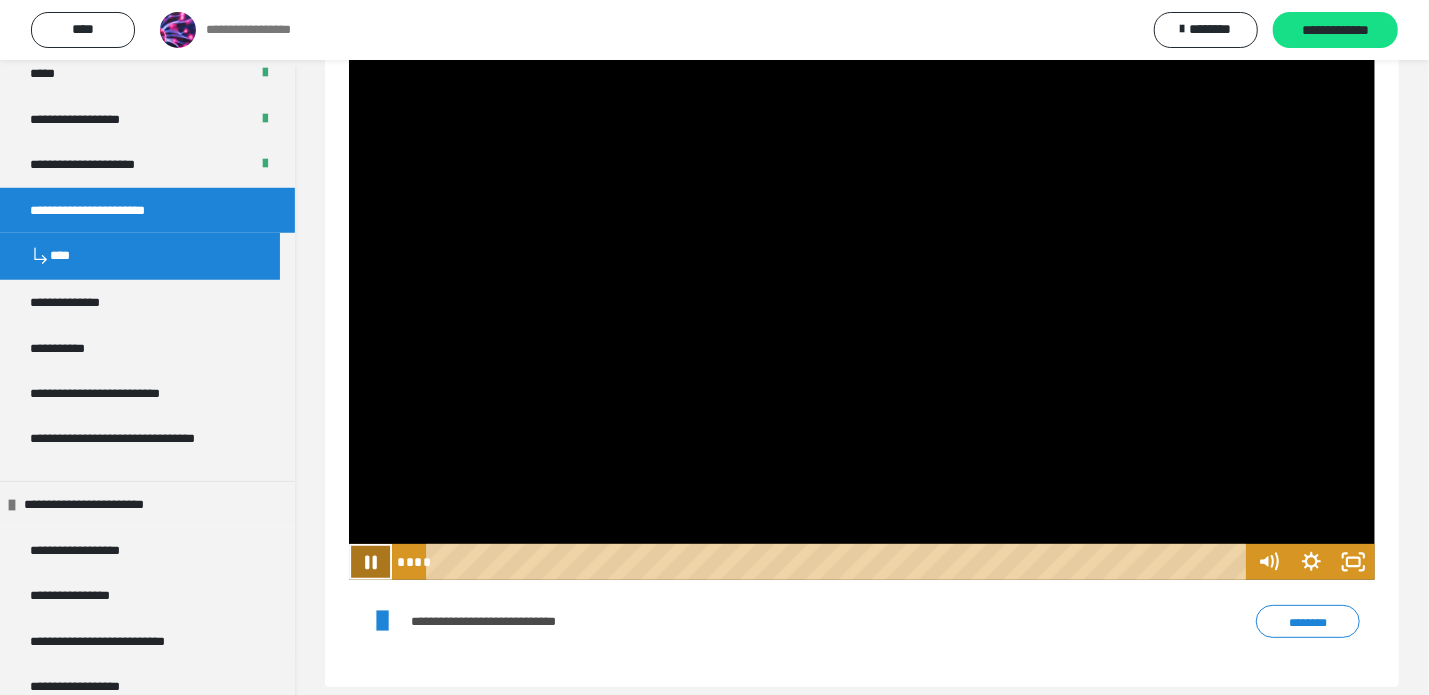 click 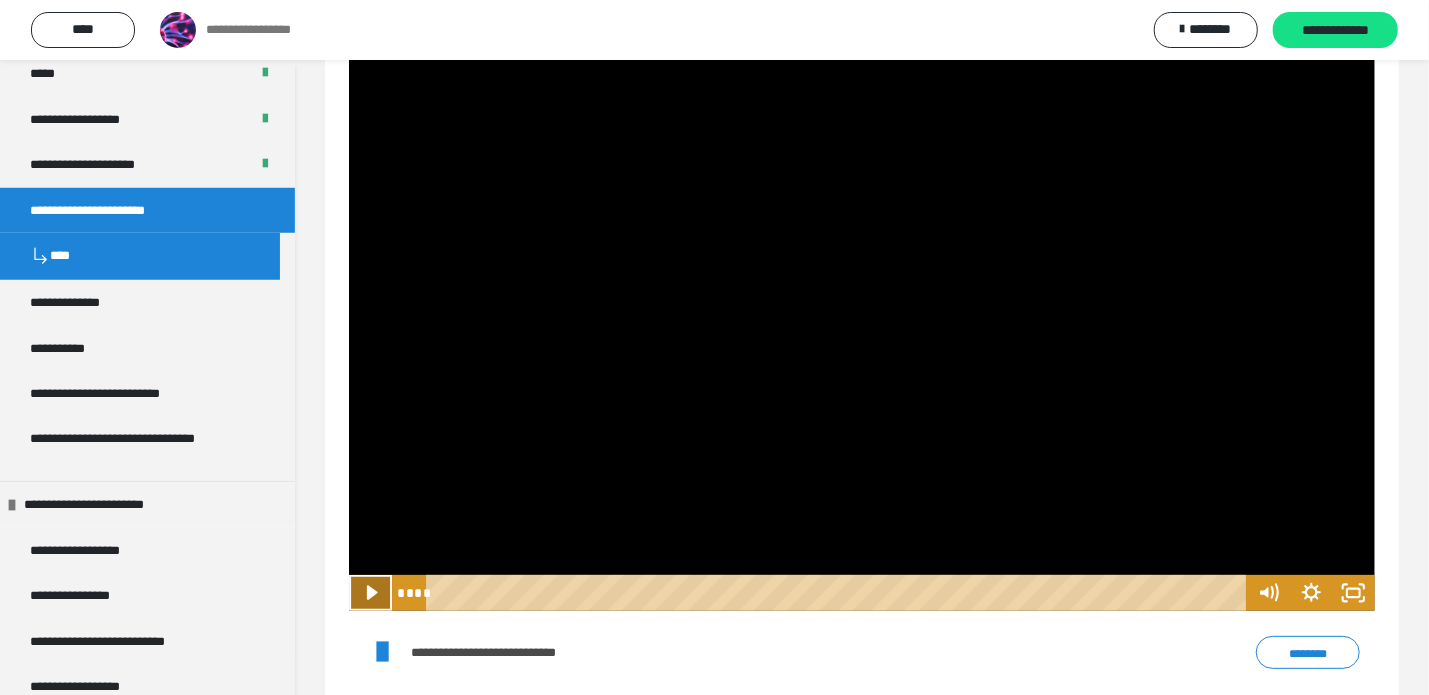 scroll, scrollTop: 106, scrollLeft: 0, axis: vertical 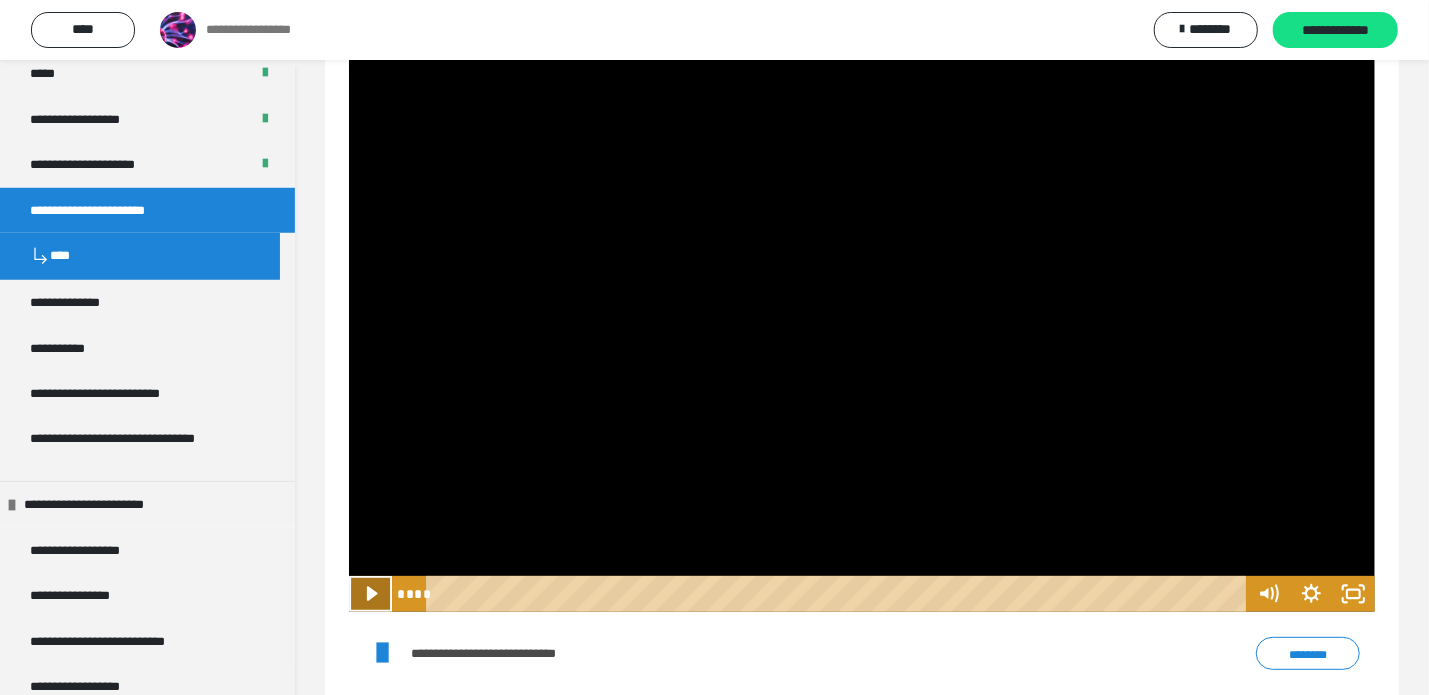 click 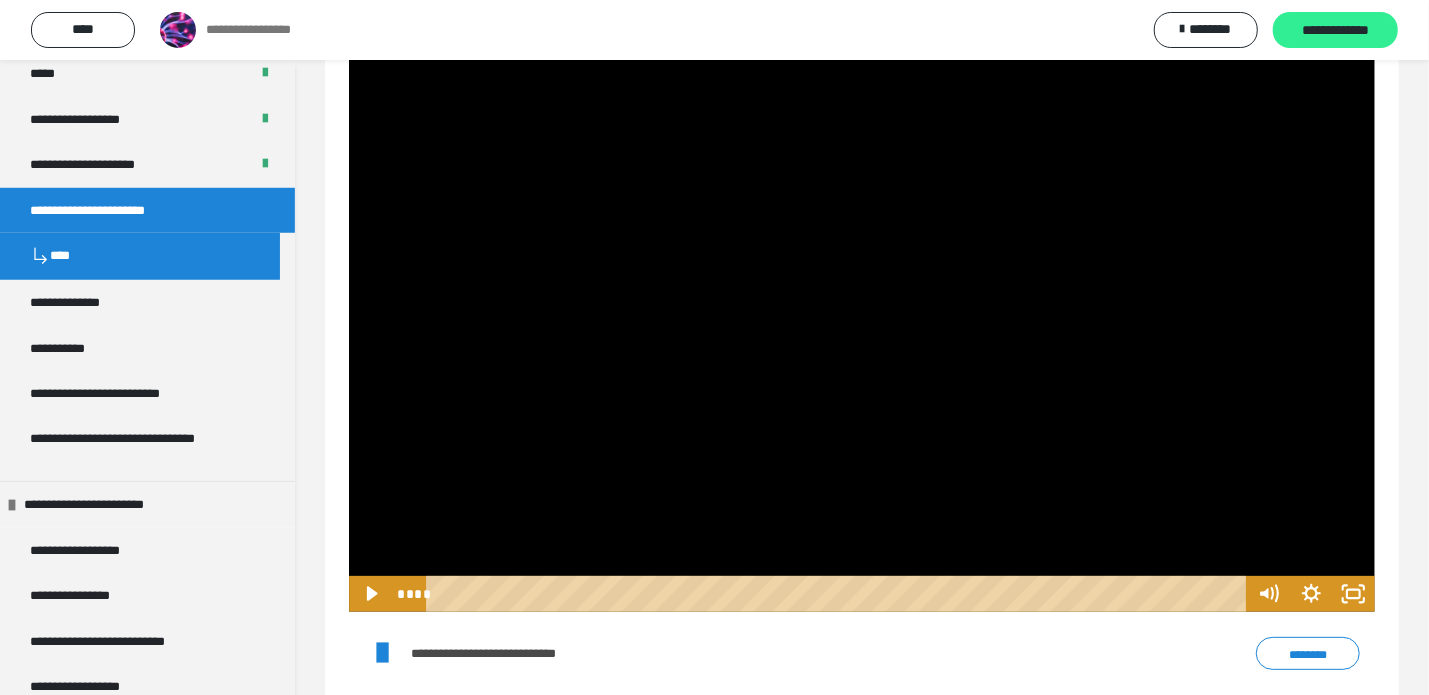 click on "**********" at bounding box center (1335, 30) 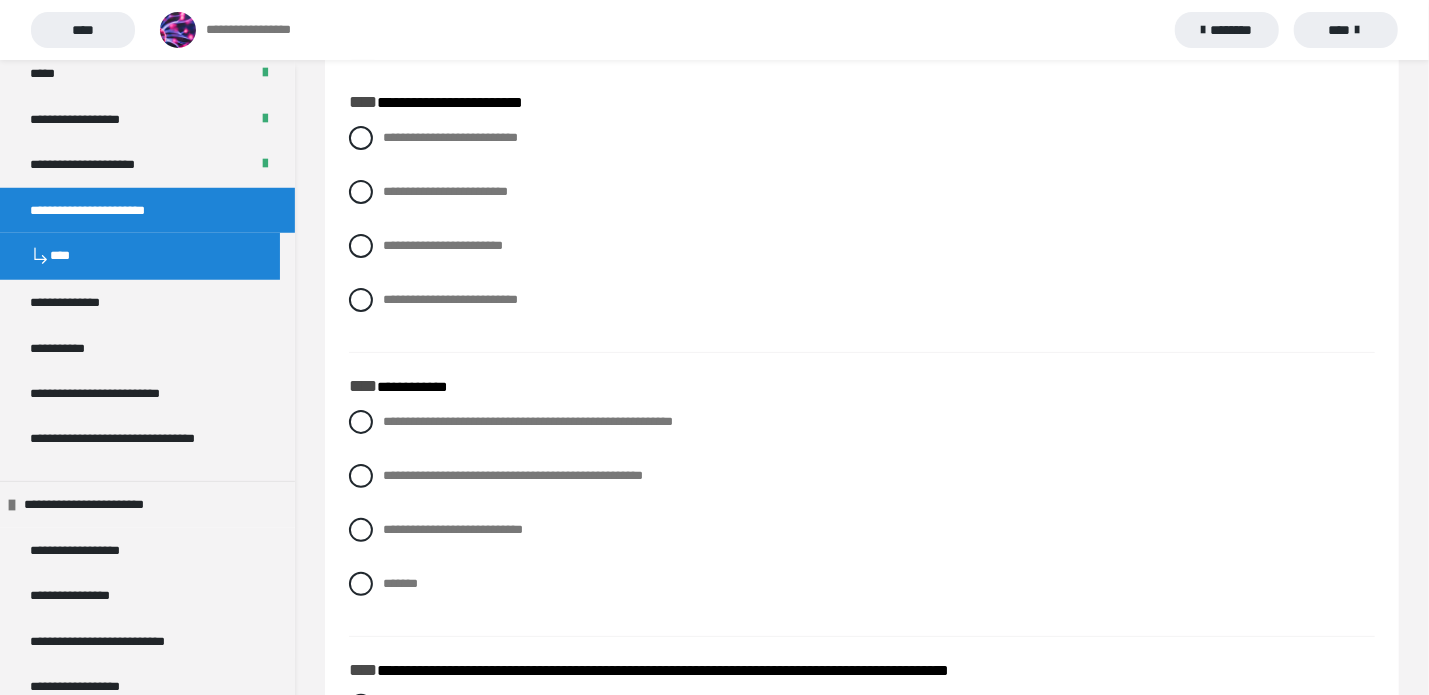 scroll, scrollTop: 65, scrollLeft: 0, axis: vertical 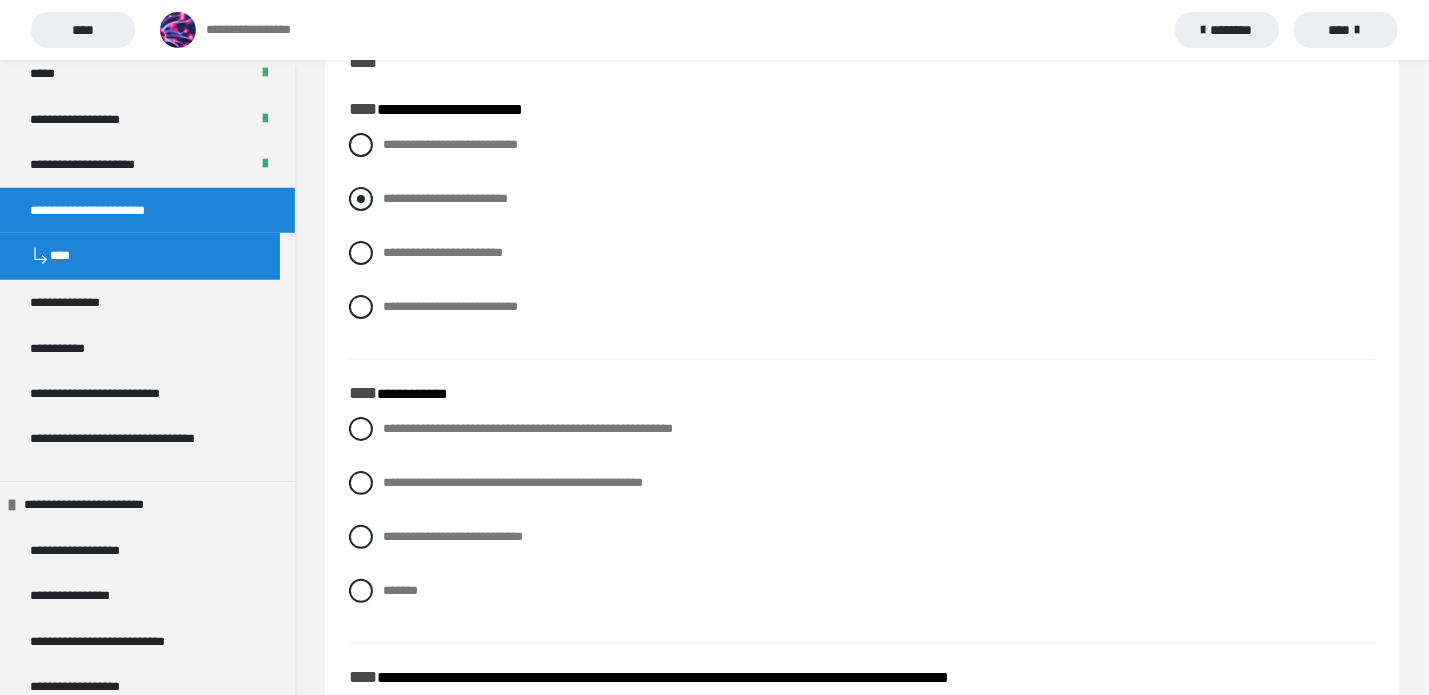 click on "**********" at bounding box center (445, 198) 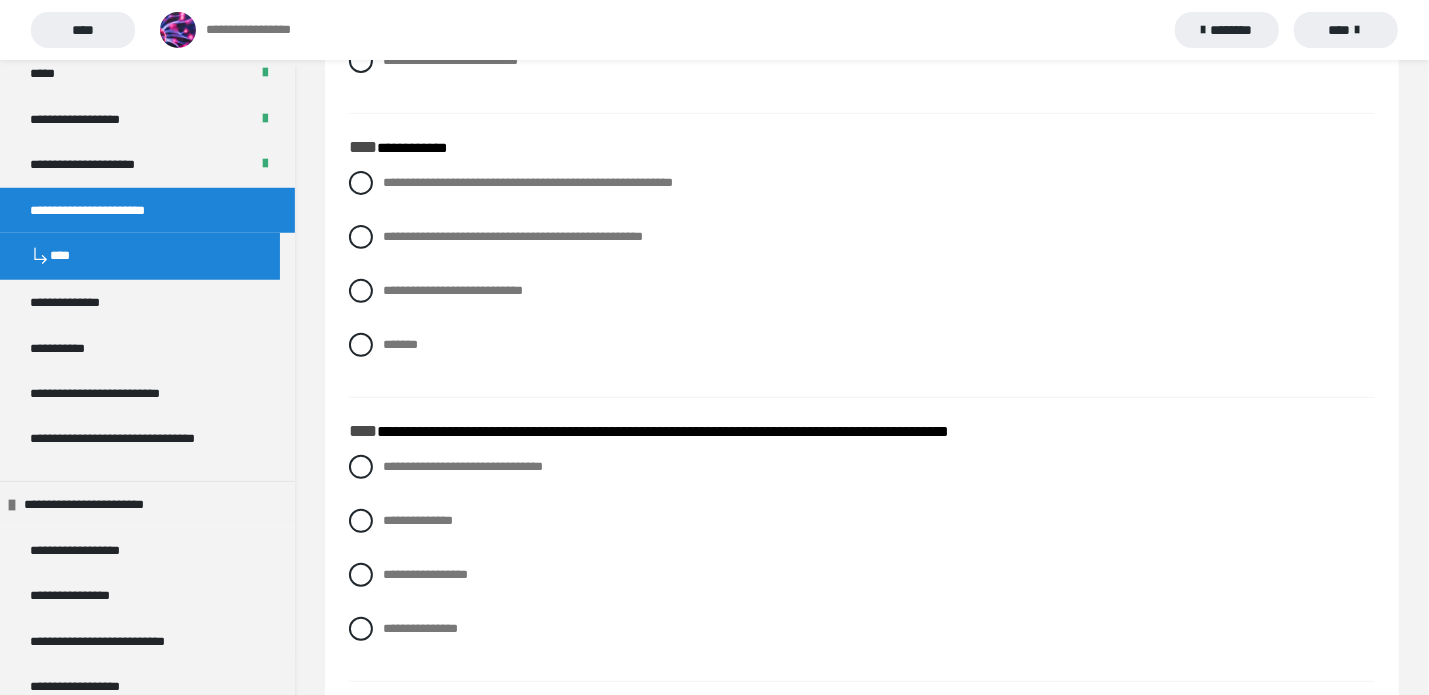 scroll, scrollTop: 312, scrollLeft: 0, axis: vertical 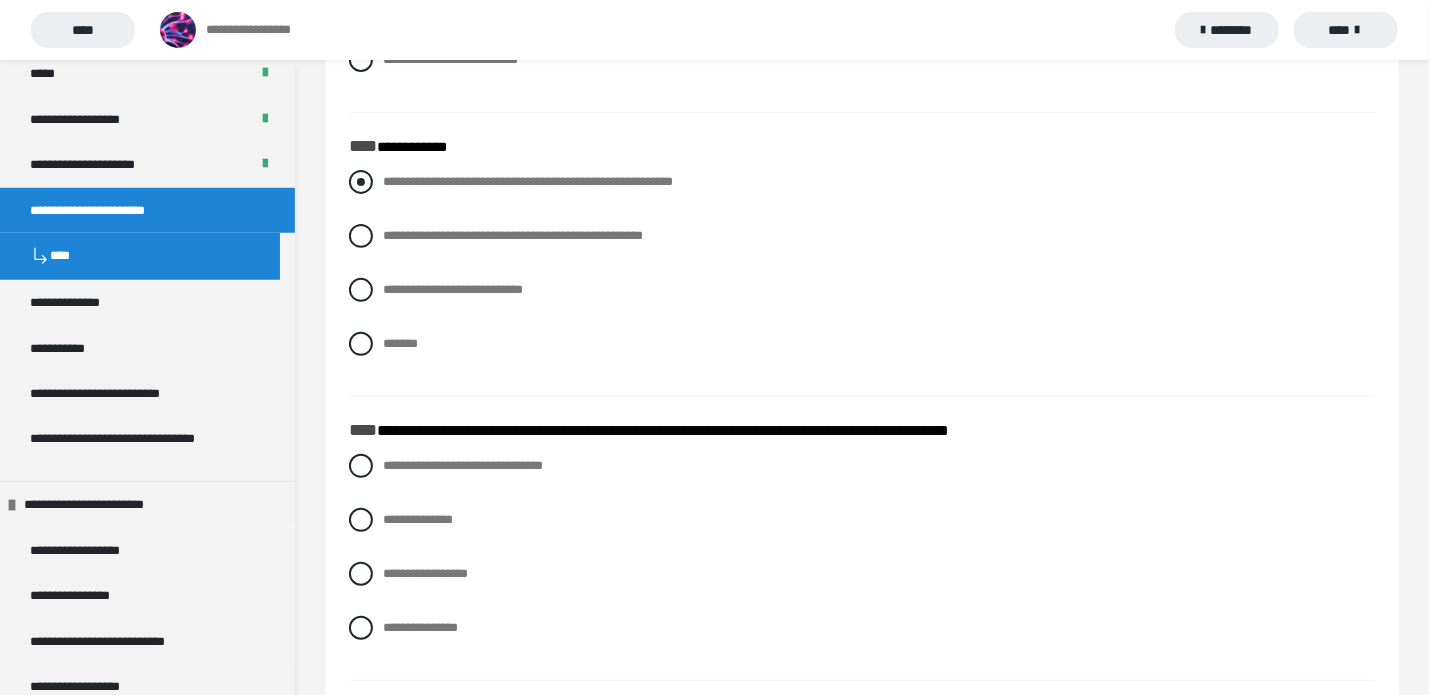 click at bounding box center [361, 182] 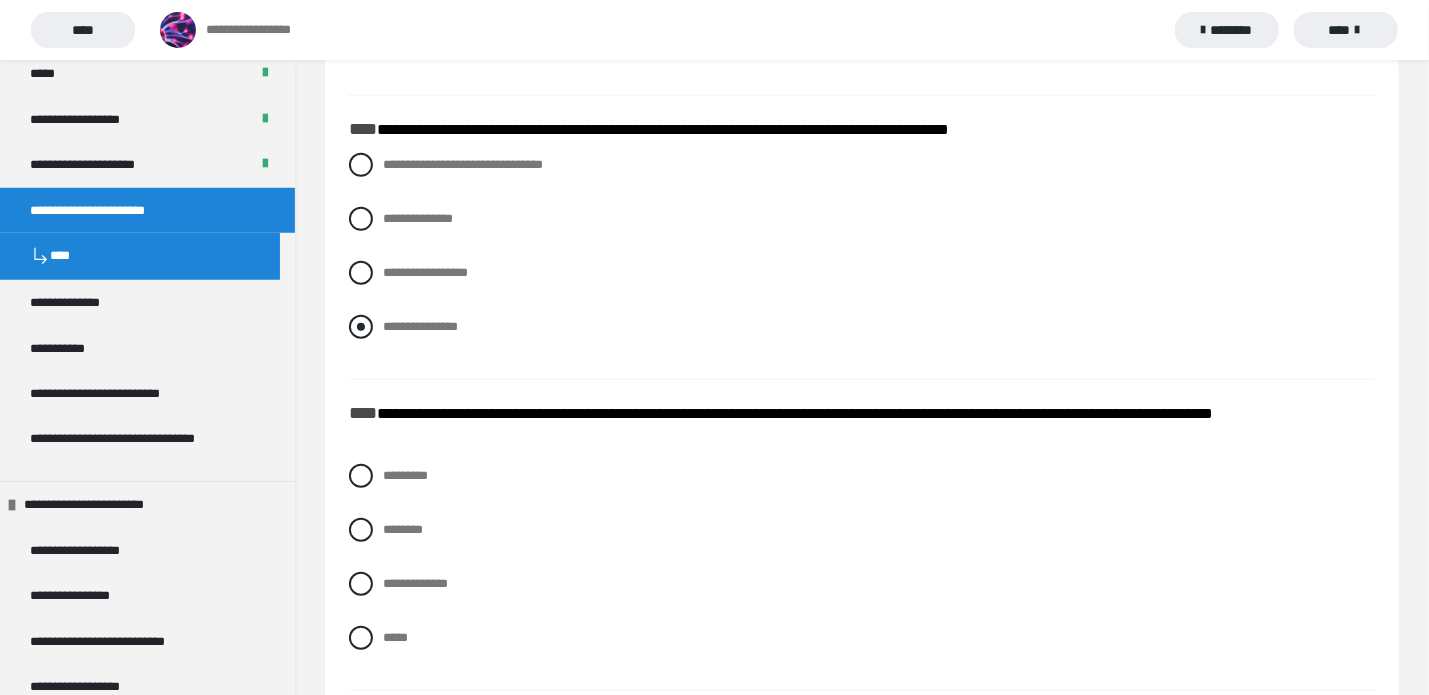 scroll, scrollTop: 614, scrollLeft: 0, axis: vertical 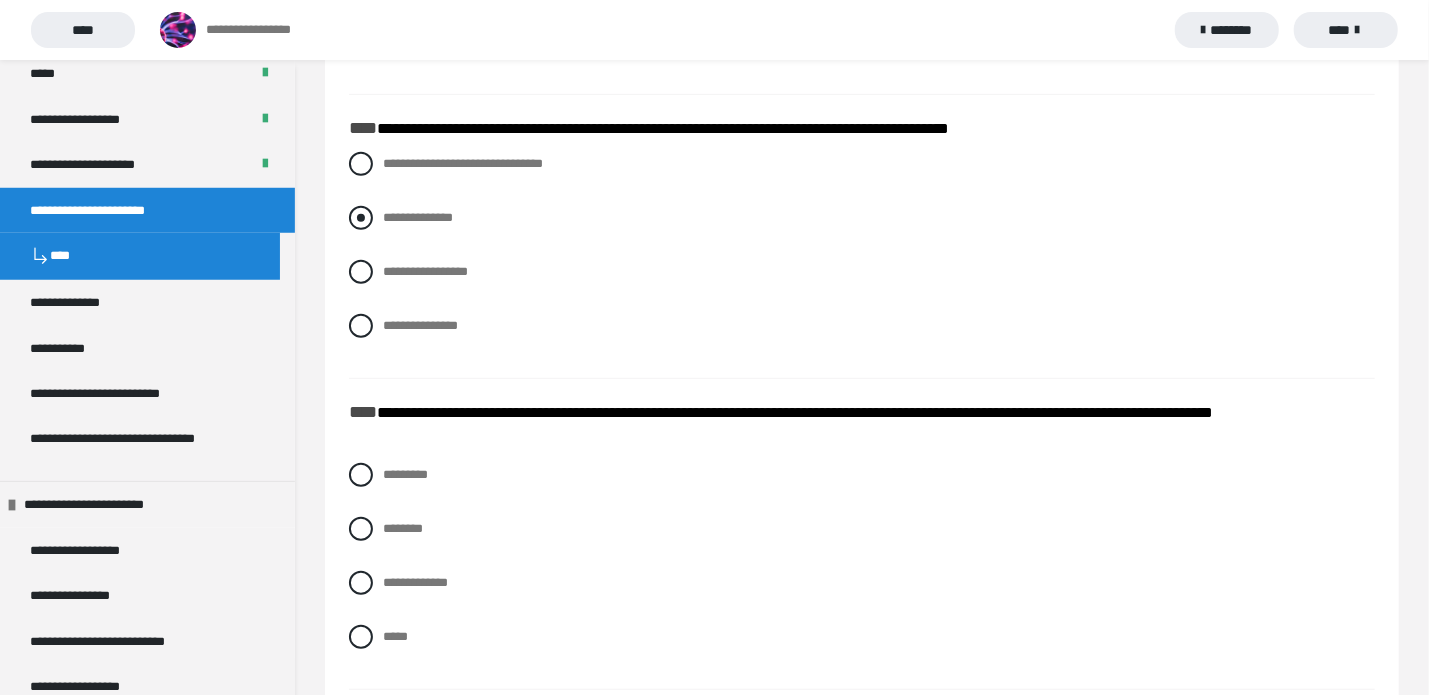 click on "**********" at bounding box center [862, 218] 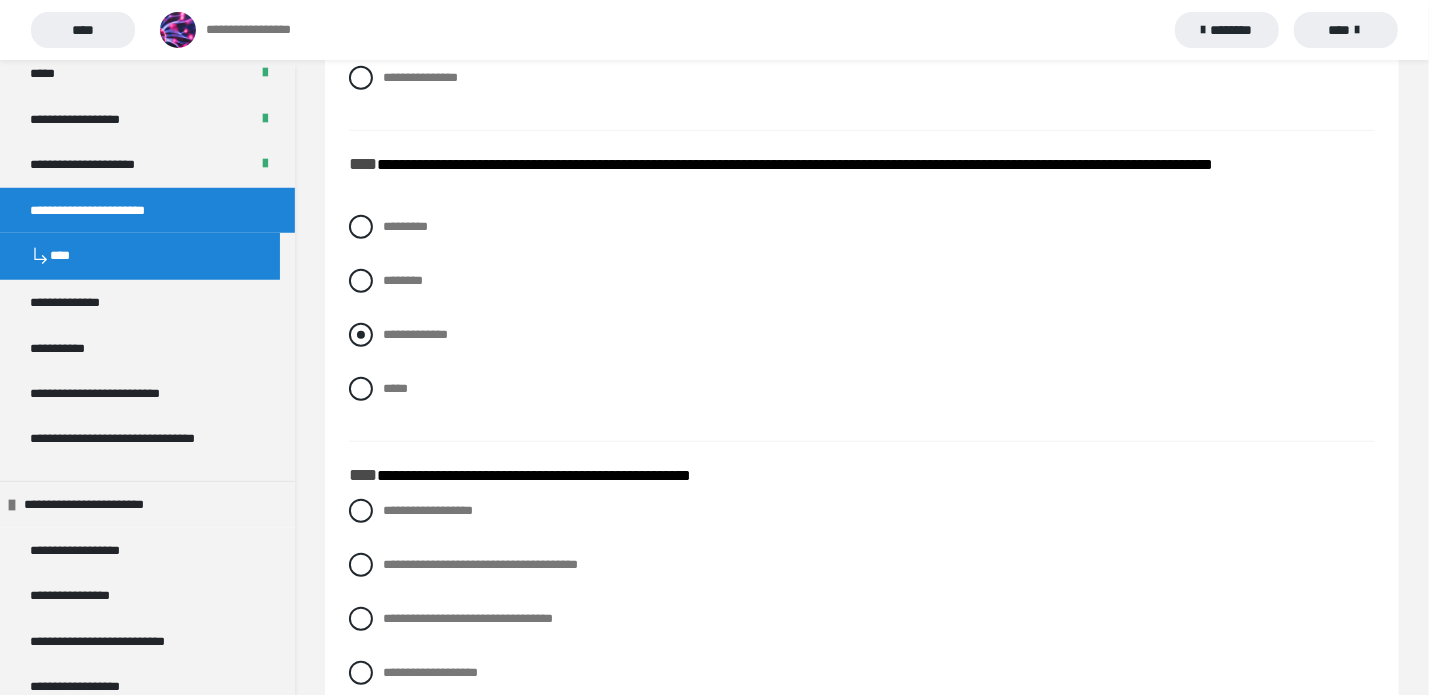 scroll, scrollTop: 866, scrollLeft: 0, axis: vertical 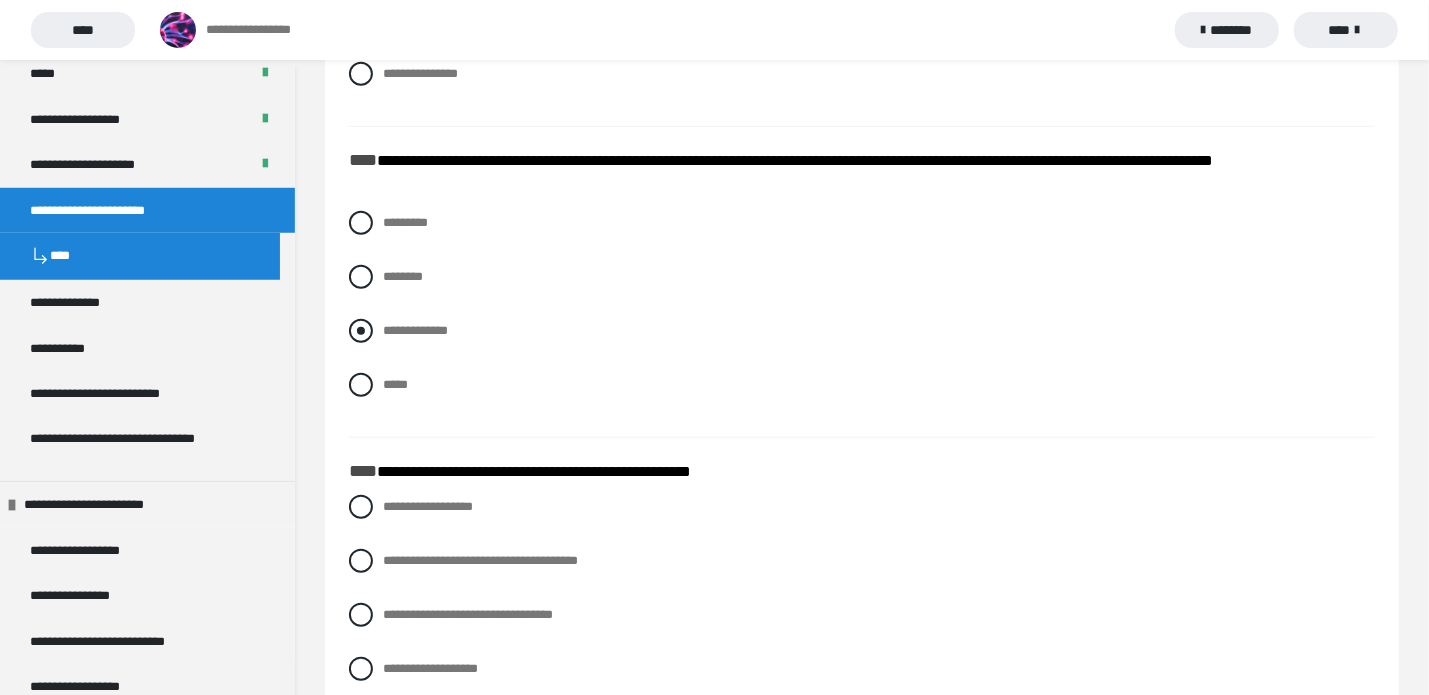 click on "**********" at bounding box center [862, 331] 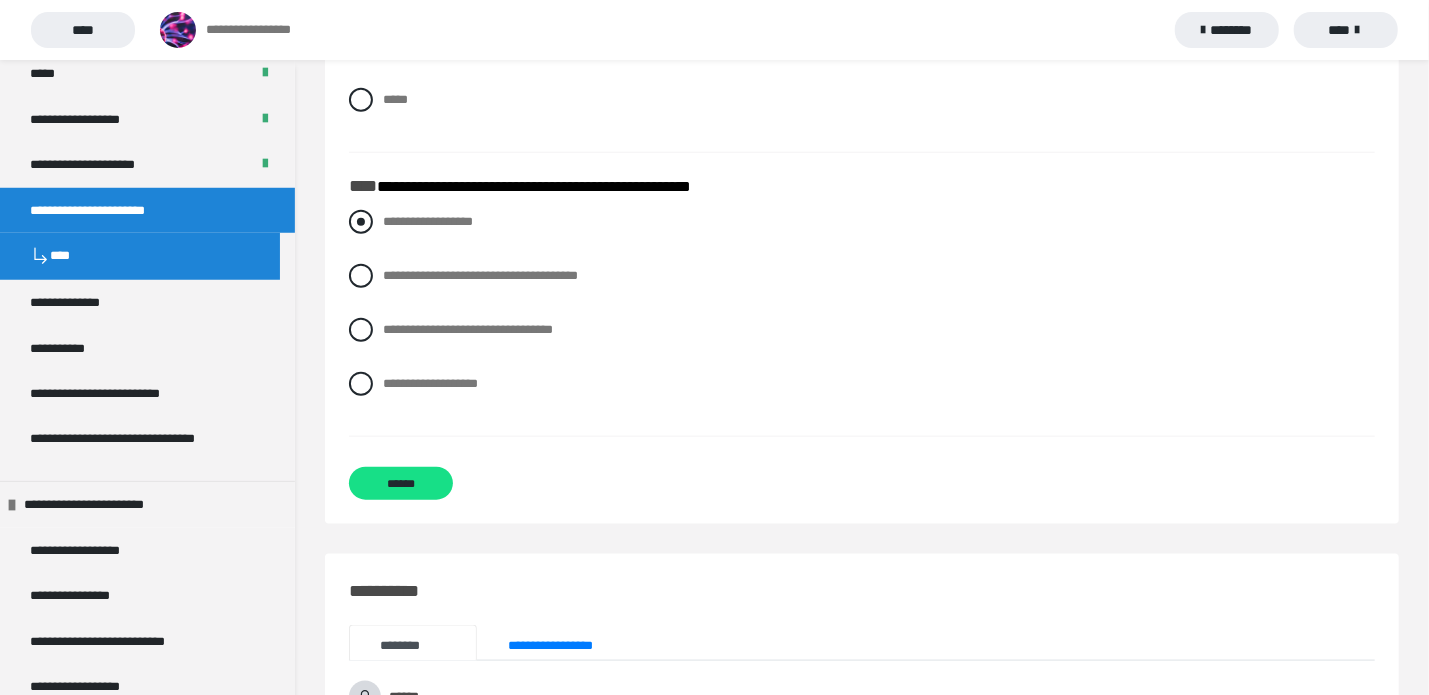 scroll, scrollTop: 1153, scrollLeft: 0, axis: vertical 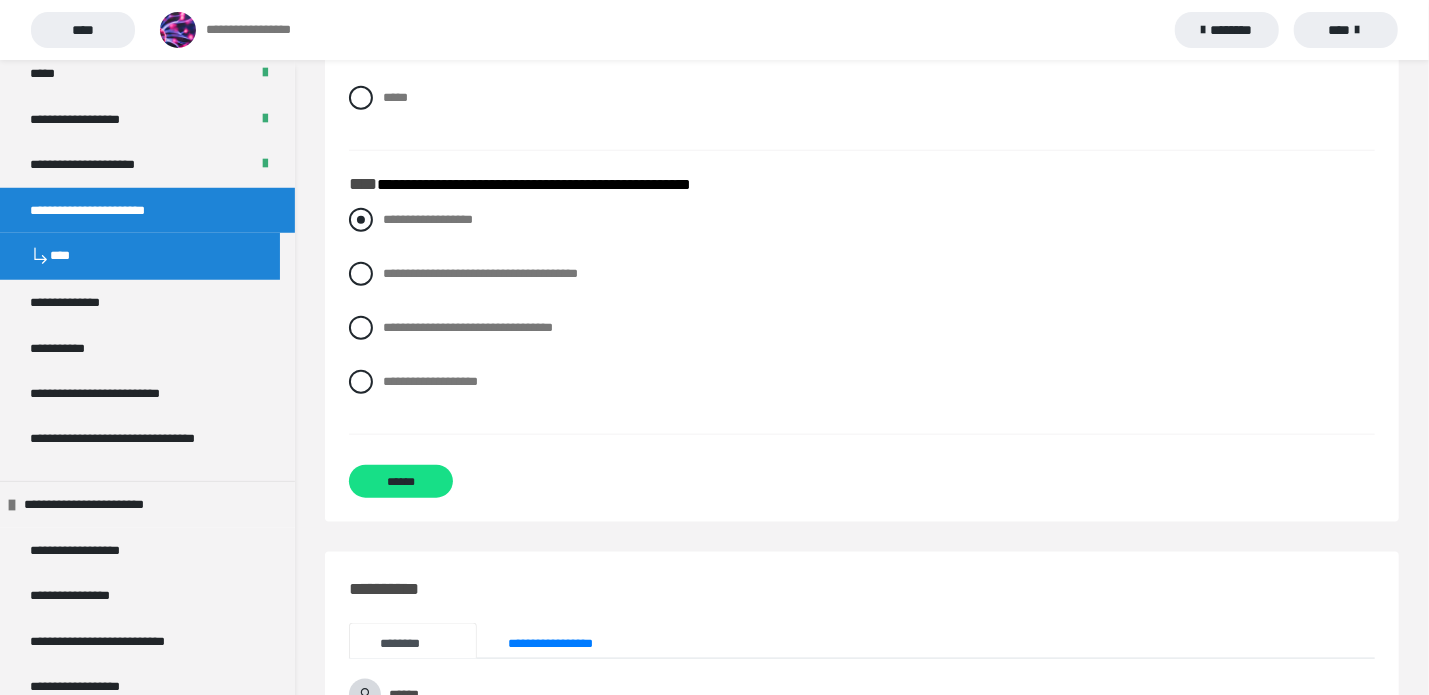 click on "**********" at bounding box center (862, 220) 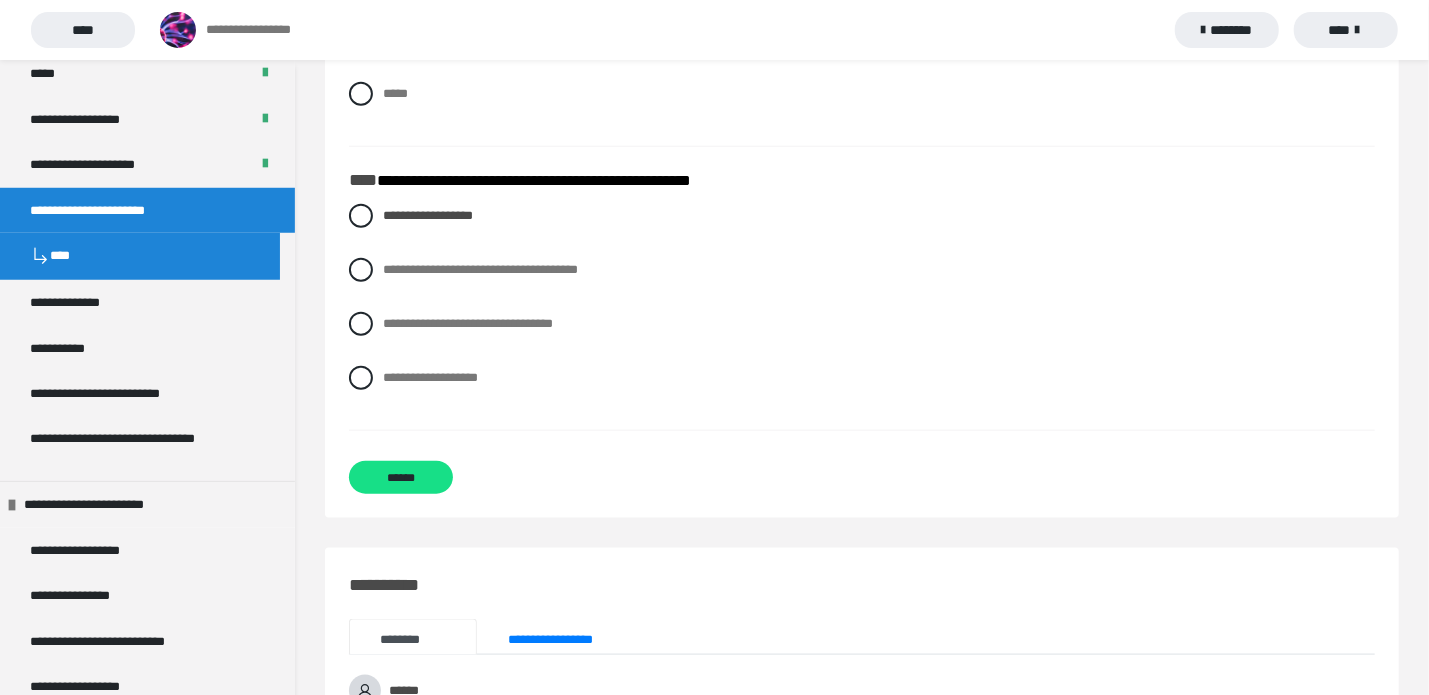 scroll, scrollTop: 1157, scrollLeft: 0, axis: vertical 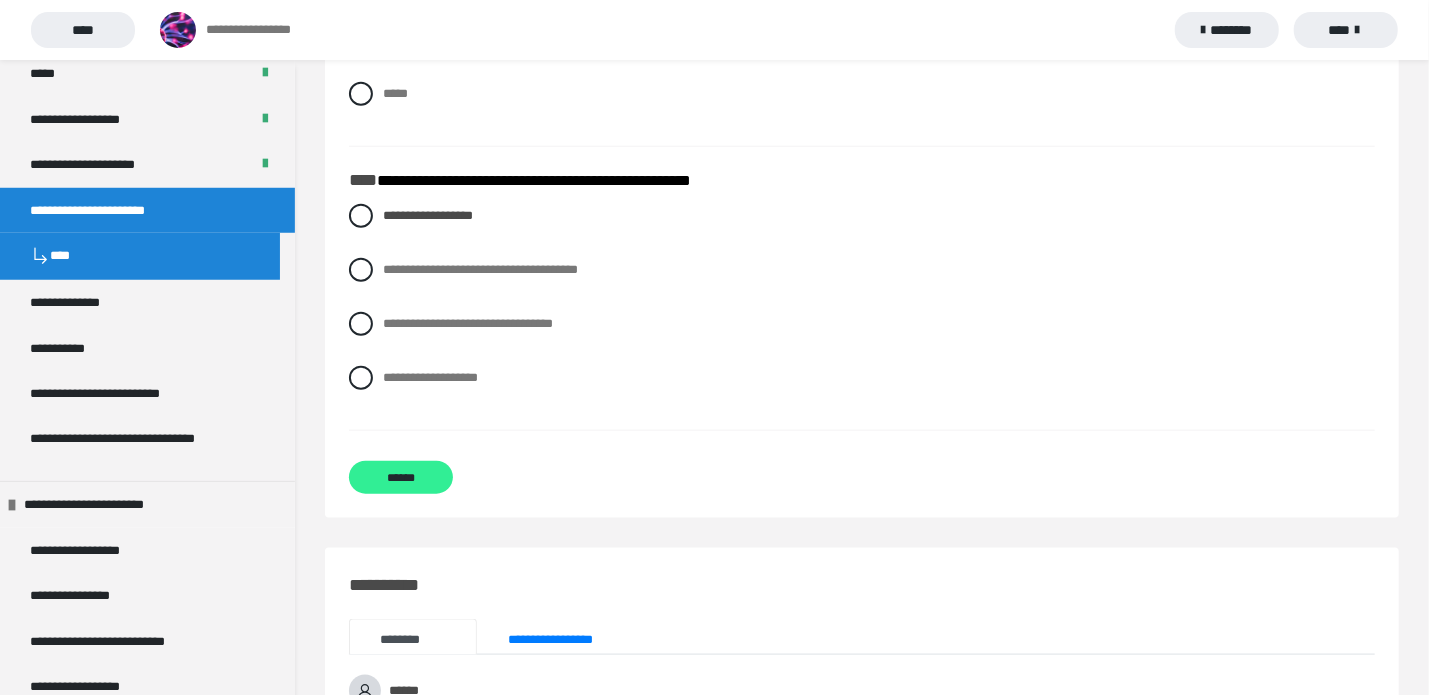 click on "******" at bounding box center [401, 477] 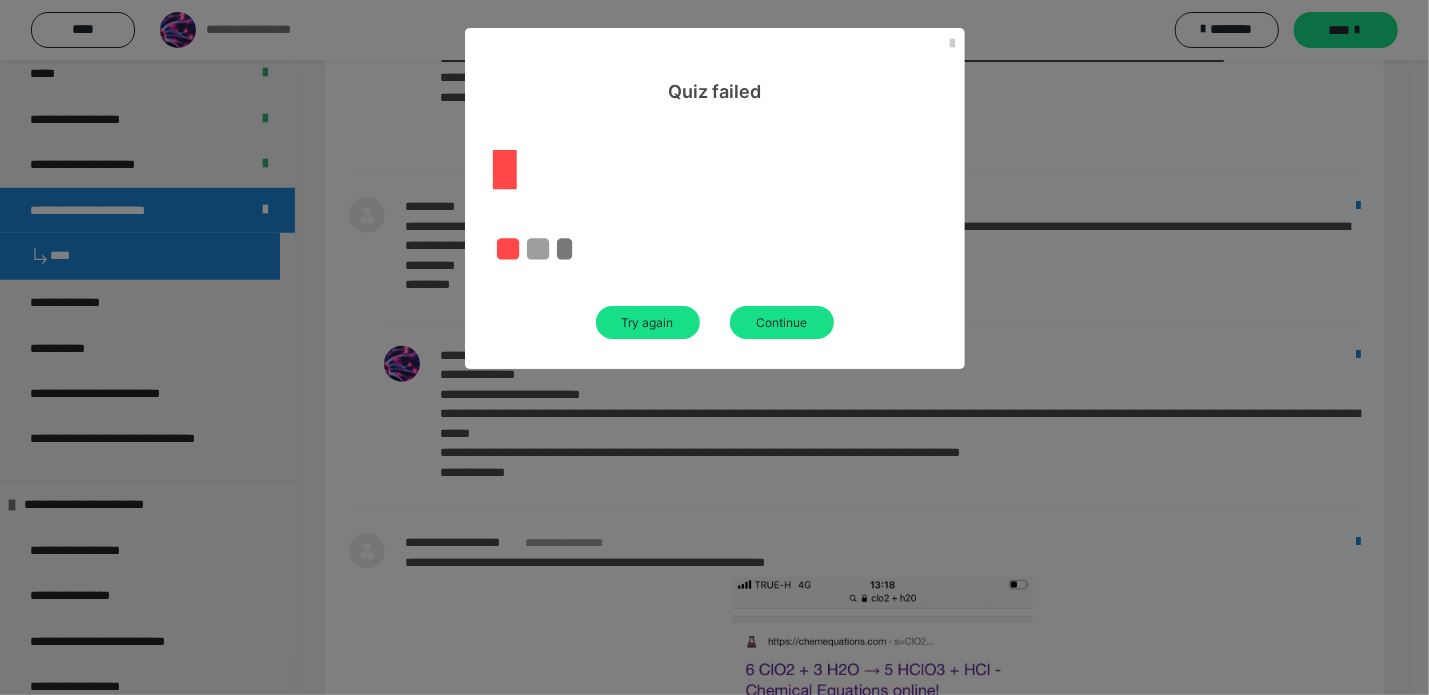scroll, scrollTop: 0, scrollLeft: 0, axis: both 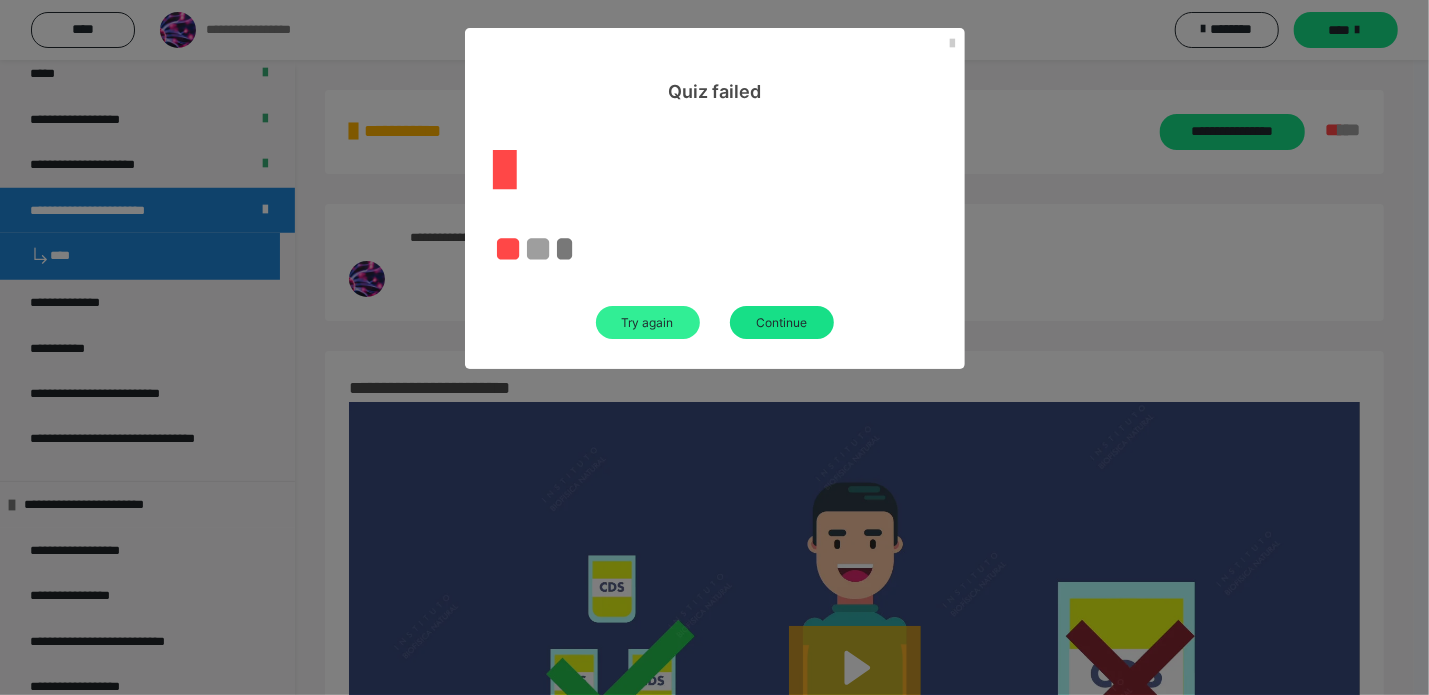 click on "Try again" at bounding box center [648, 322] 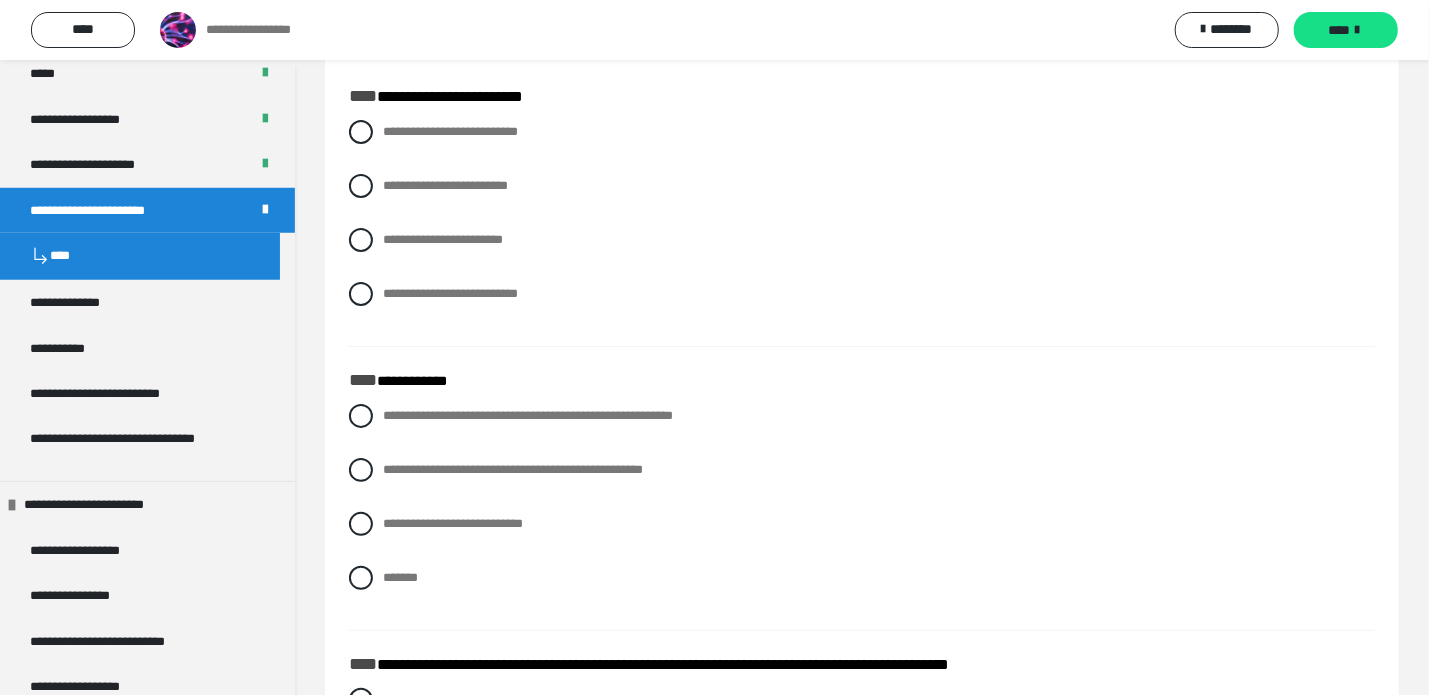 scroll, scrollTop: 84, scrollLeft: 0, axis: vertical 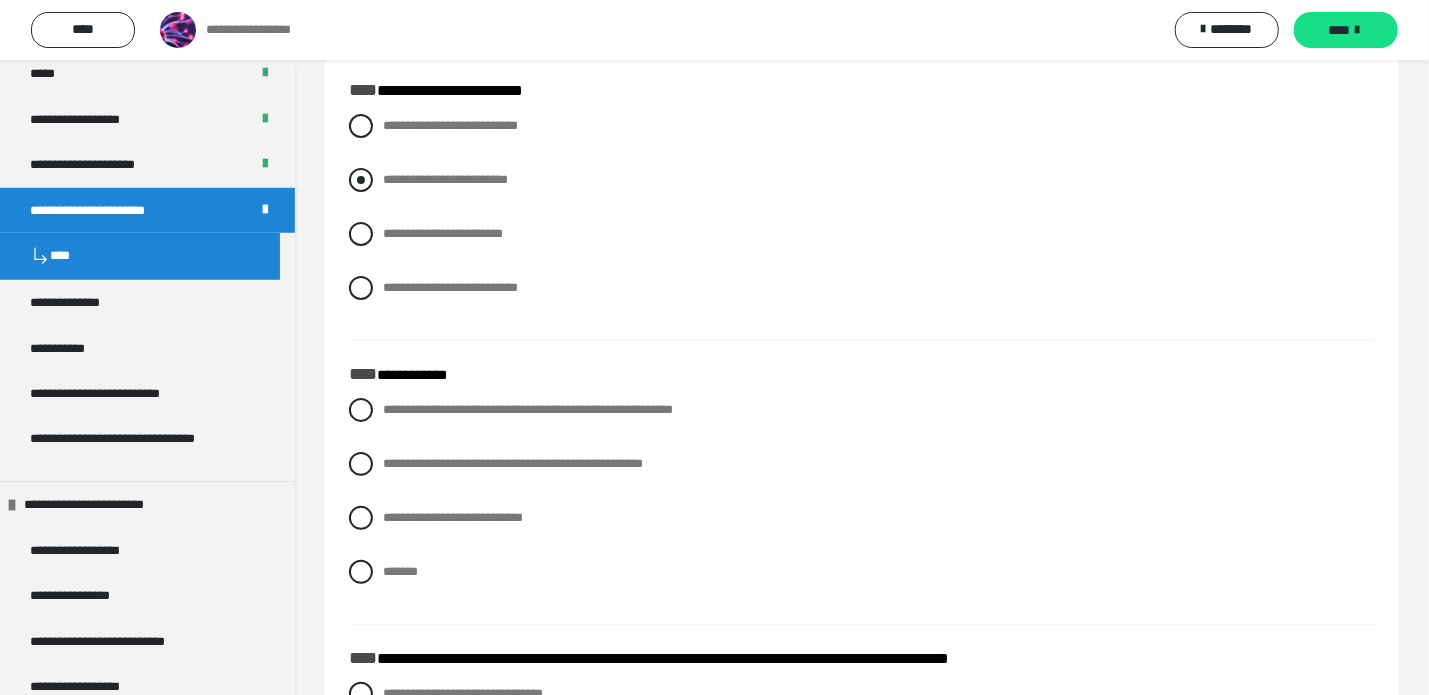 click at bounding box center [361, 180] 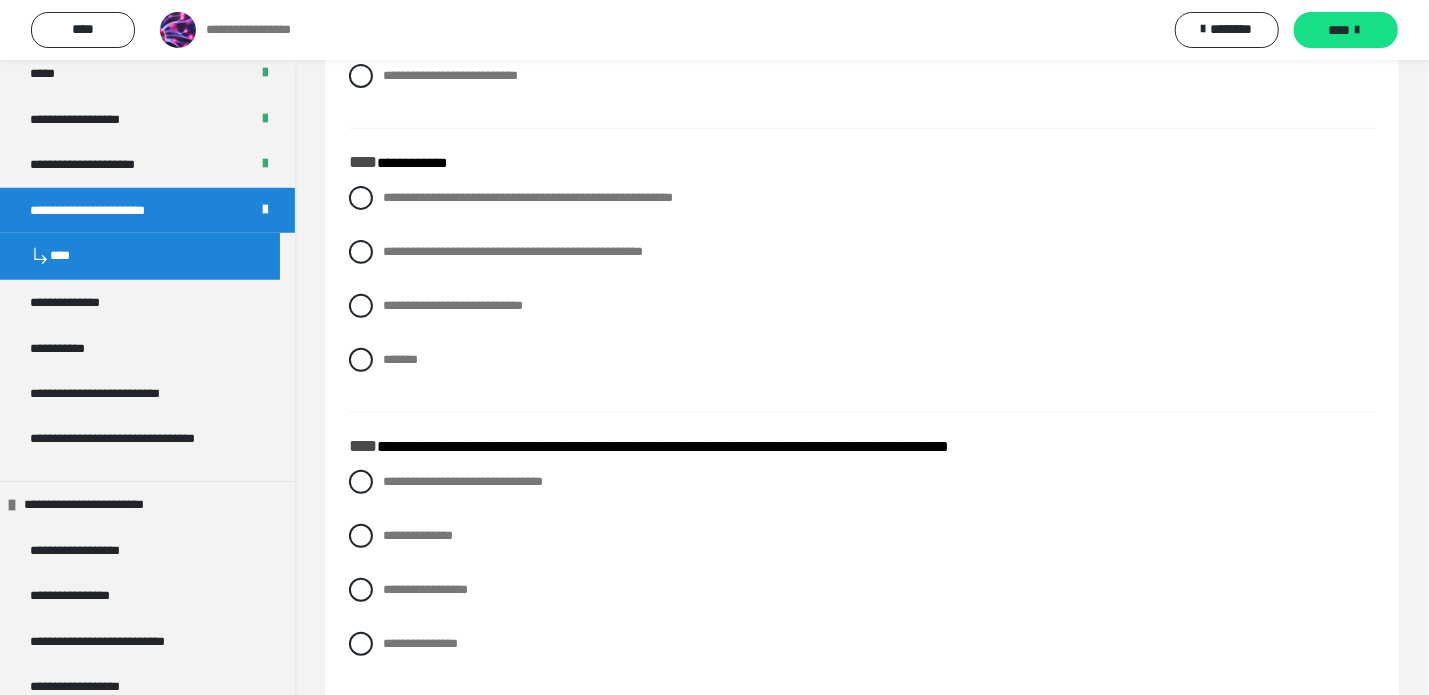 scroll, scrollTop: 306, scrollLeft: 0, axis: vertical 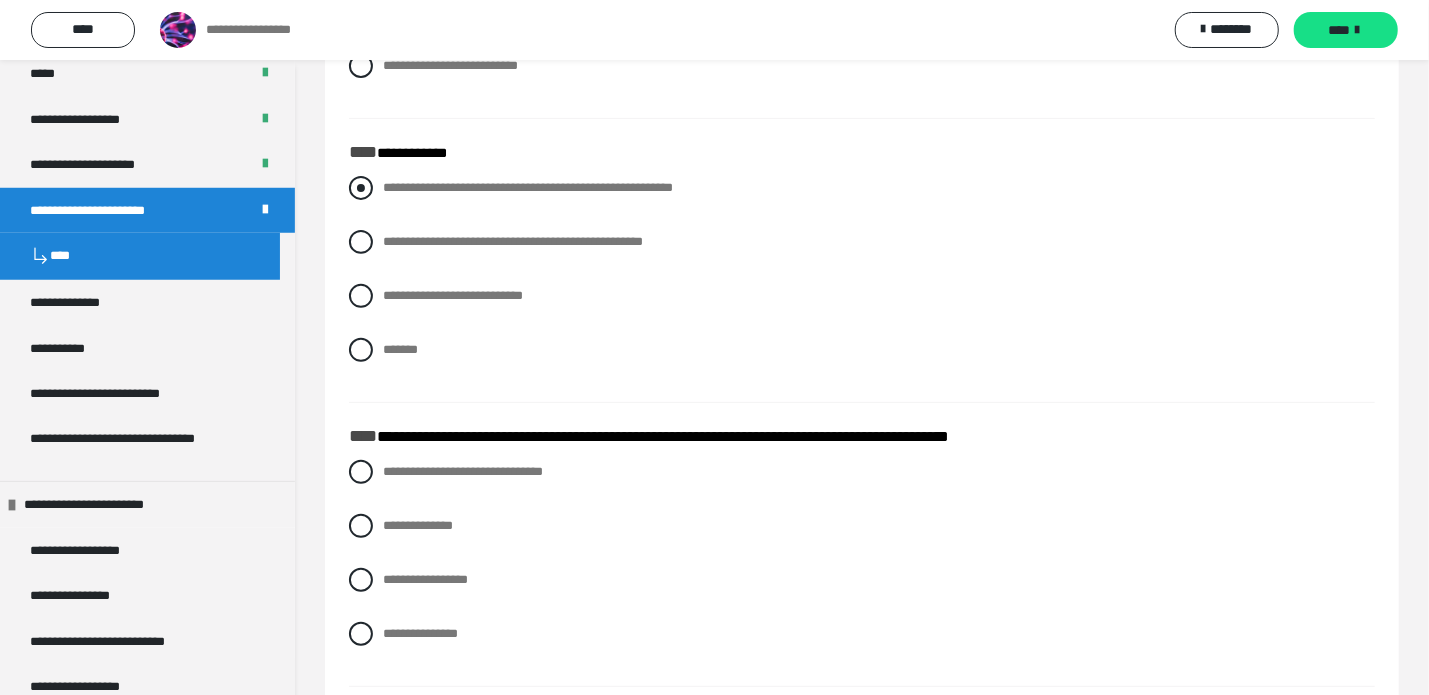 click at bounding box center [361, 188] 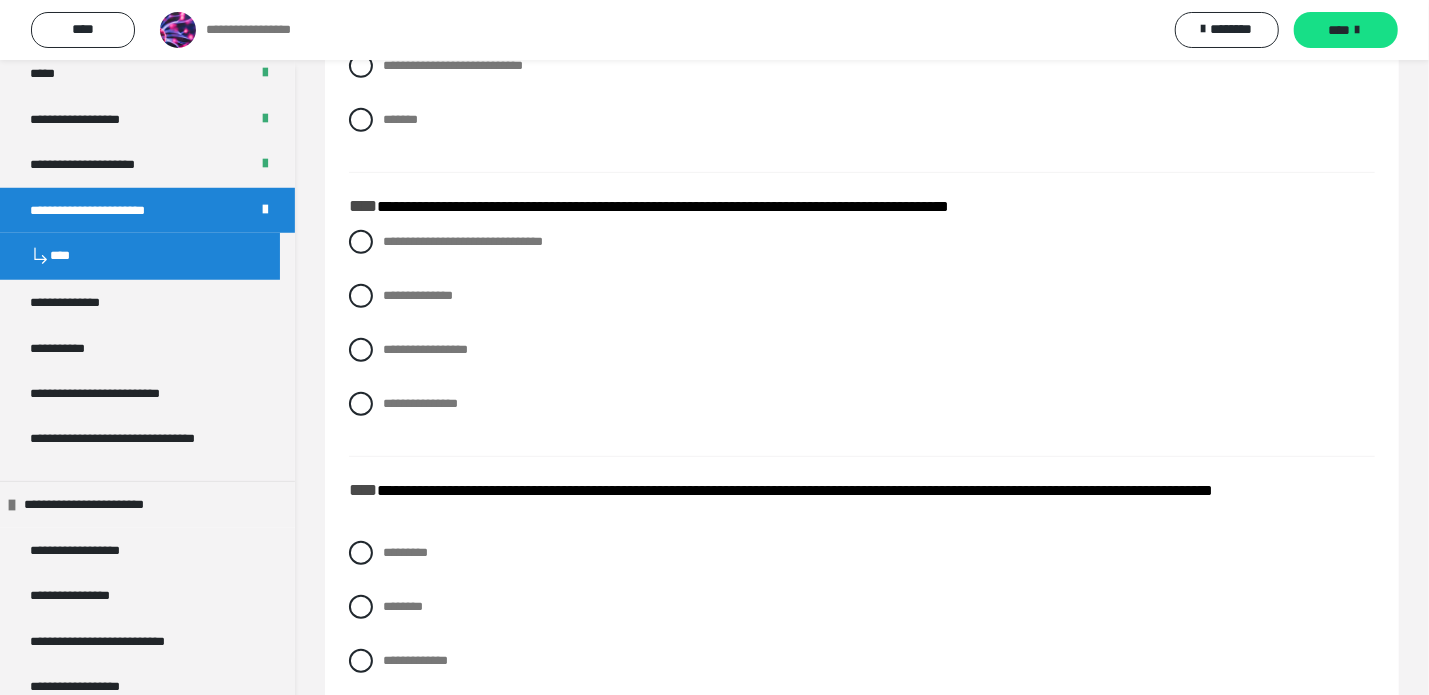 scroll, scrollTop: 539, scrollLeft: 0, axis: vertical 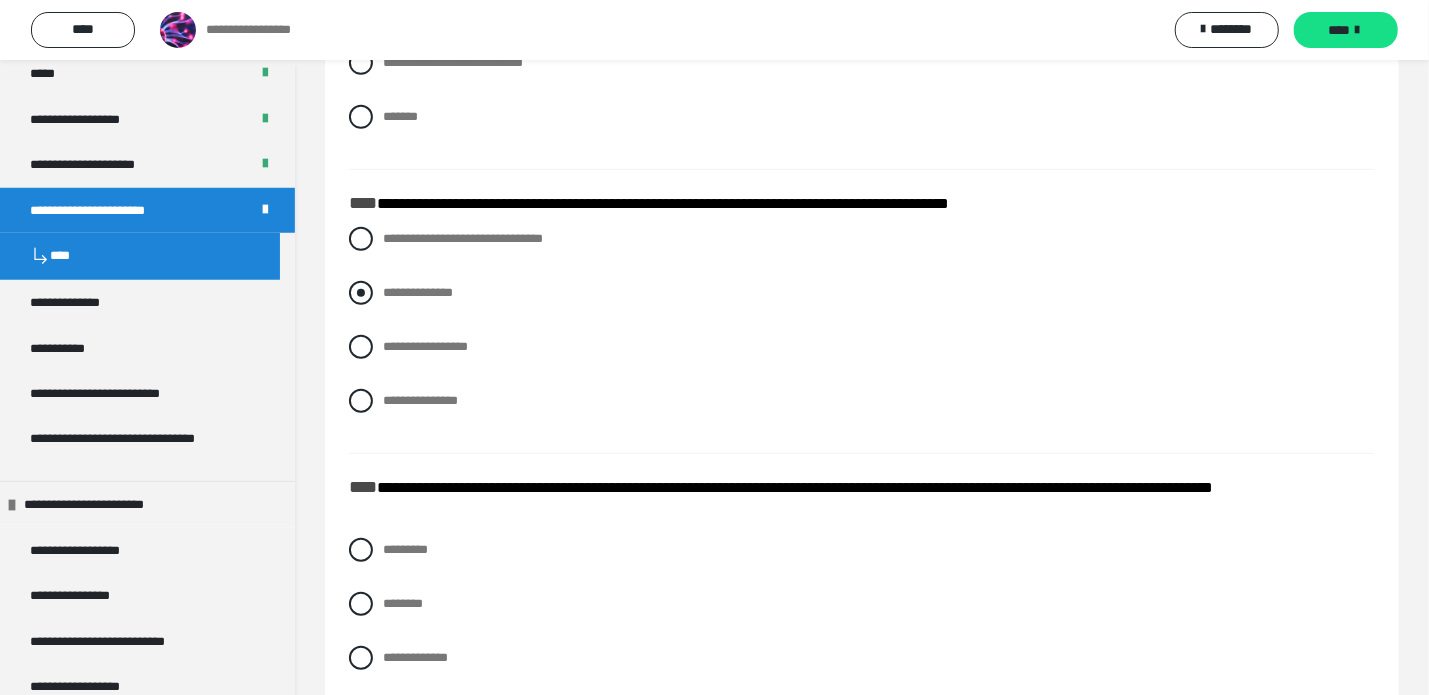 click at bounding box center [361, 293] 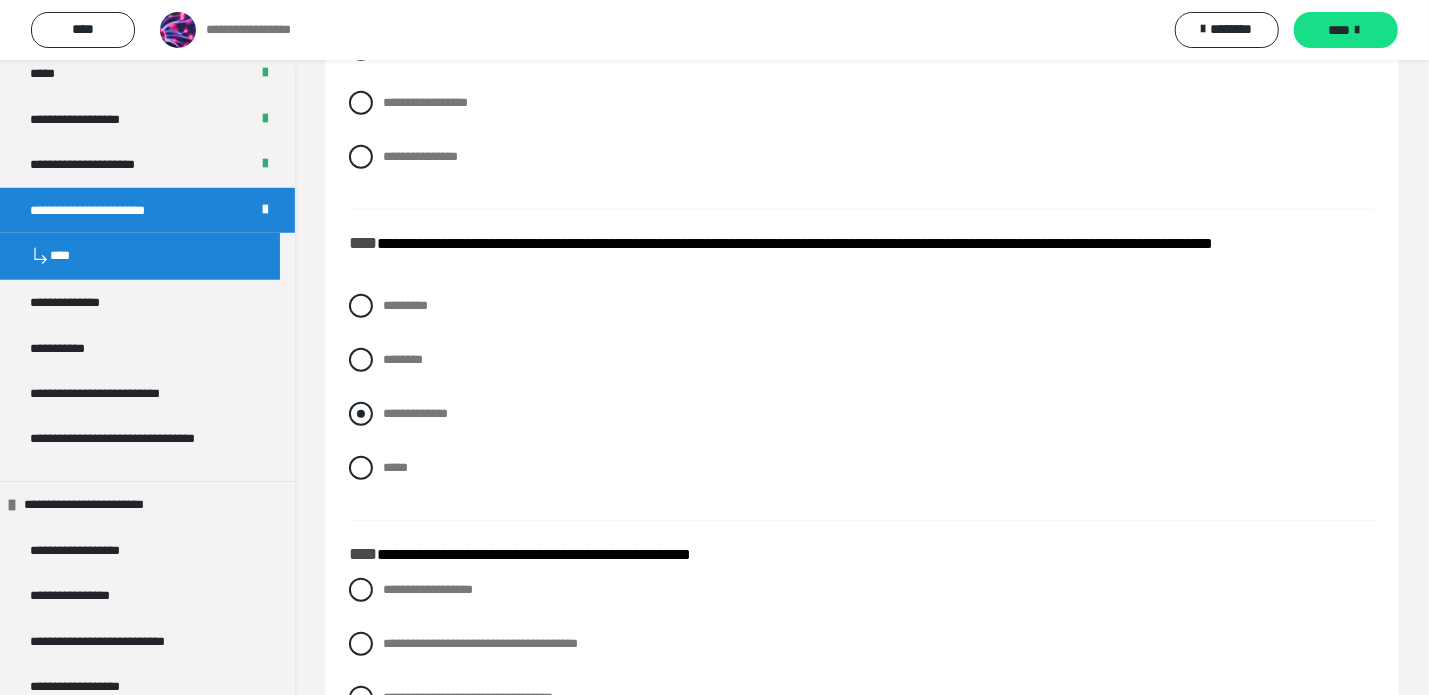 scroll, scrollTop: 787, scrollLeft: 0, axis: vertical 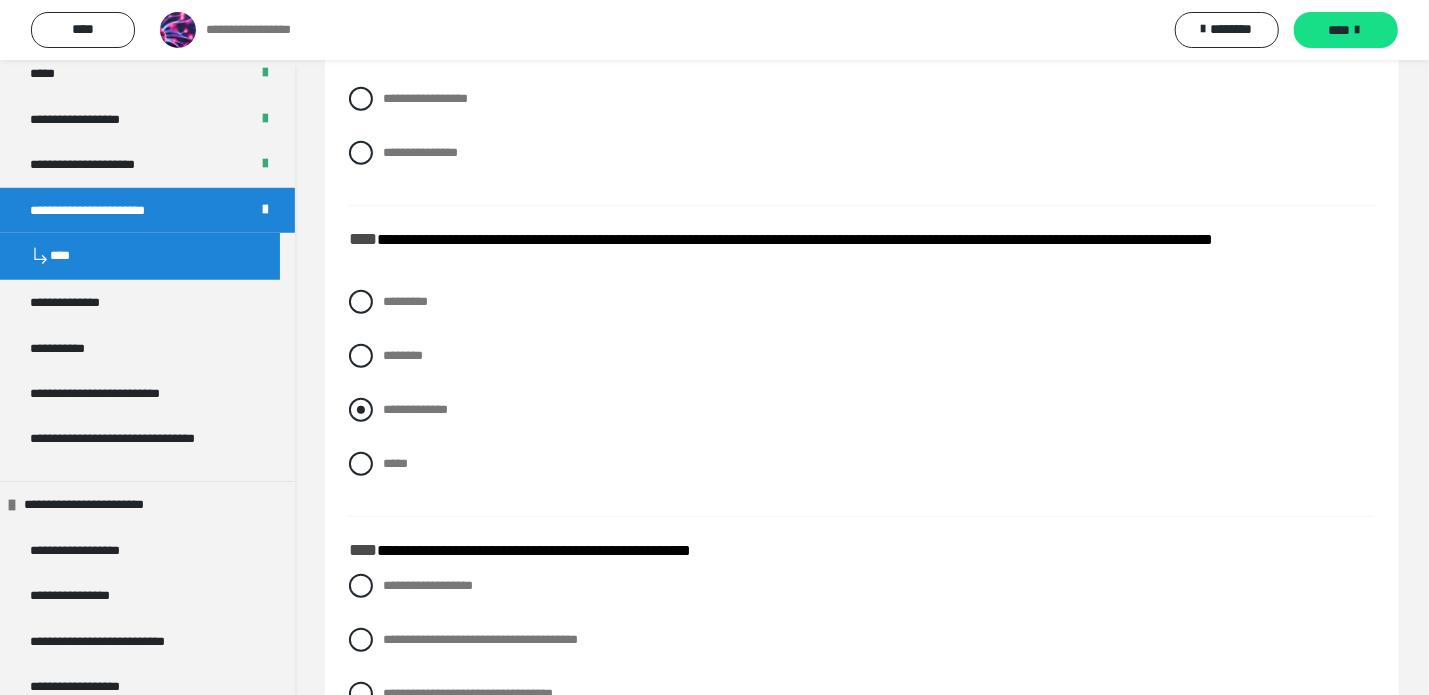 click at bounding box center [361, 410] 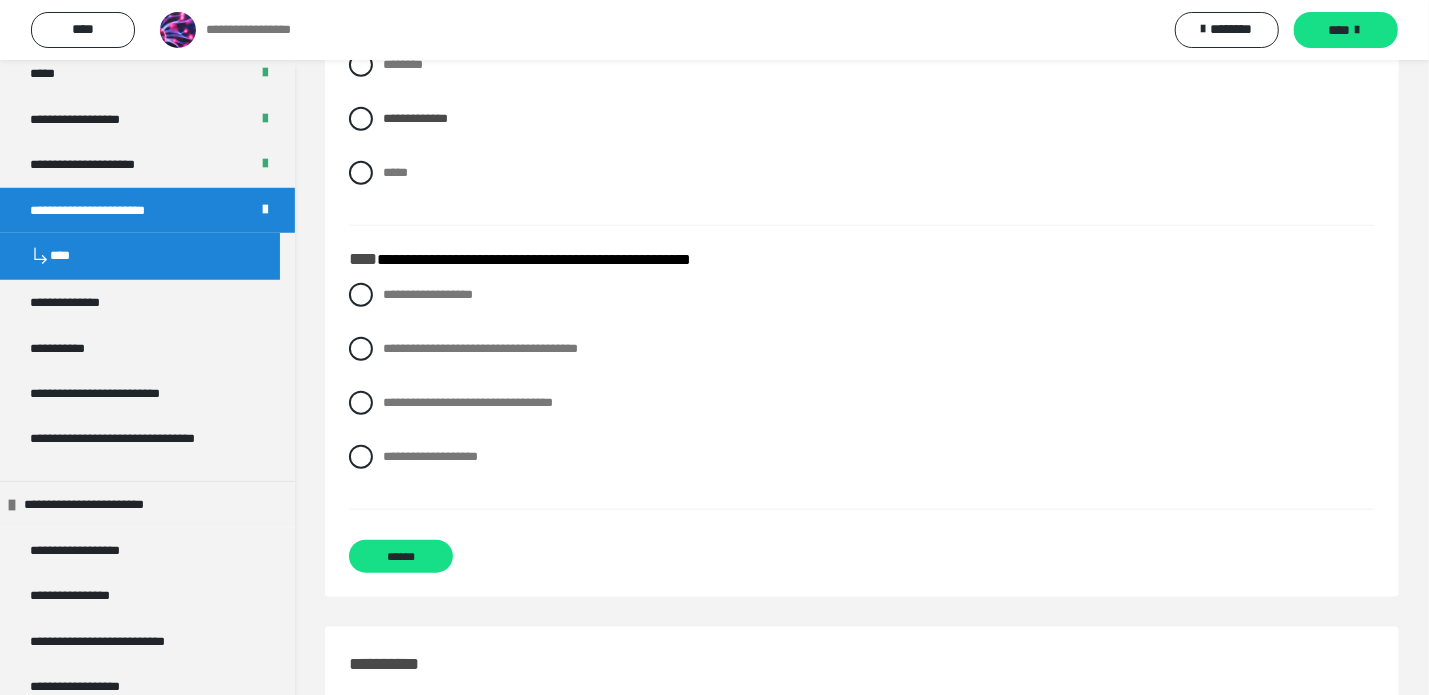 scroll, scrollTop: 1081, scrollLeft: 0, axis: vertical 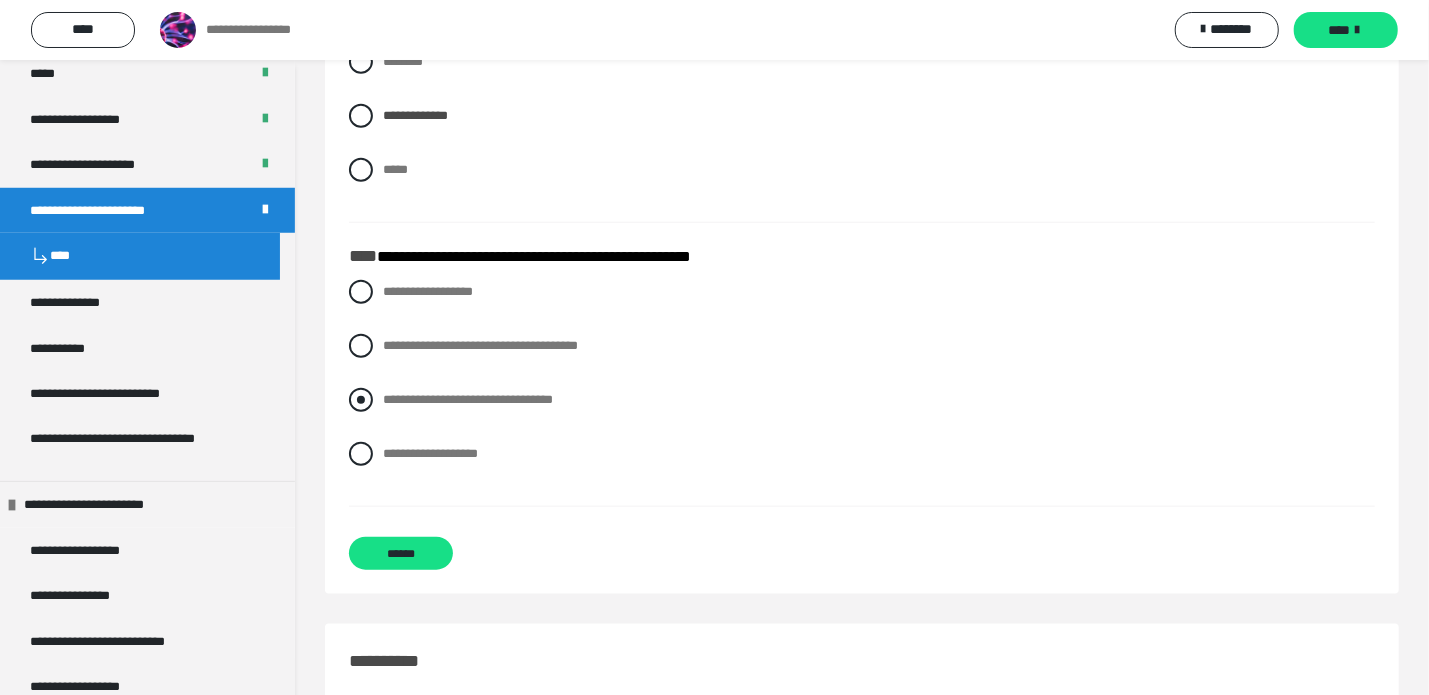 click at bounding box center (361, 400) 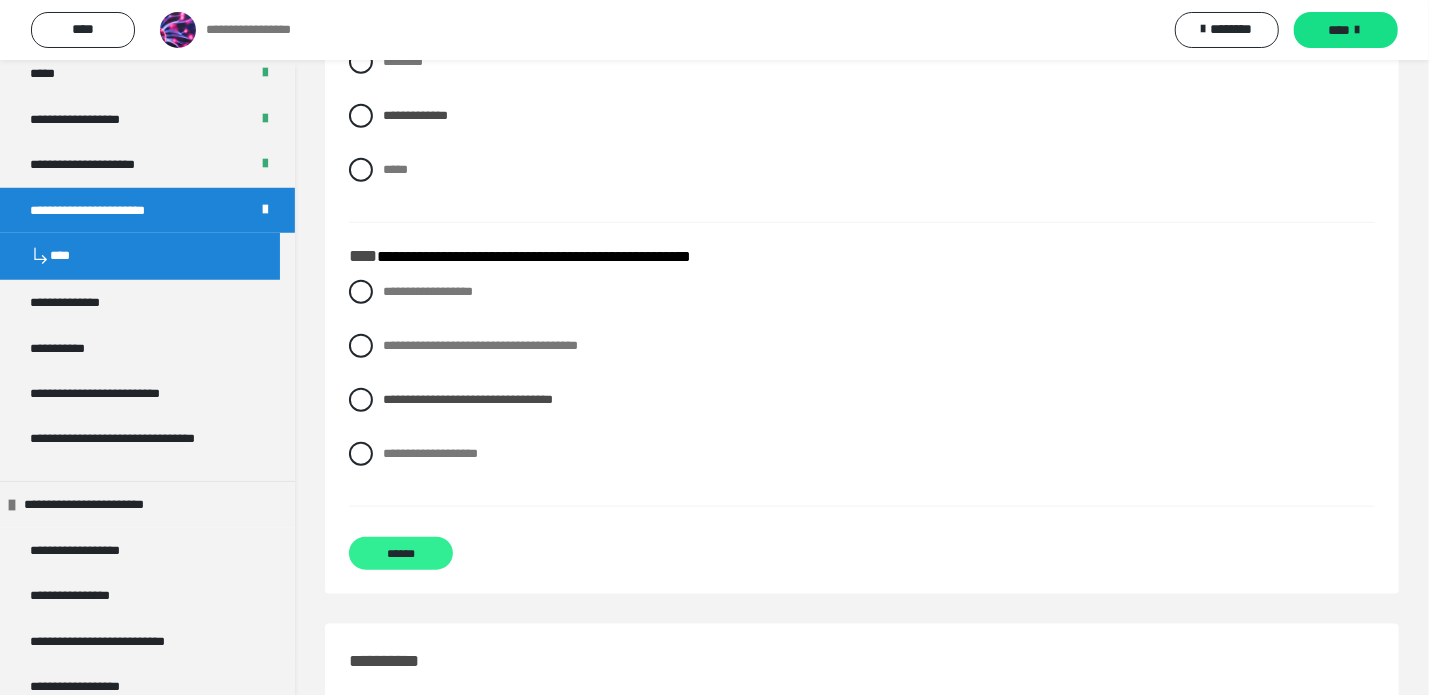 click on "******" at bounding box center [401, 553] 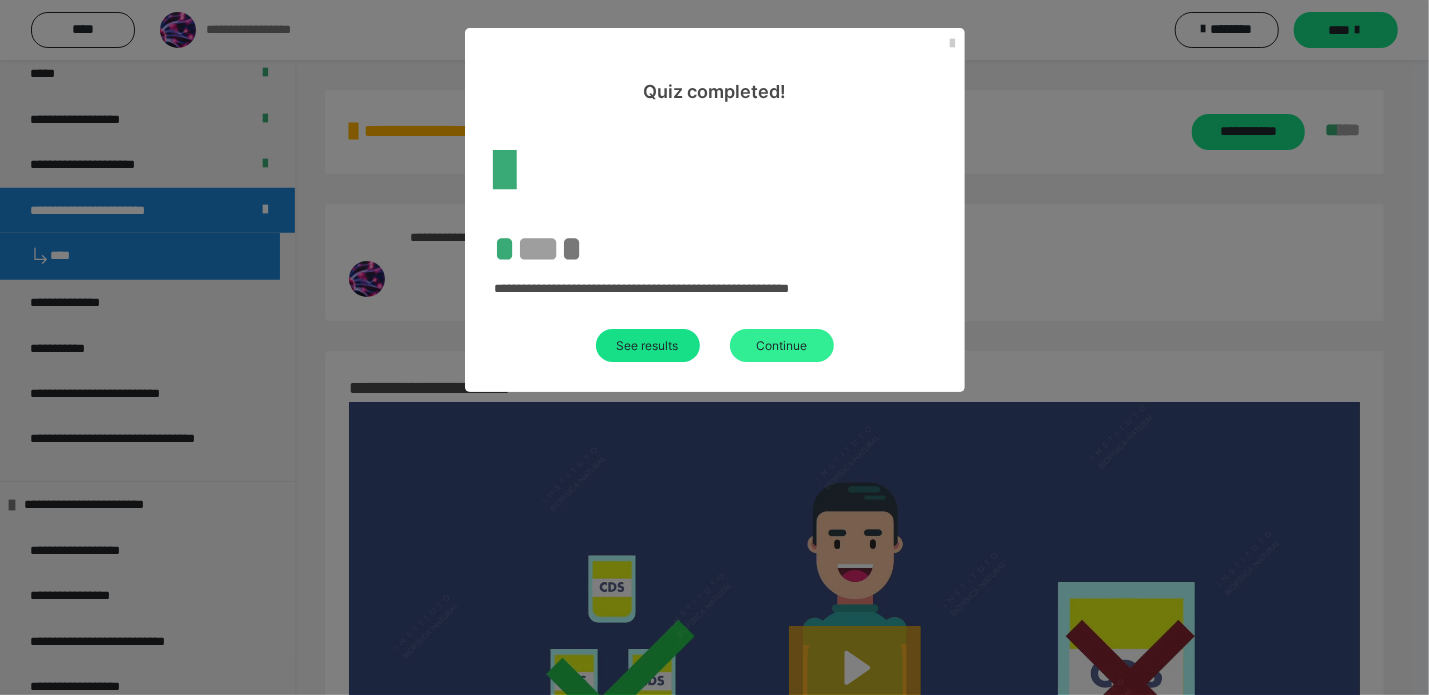 click on "Continue" at bounding box center (648, 345) 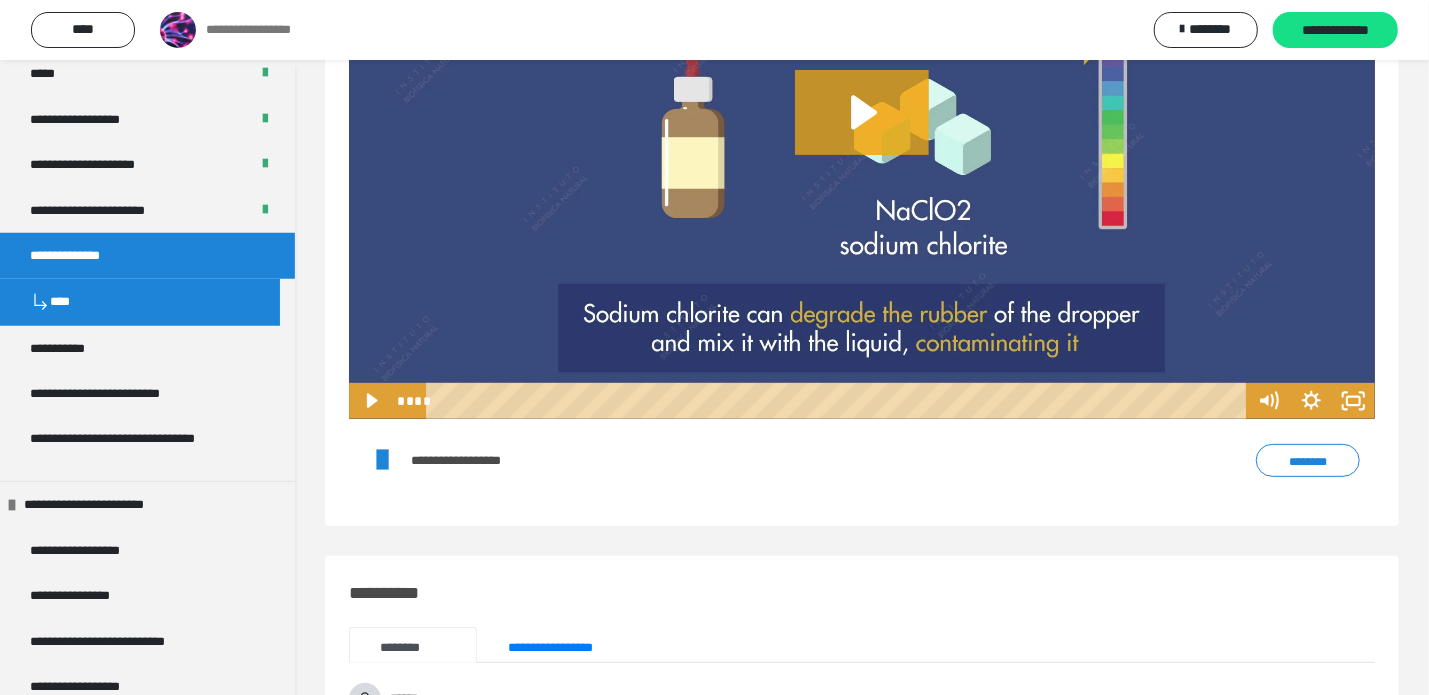 scroll, scrollTop: 300, scrollLeft: 0, axis: vertical 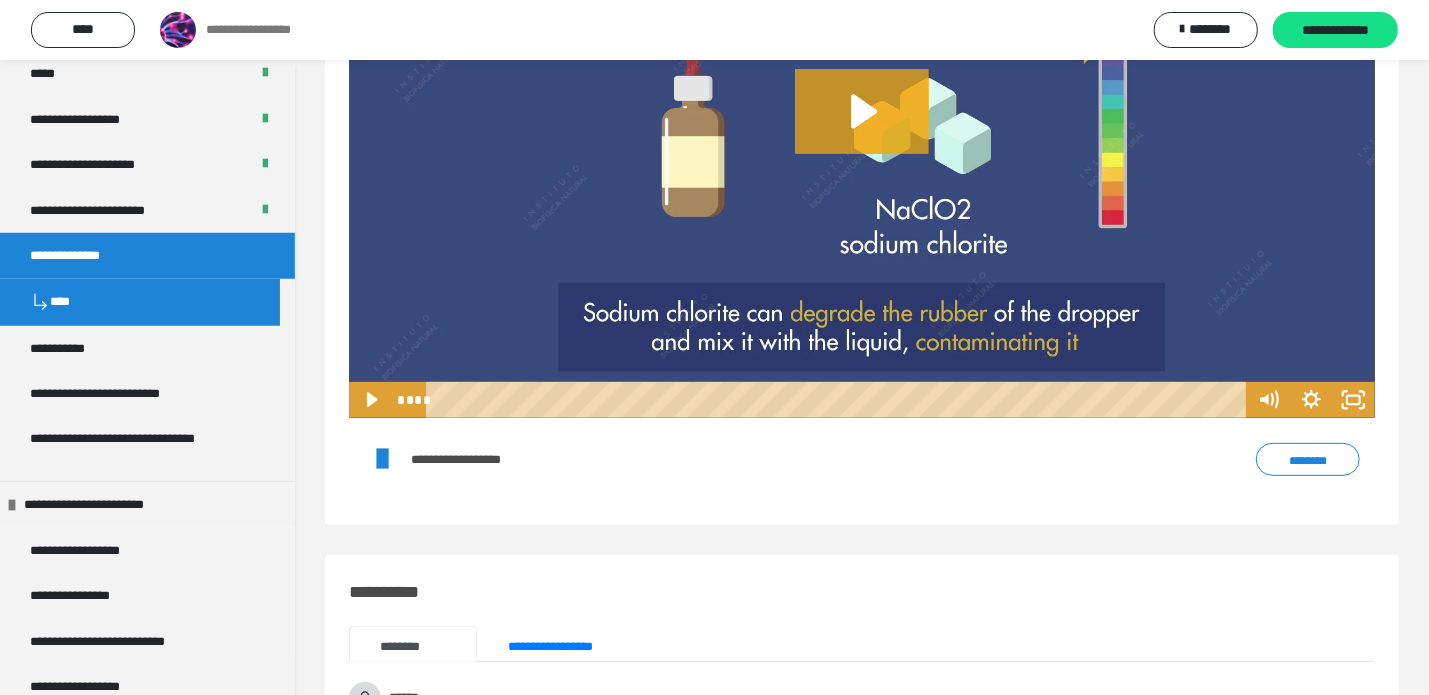 click on "********" at bounding box center (1308, 459) 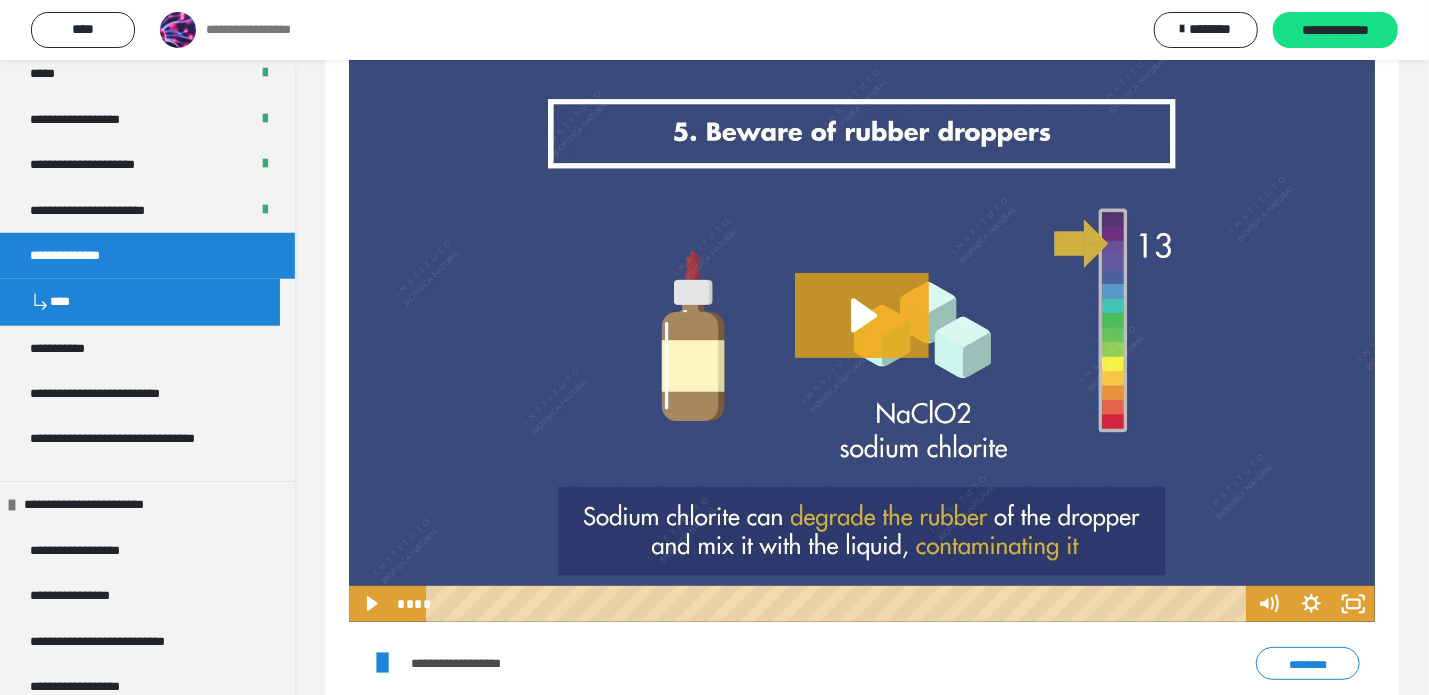scroll, scrollTop: 97, scrollLeft: 0, axis: vertical 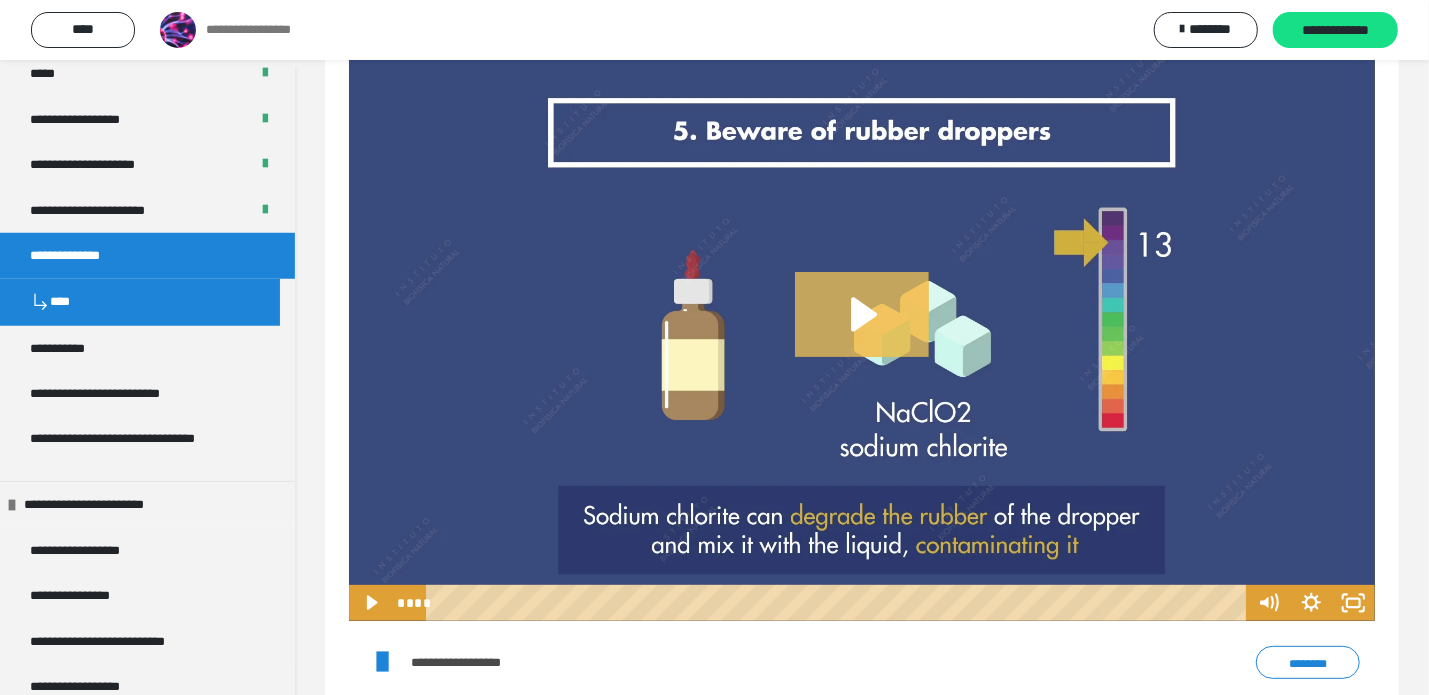 click 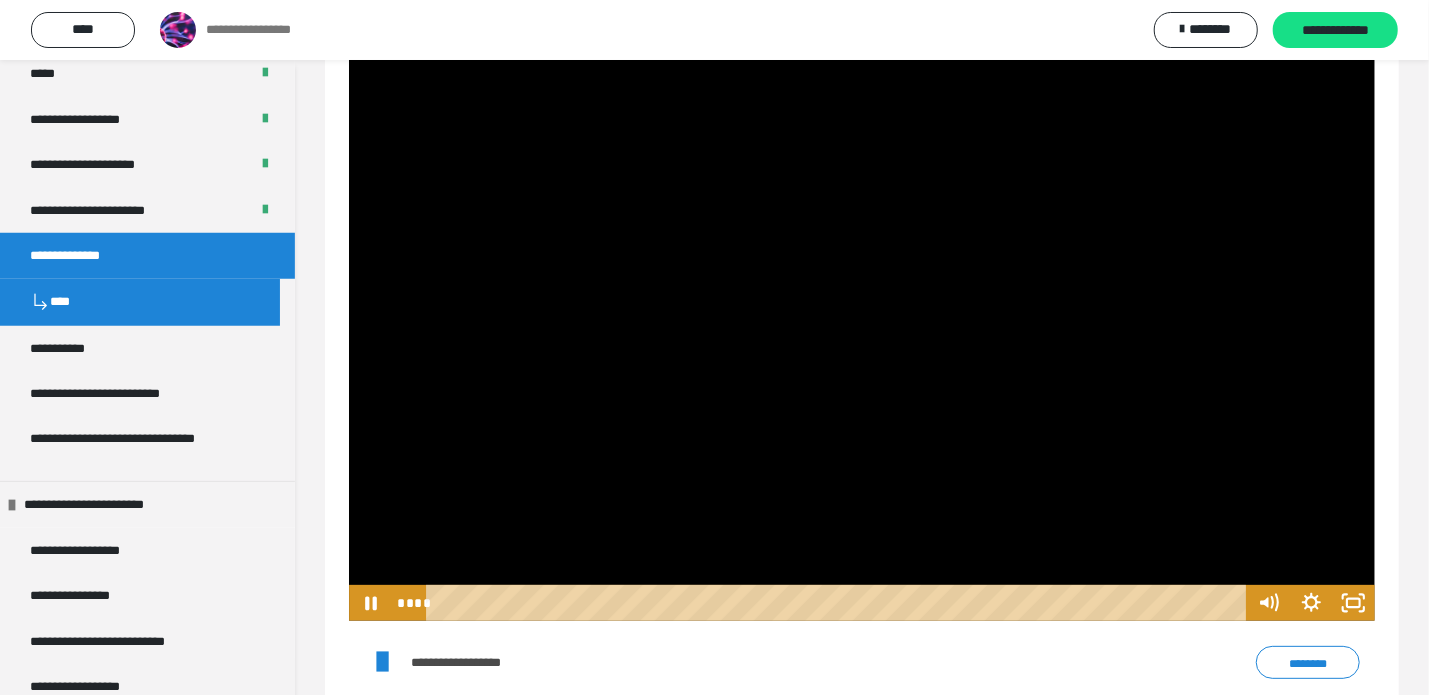 click at bounding box center [862, 332] 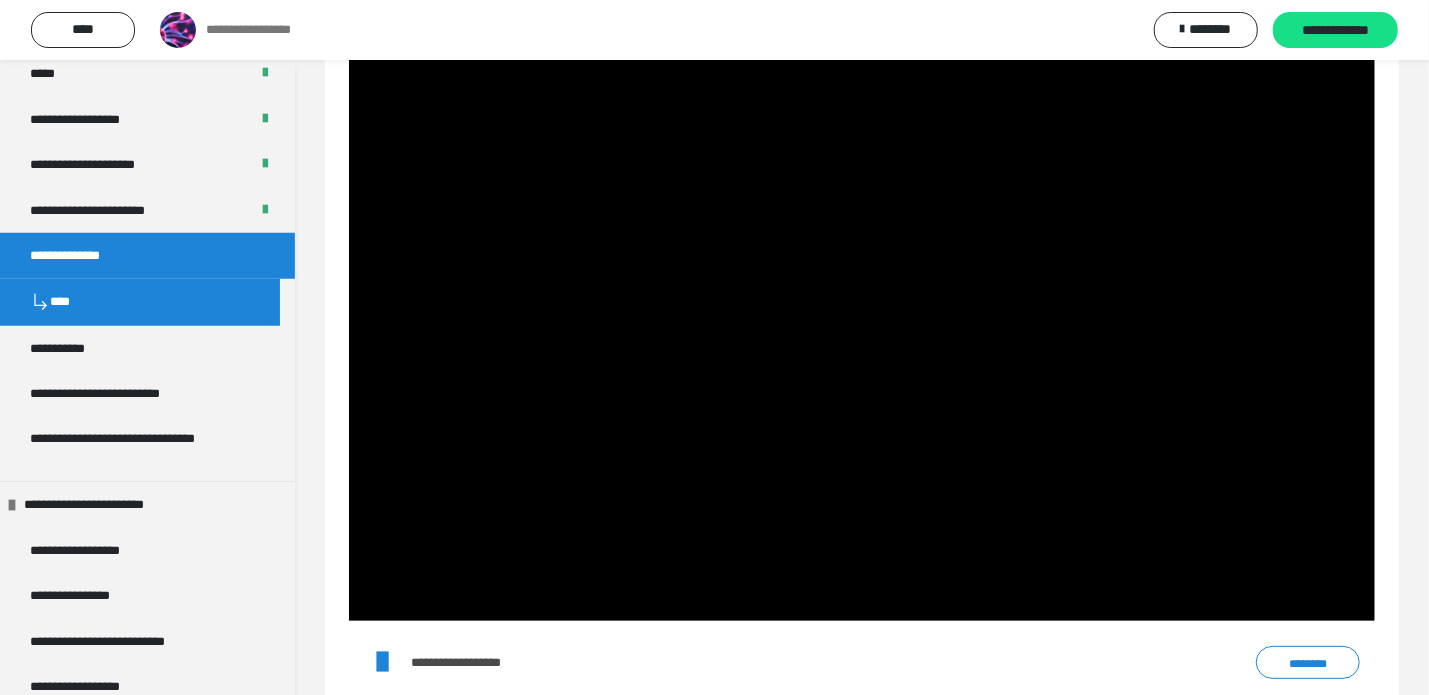 type 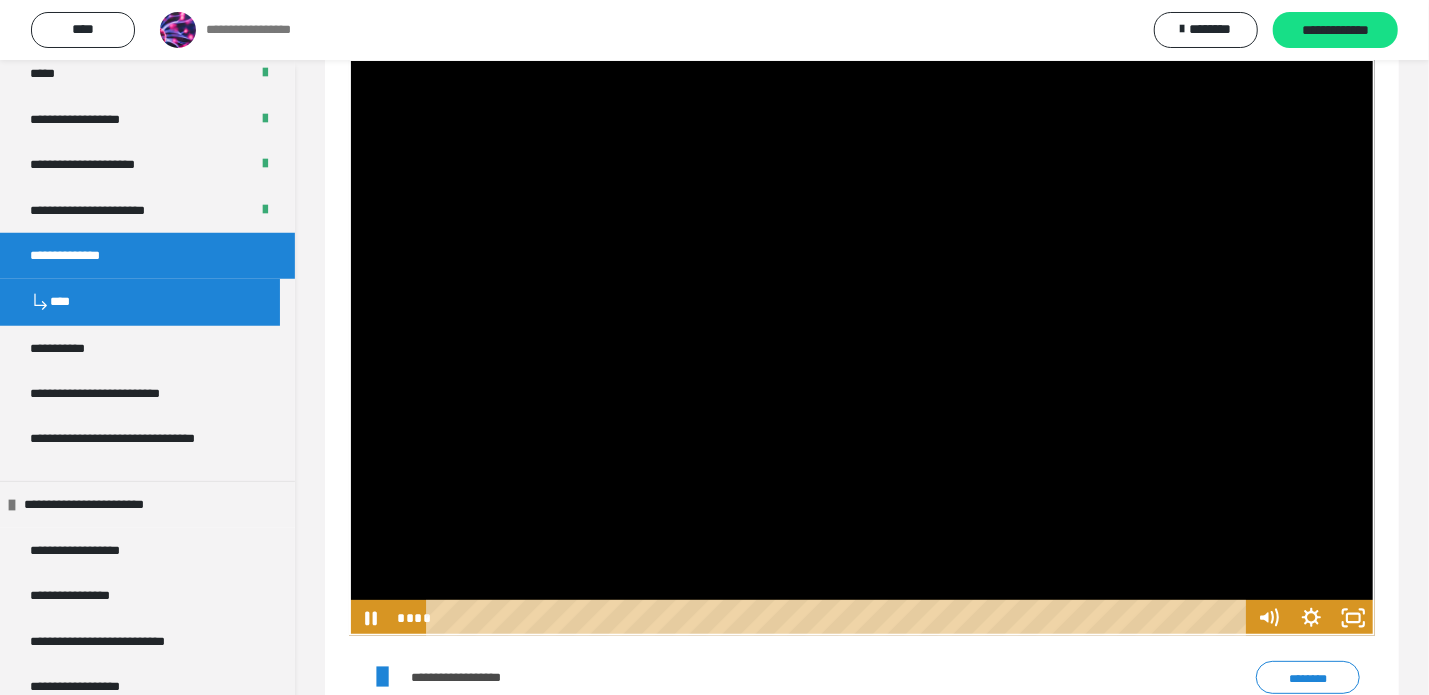scroll, scrollTop: 63, scrollLeft: 0, axis: vertical 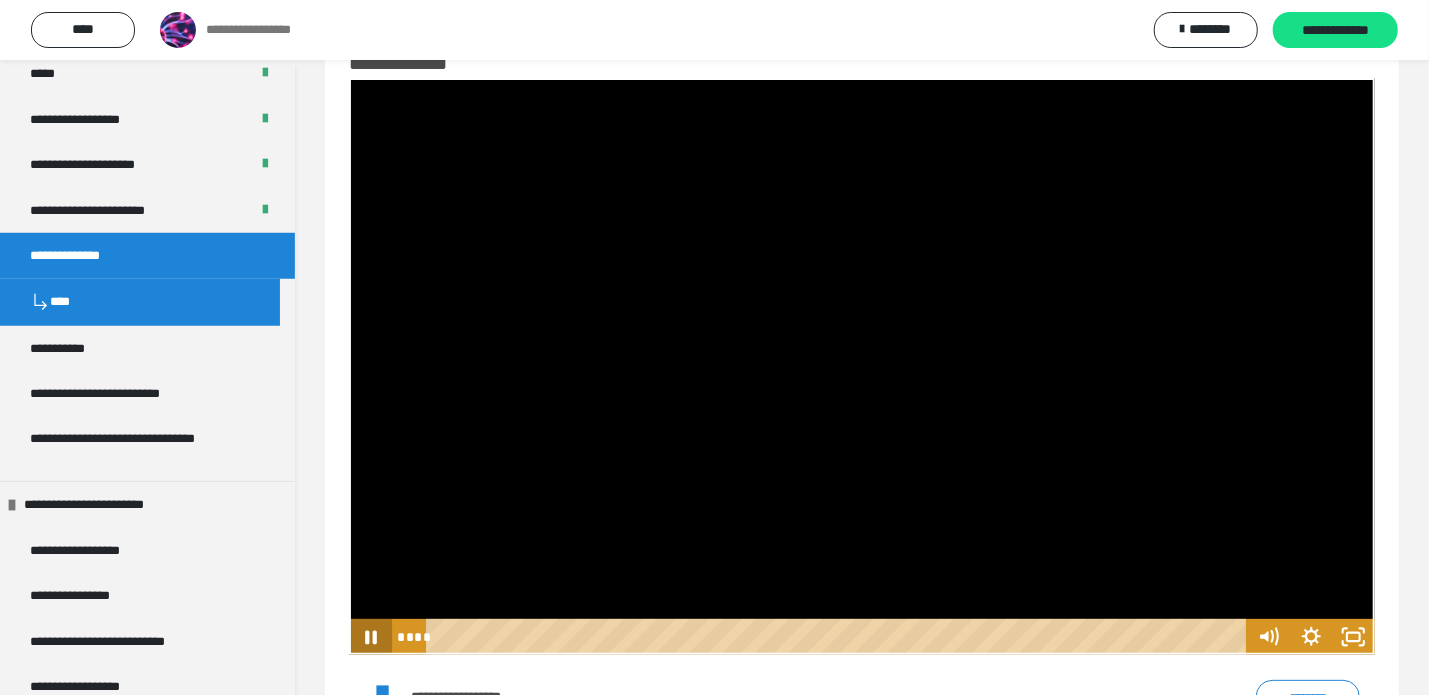 click 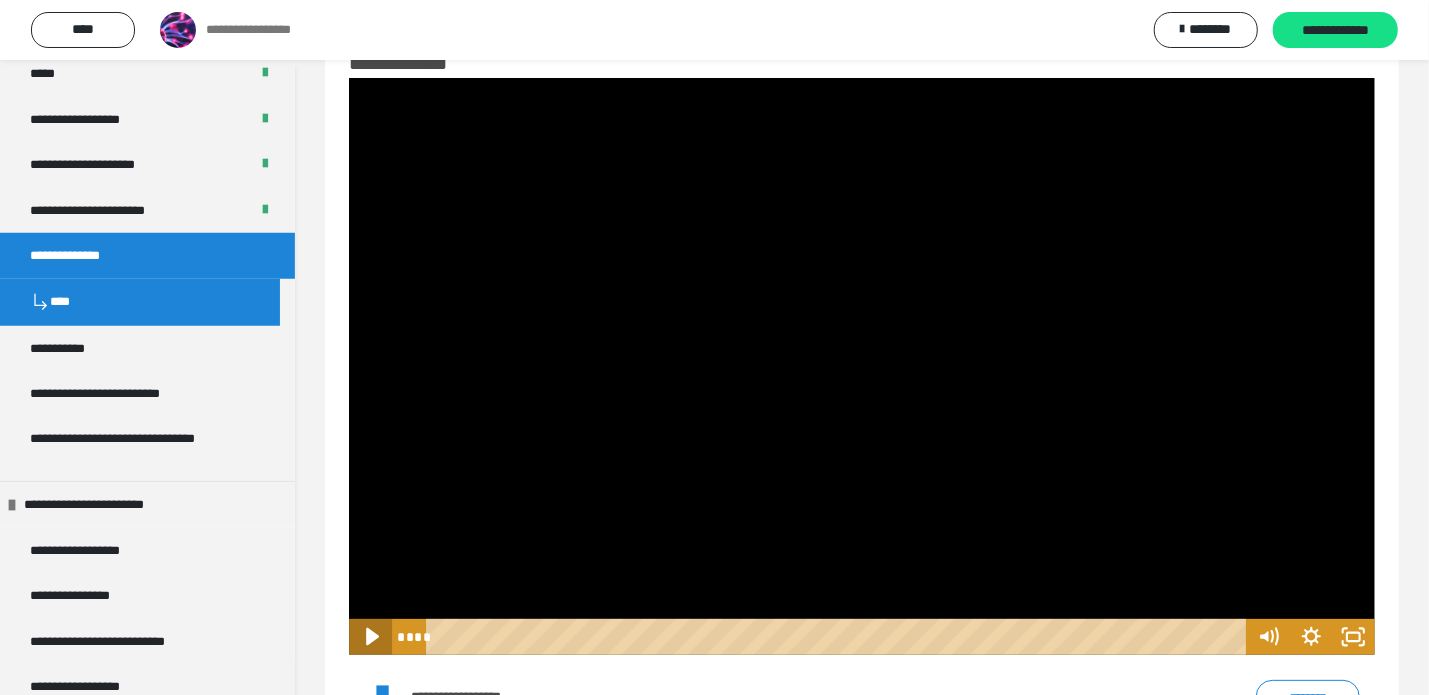 click 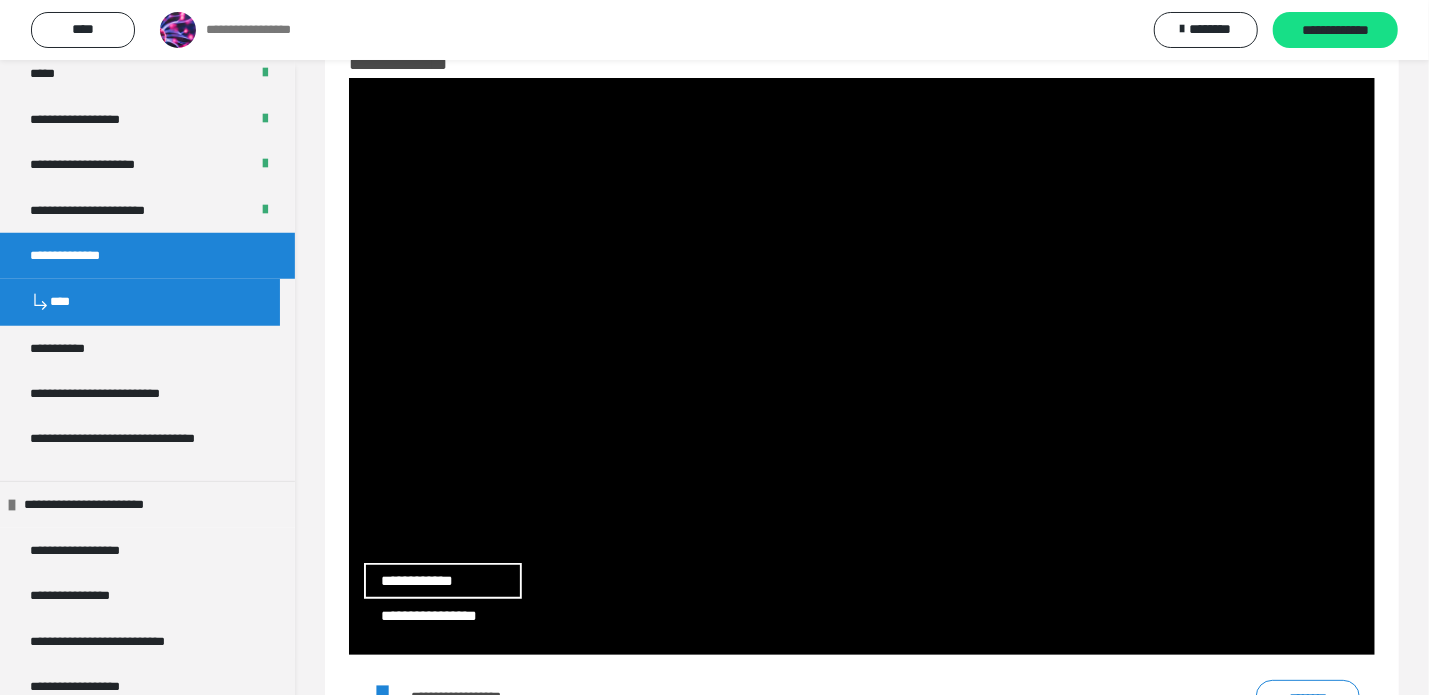 scroll, scrollTop: 0, scrollLeft: 0, axis: both 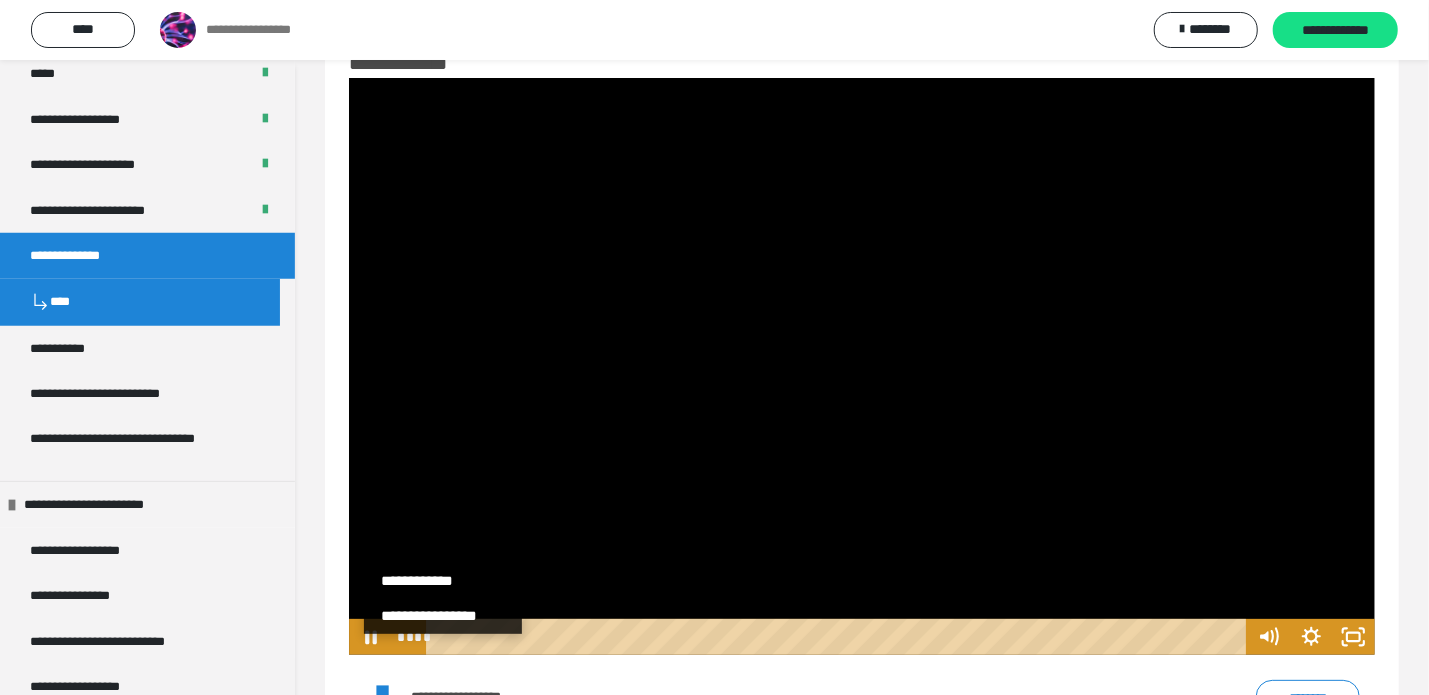 click at bounding box center [862, 366] 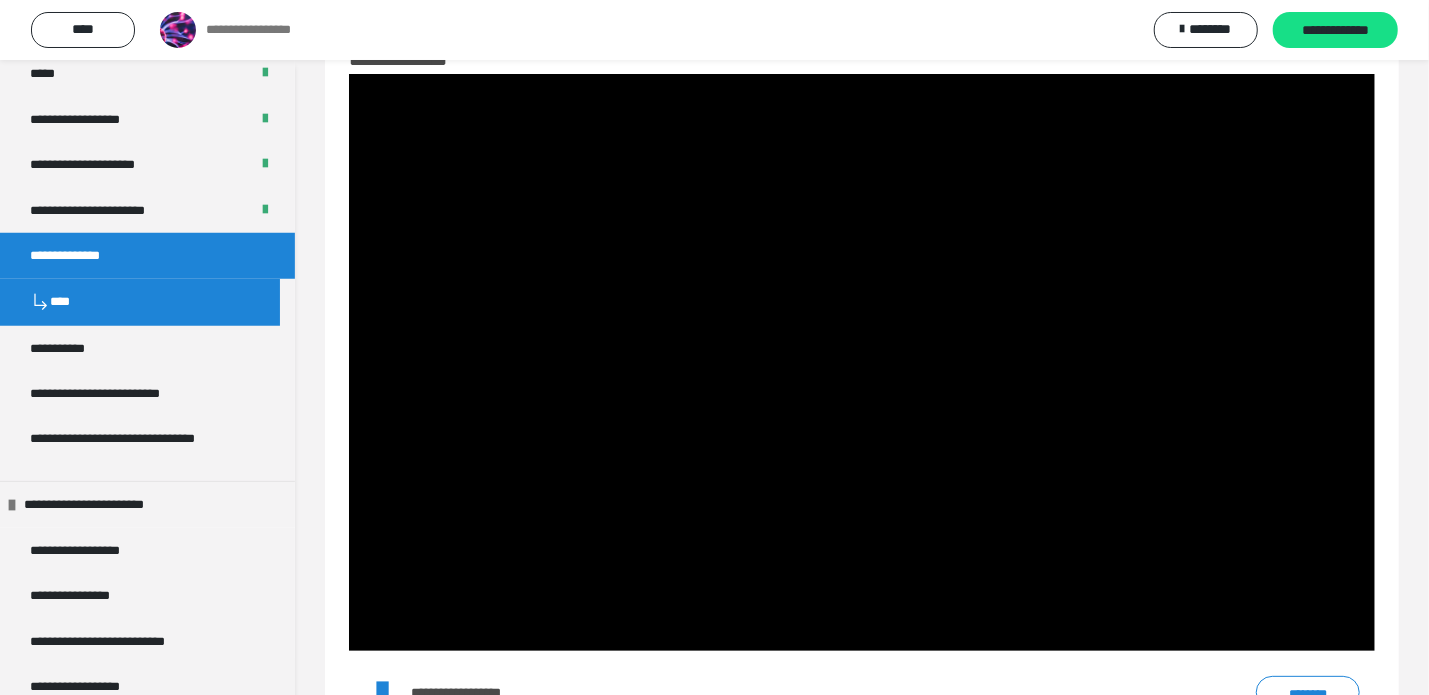 scroll, scrollTop: 66, scrollLeft: 0, axis: vertical 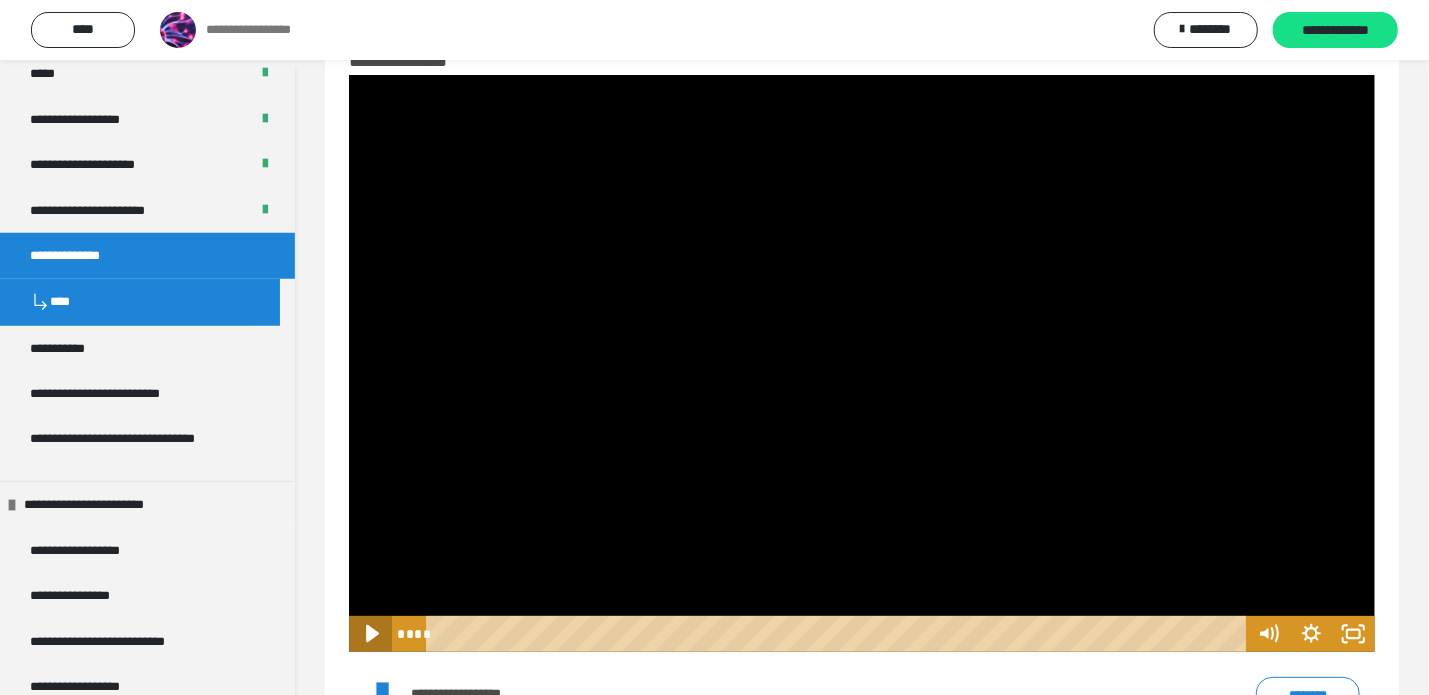 click 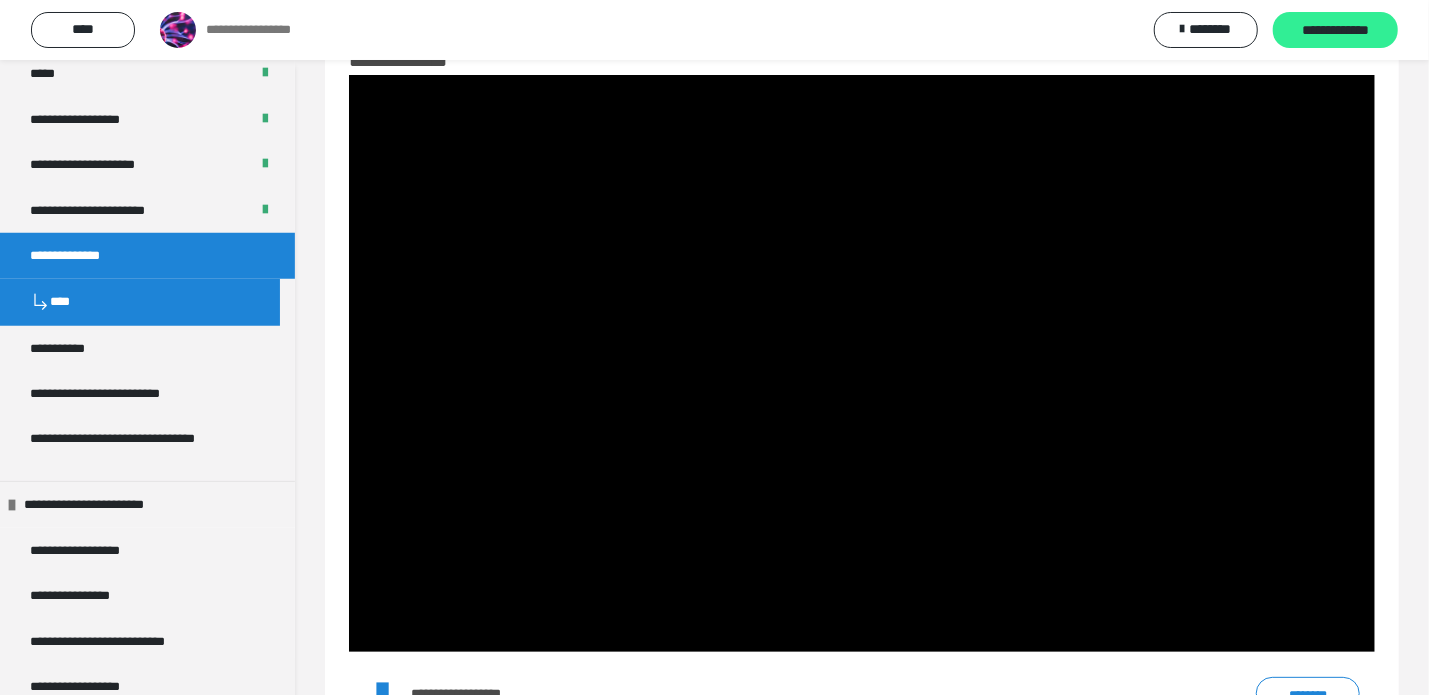 click on "**********" at bounding box center [1335, 30] 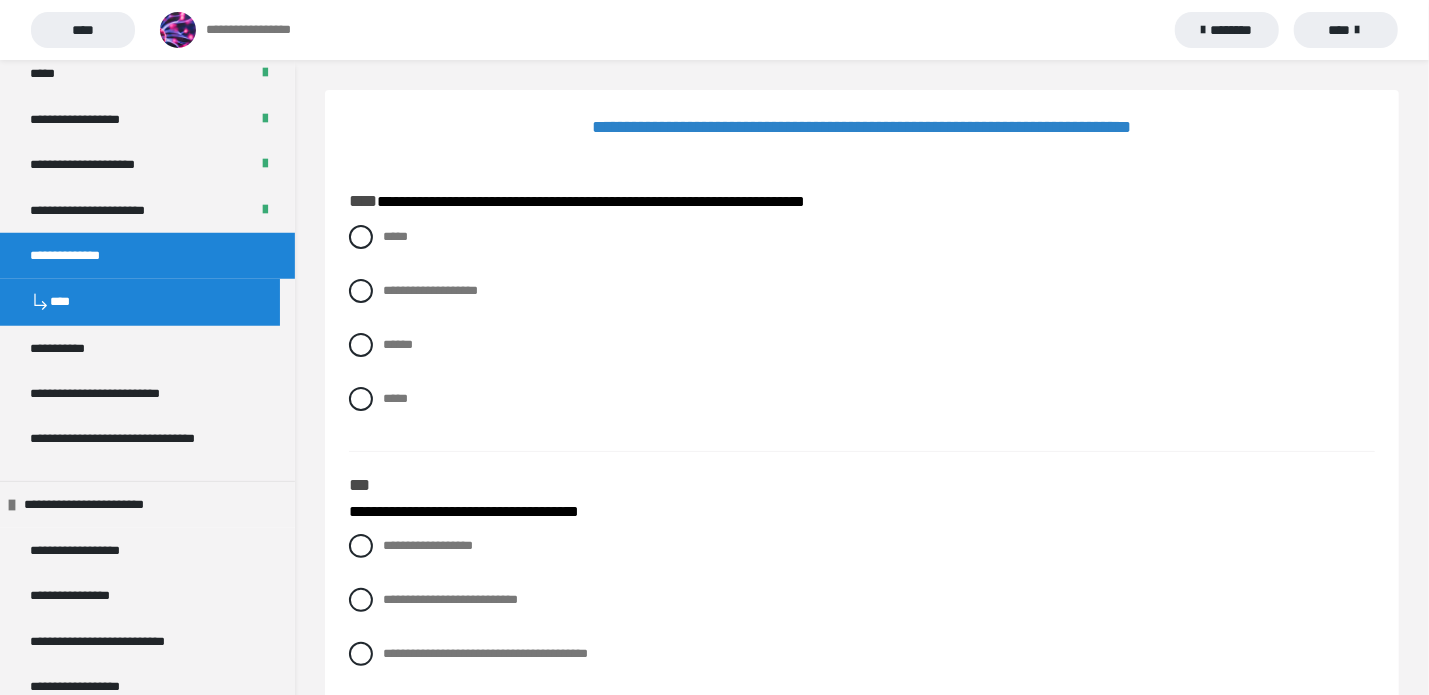 click on "**********" at bounding box center (862, 333) 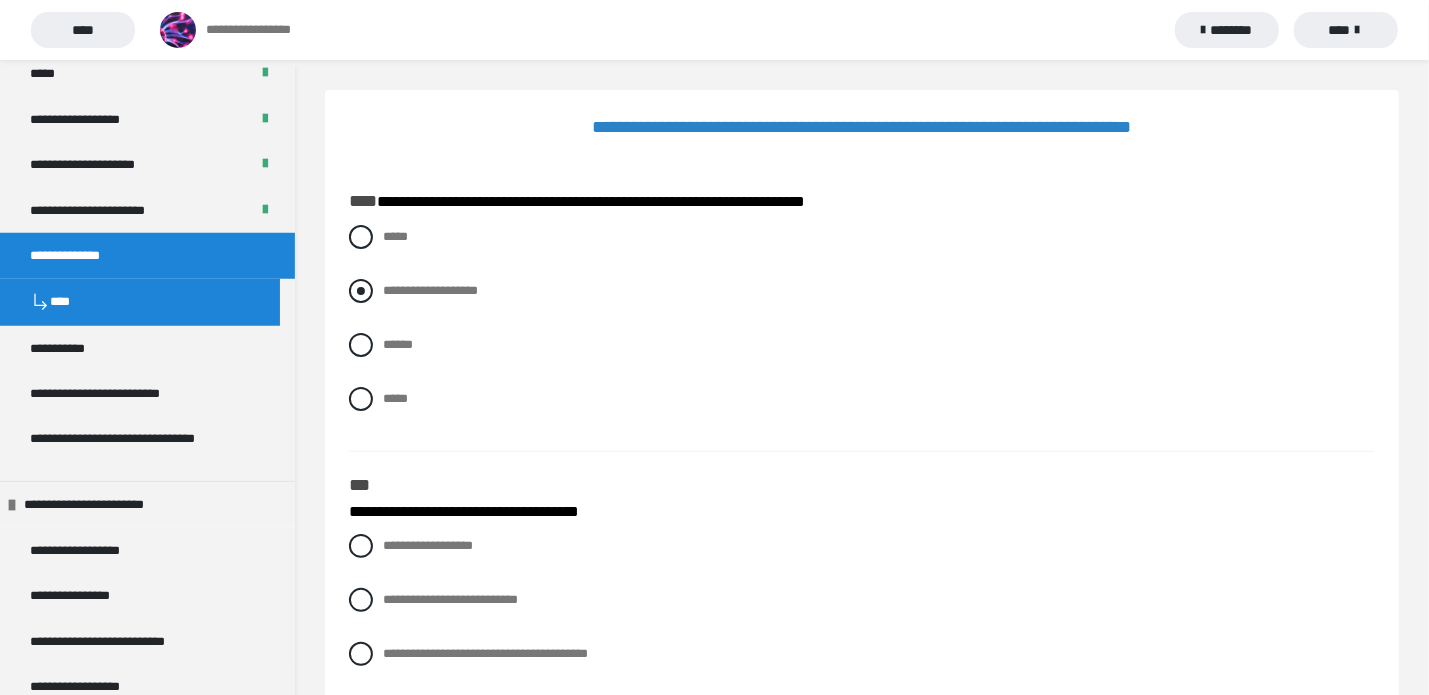 click on "**********" at bounding box center (430, 290) 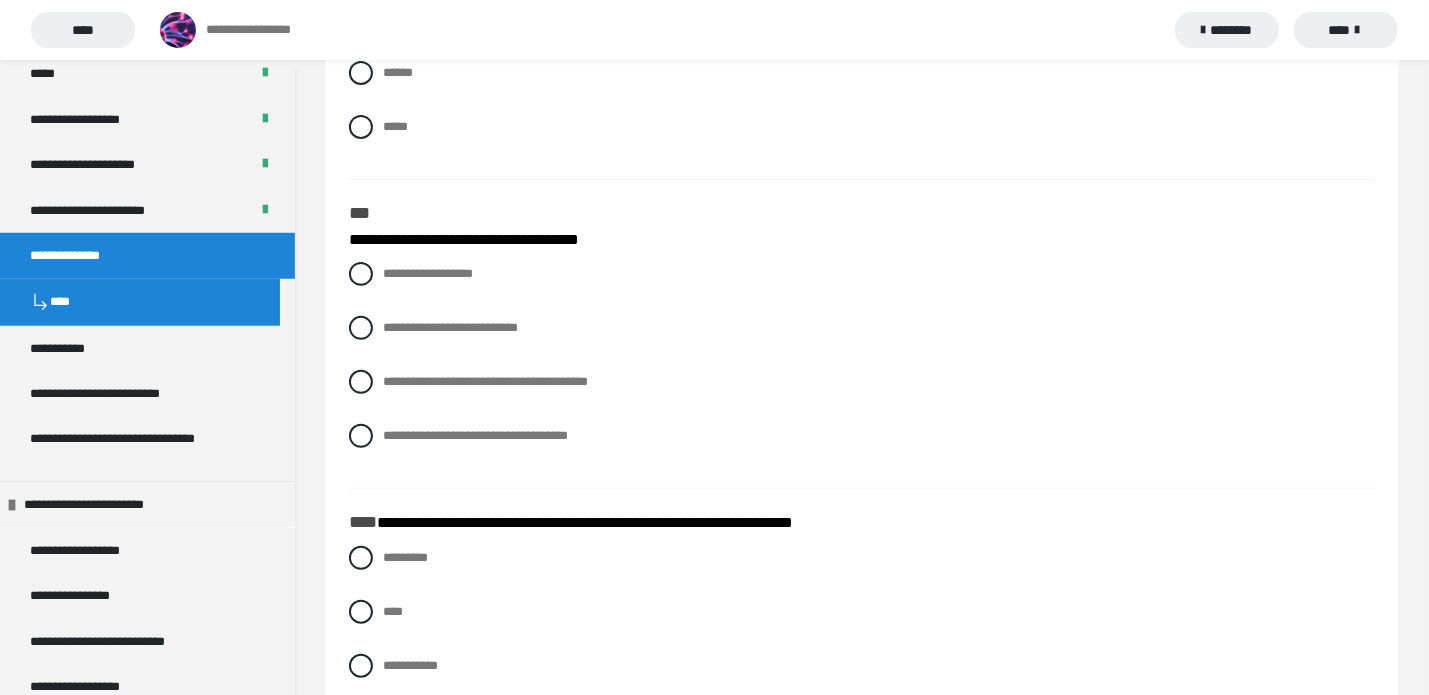scroll, scrollTop: 272, scrollLeft: 0, axis: vertical 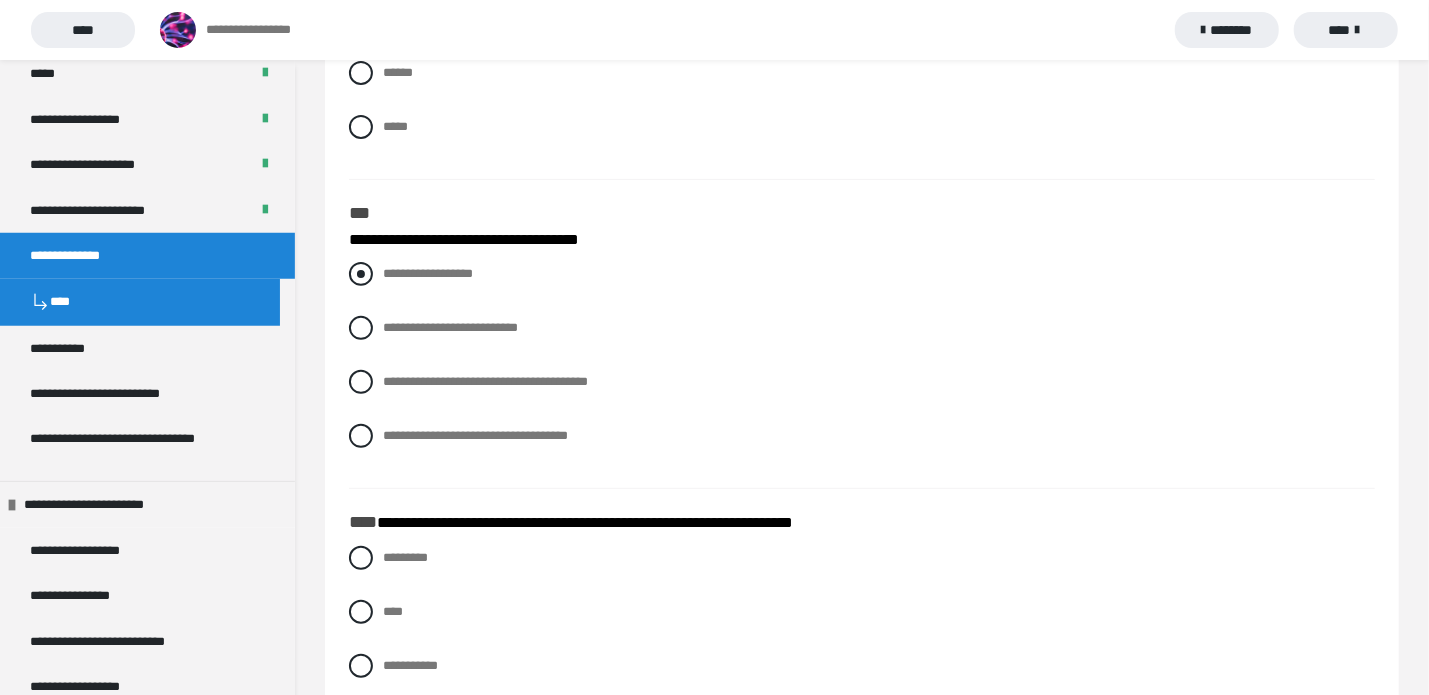 click on "**********" at bounding box center [428, 273] 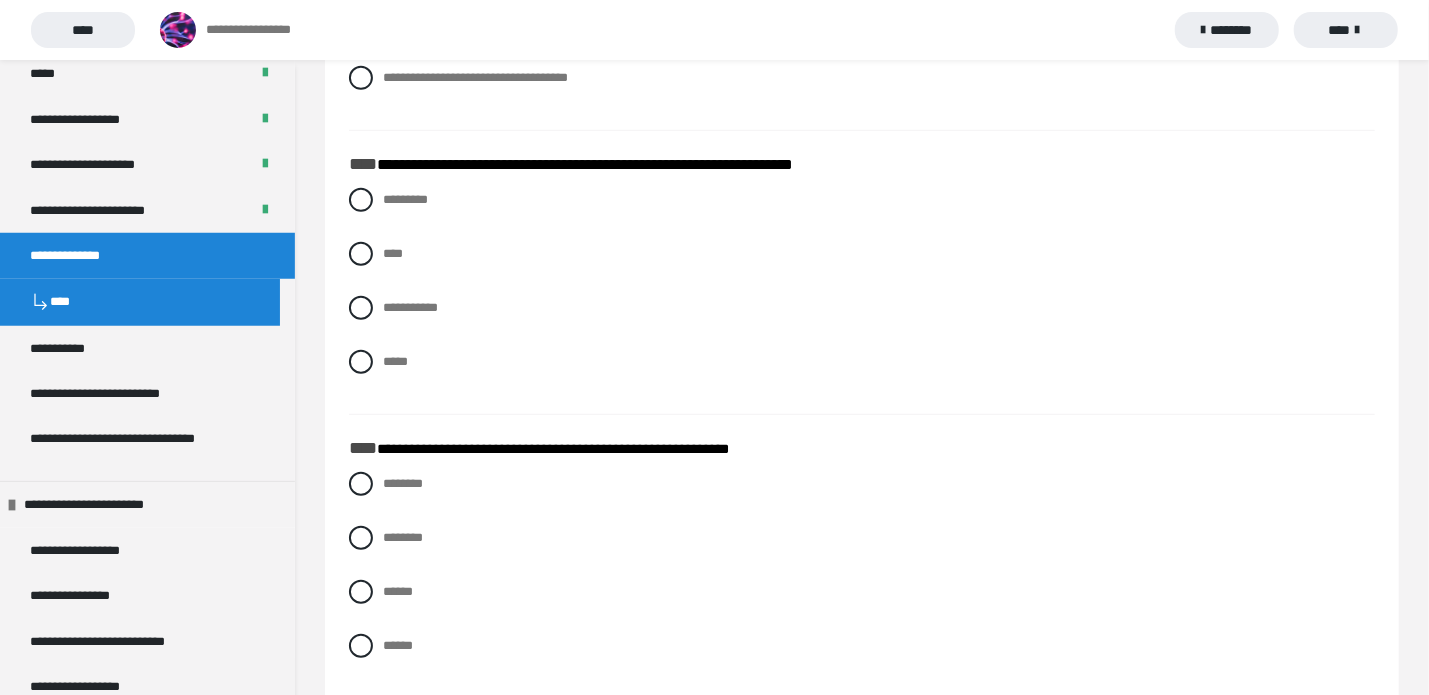 scroll, scrollTop: 630, scrollLeft: 0, axis: vertical 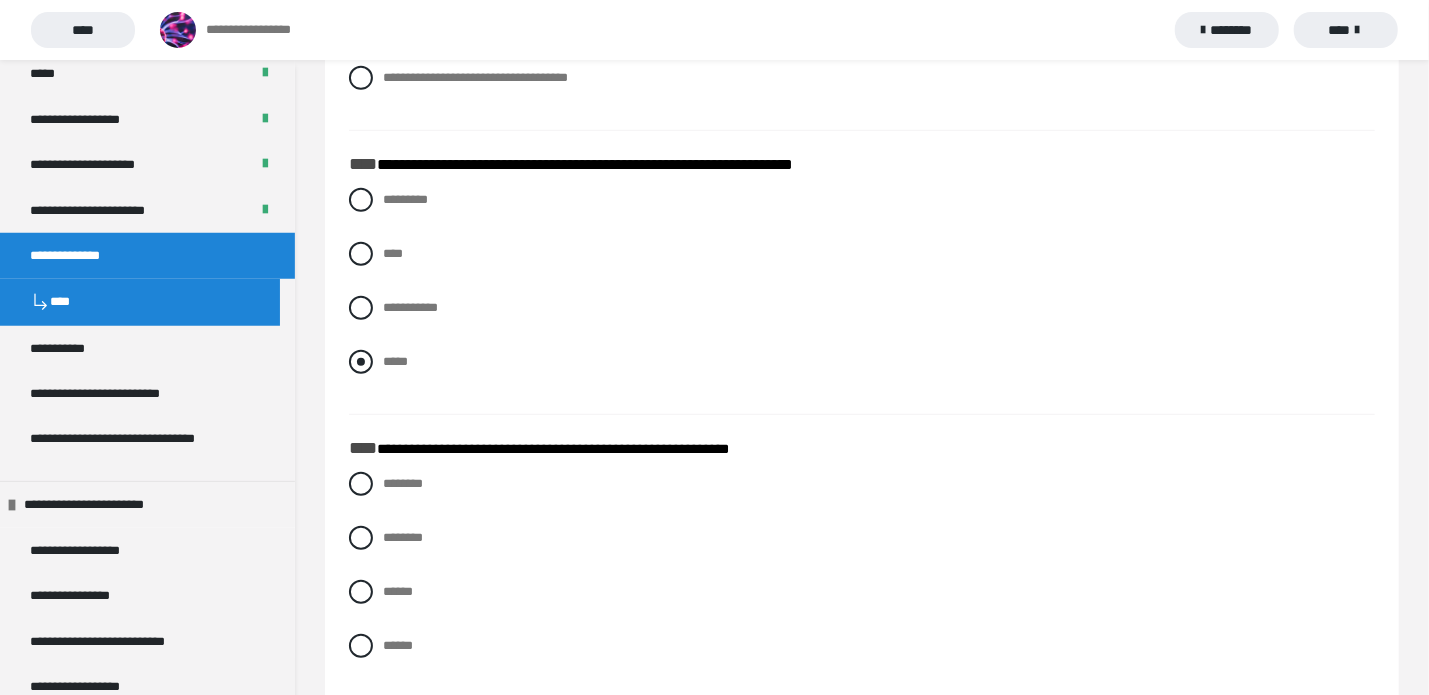 click at bounding box center (361, 362) 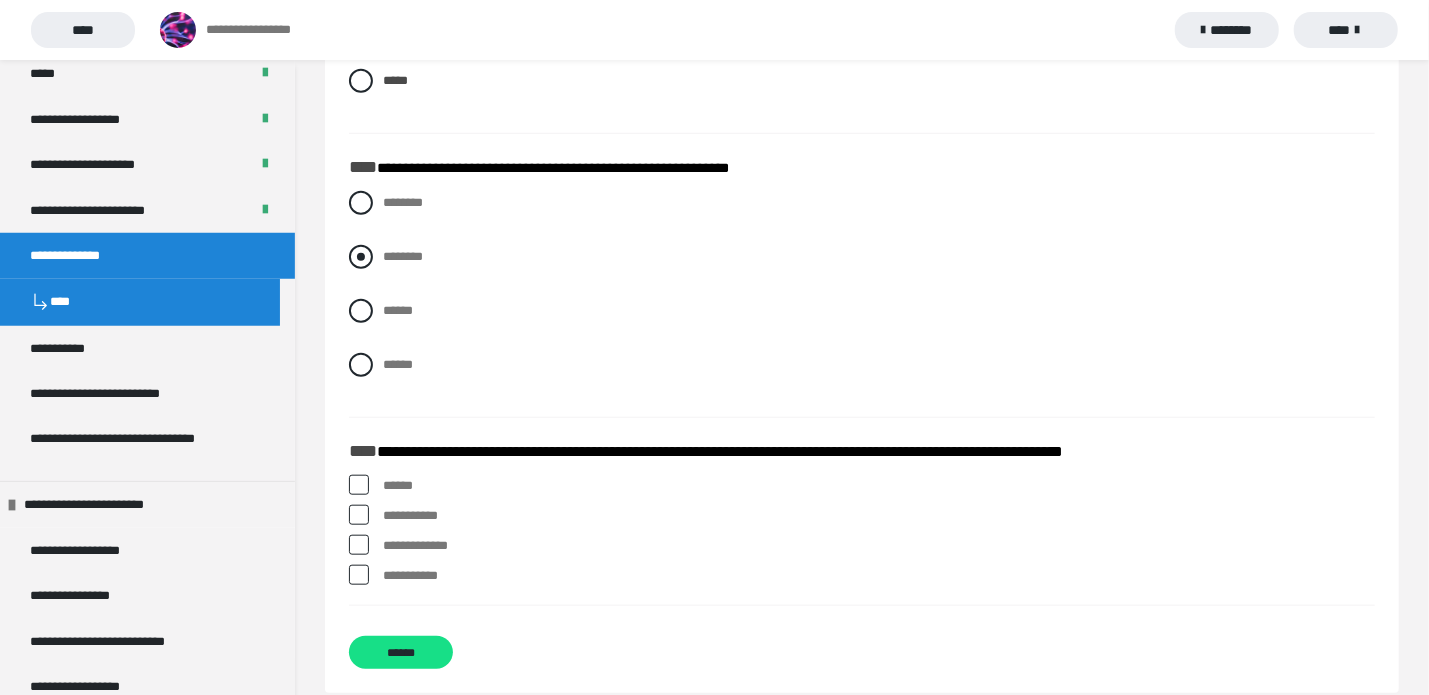 scroll, scrollTop: 930, scrollLeft: 0, axis: vertical 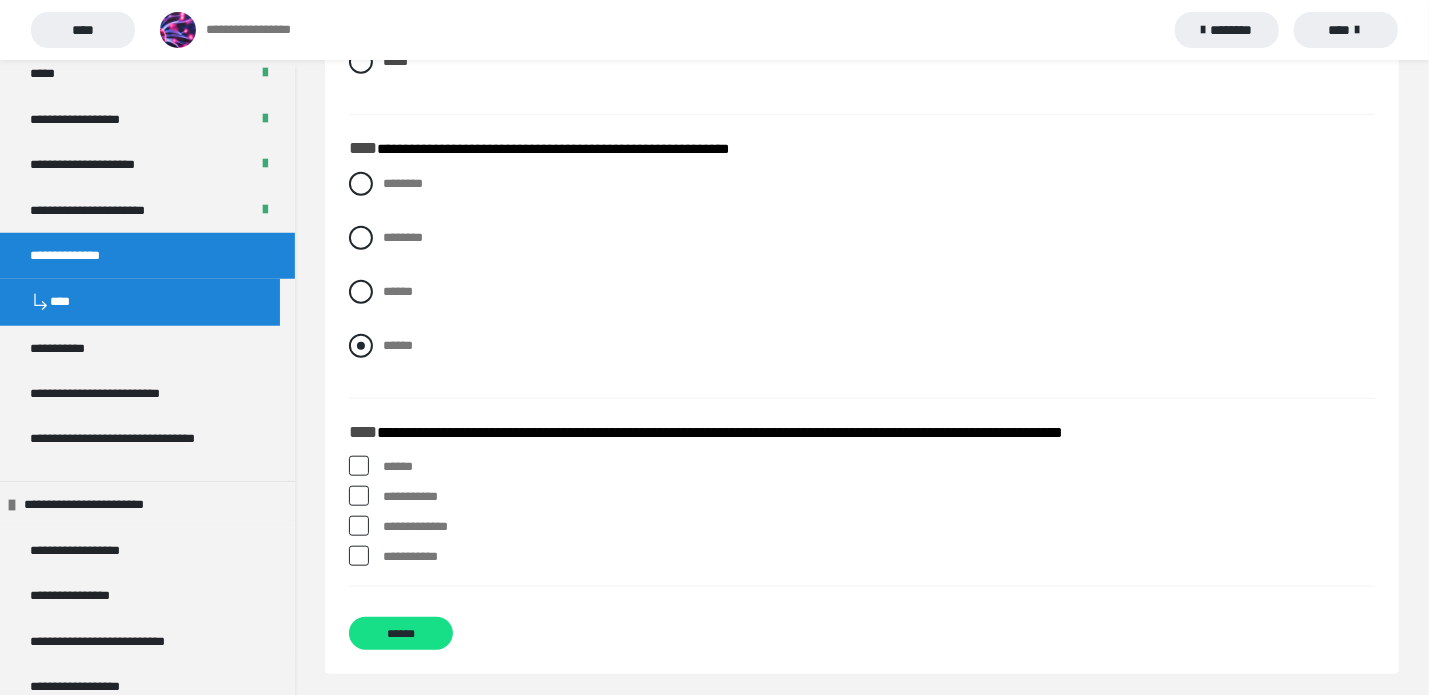 click on "******" at bounding box center (389, 340) 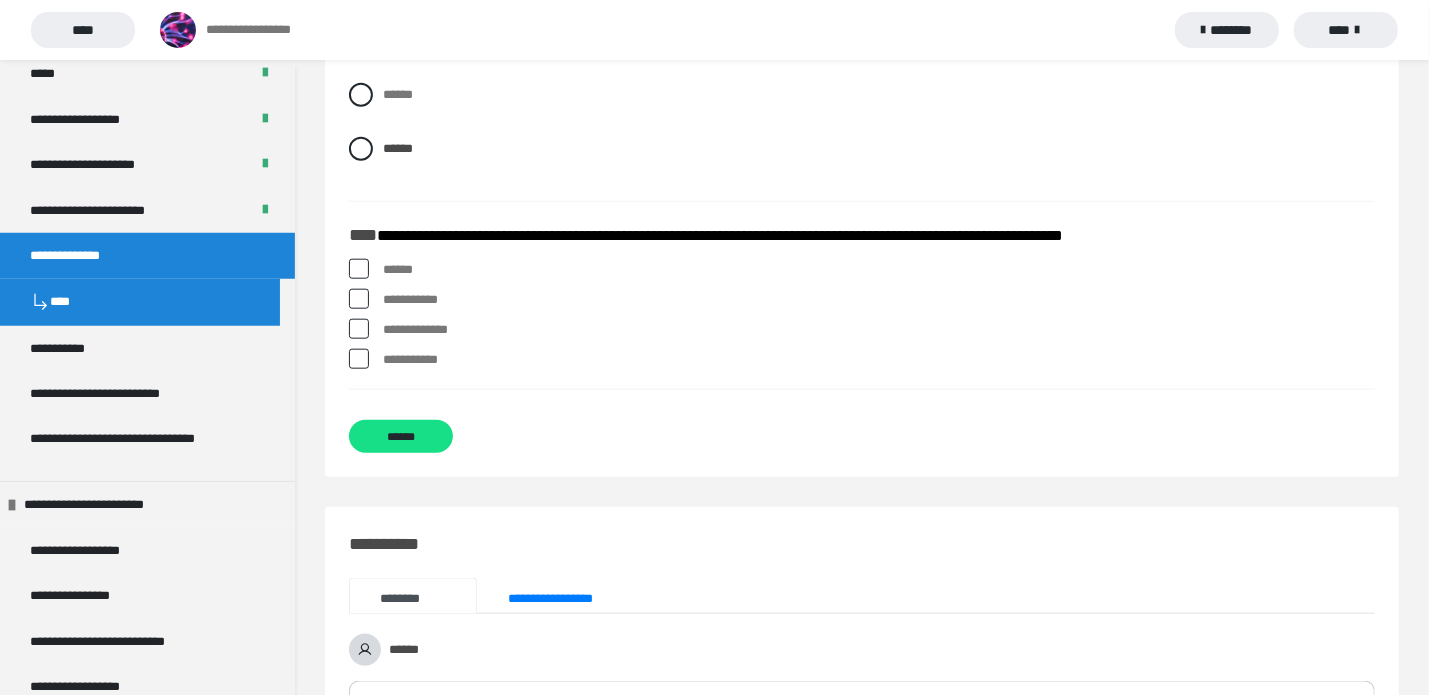 scroll, scrollTop: 1127, scrollLeft: 0, axis: vertical 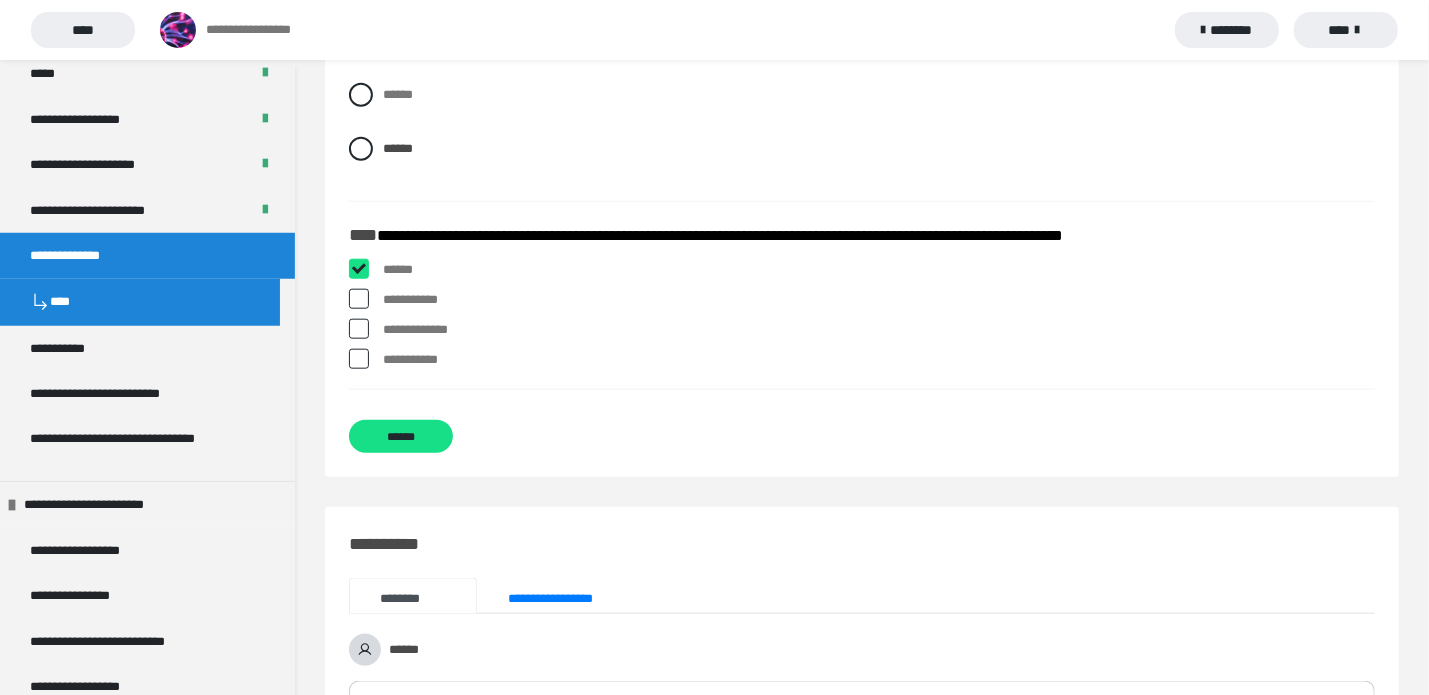 checkbox on "****" 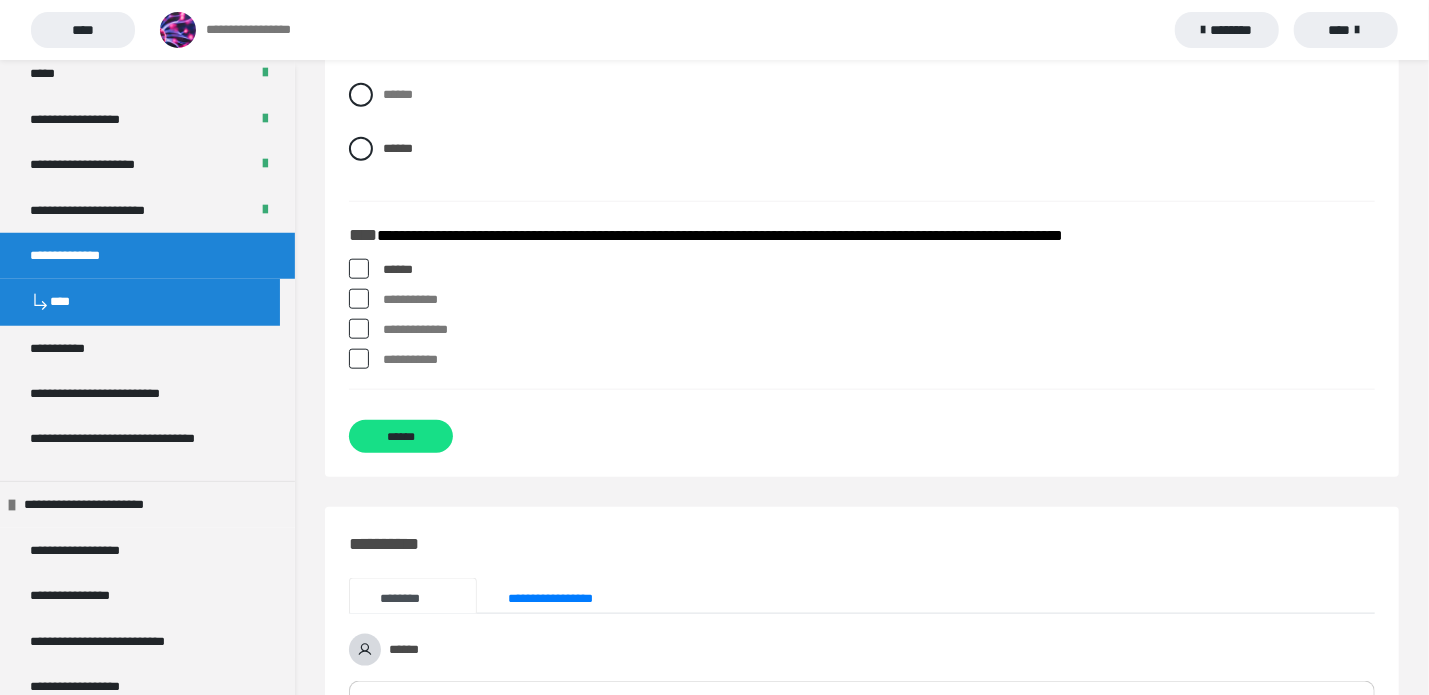 click on "**********" at bounding box center [410, 299] 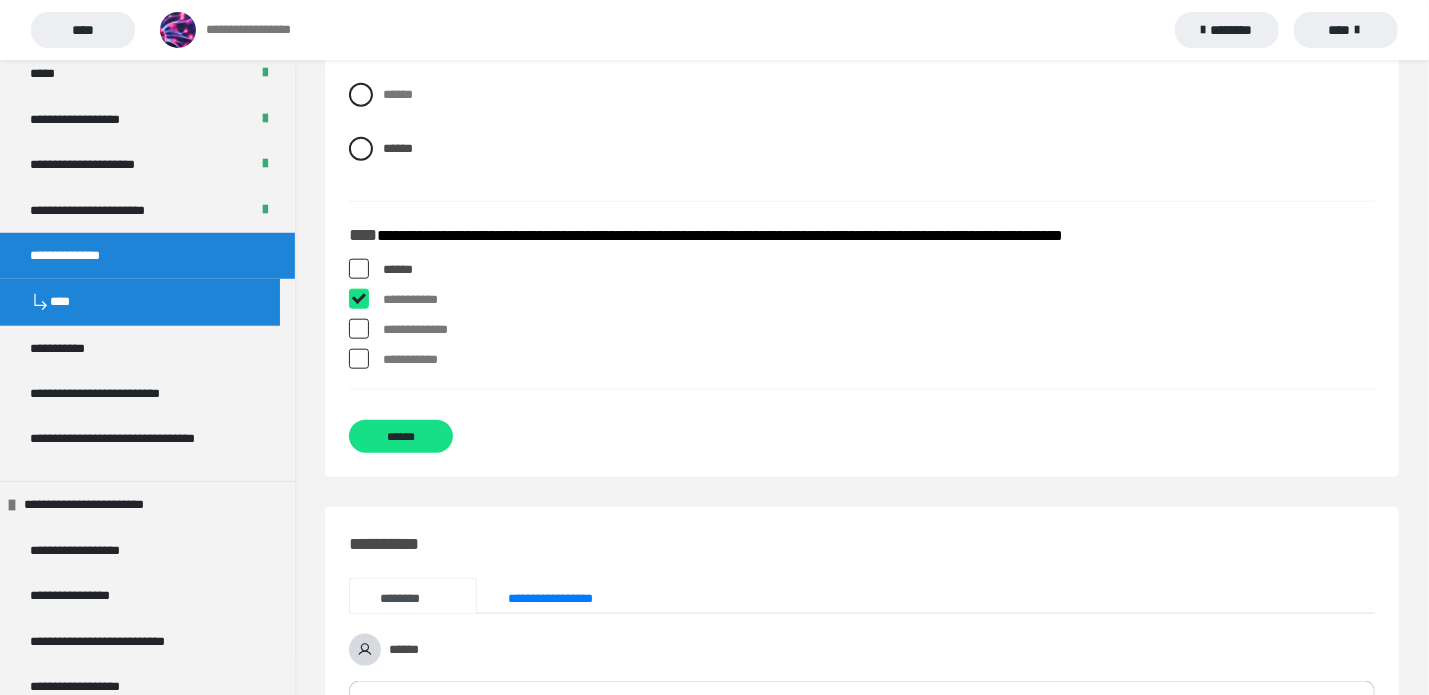checkbox on "****" 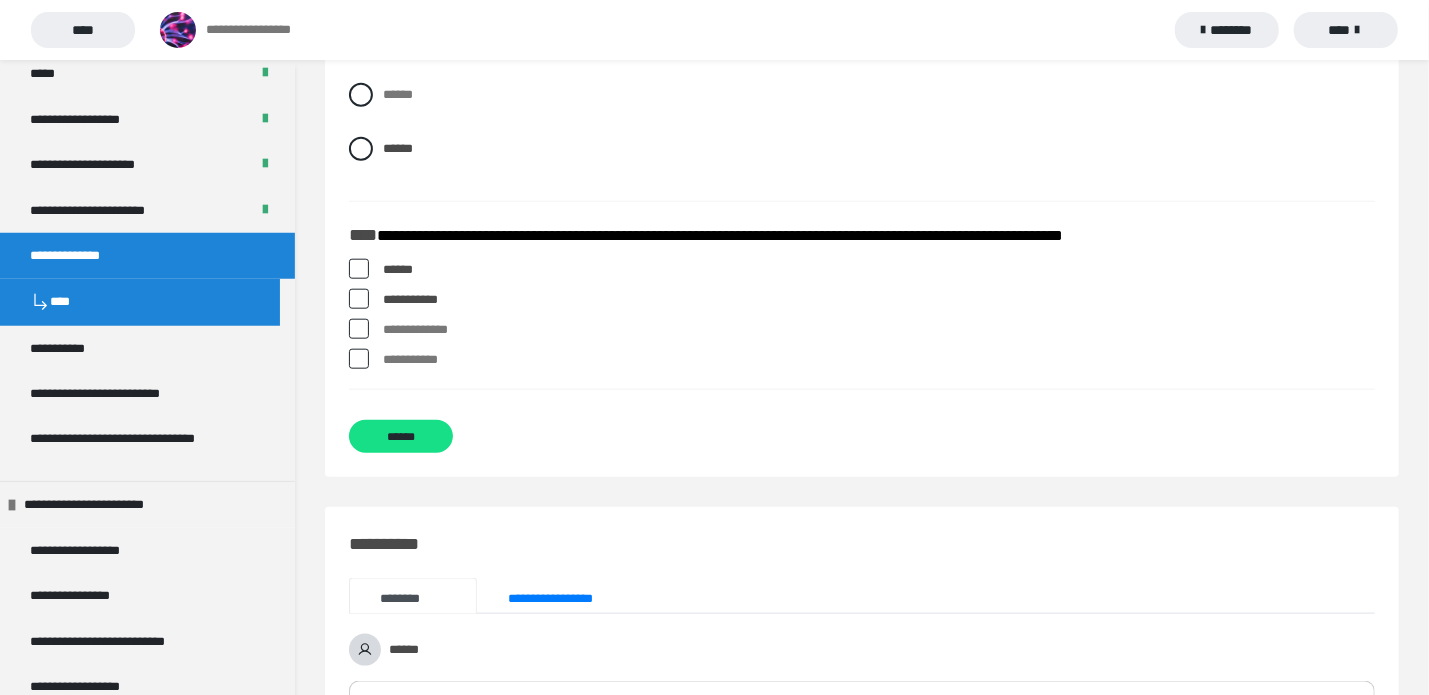 click on "**********" at bounding box center (415, 329) 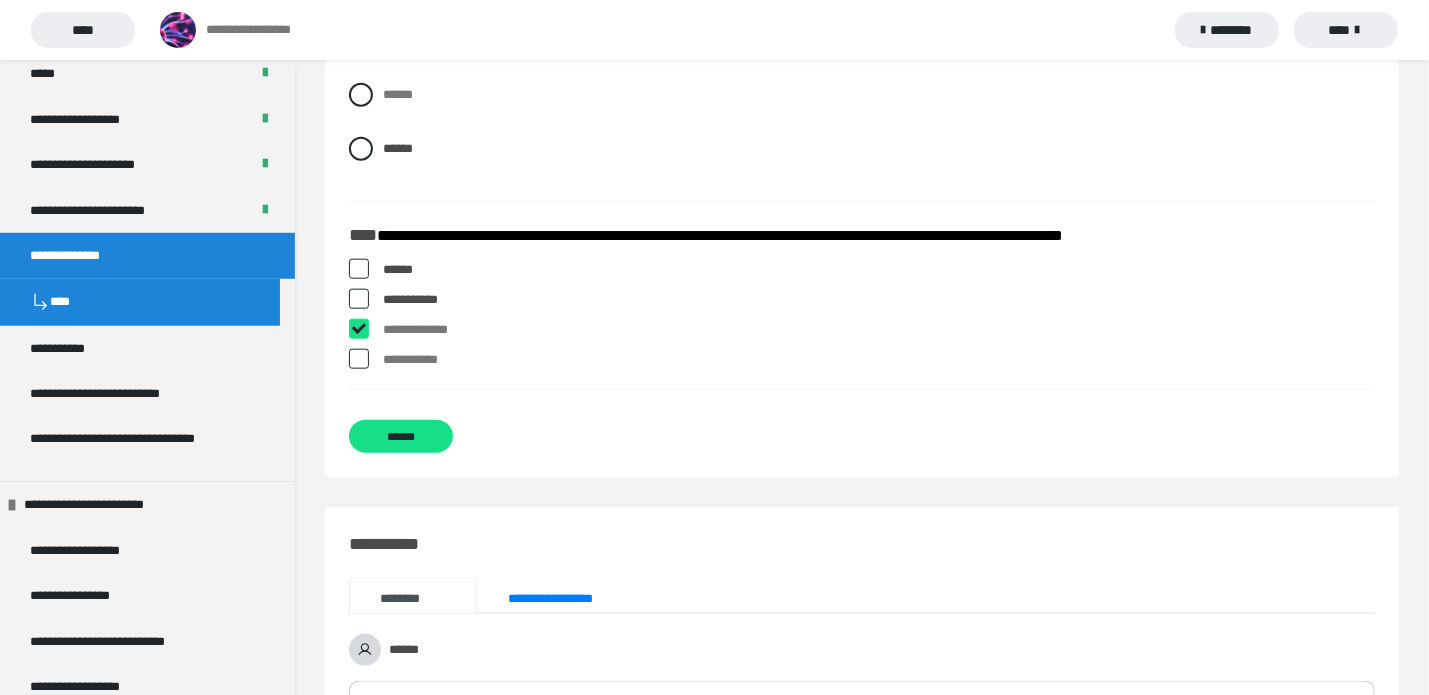 checkbox on "****" 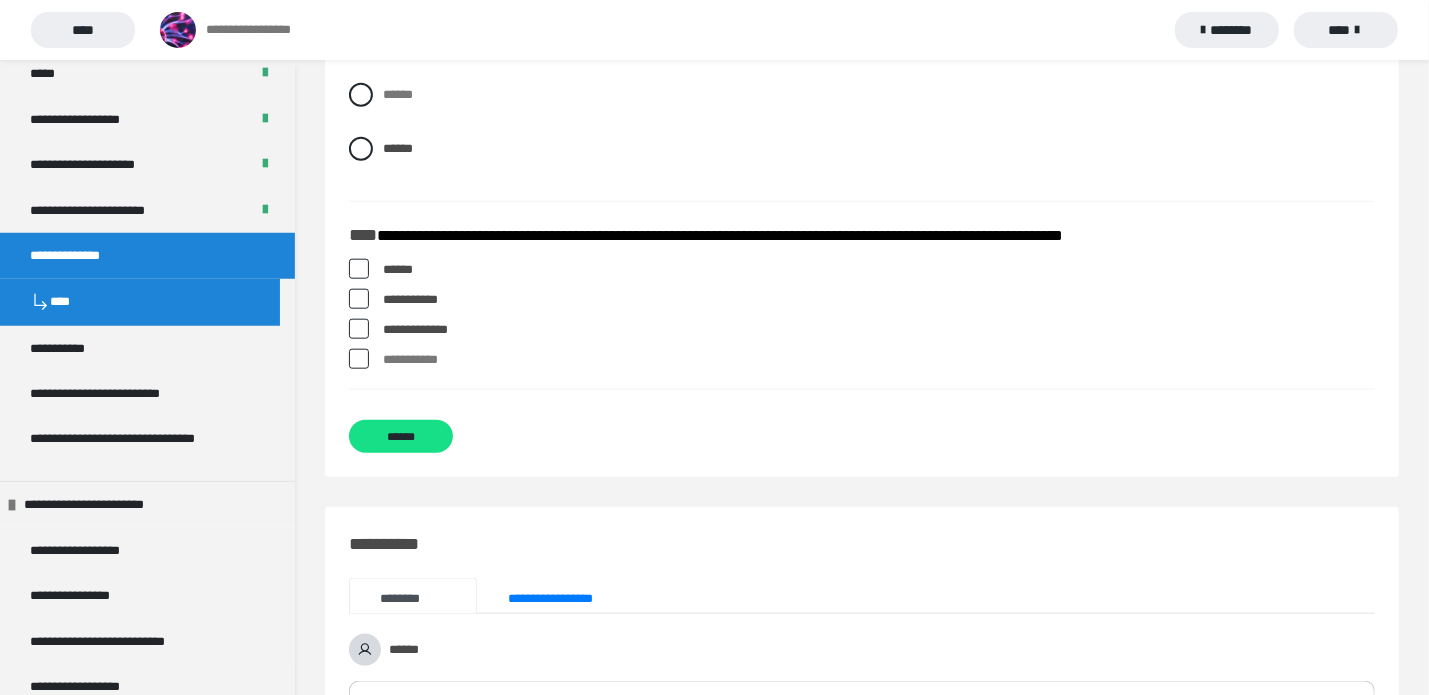 click at bounding box center (359, 359) 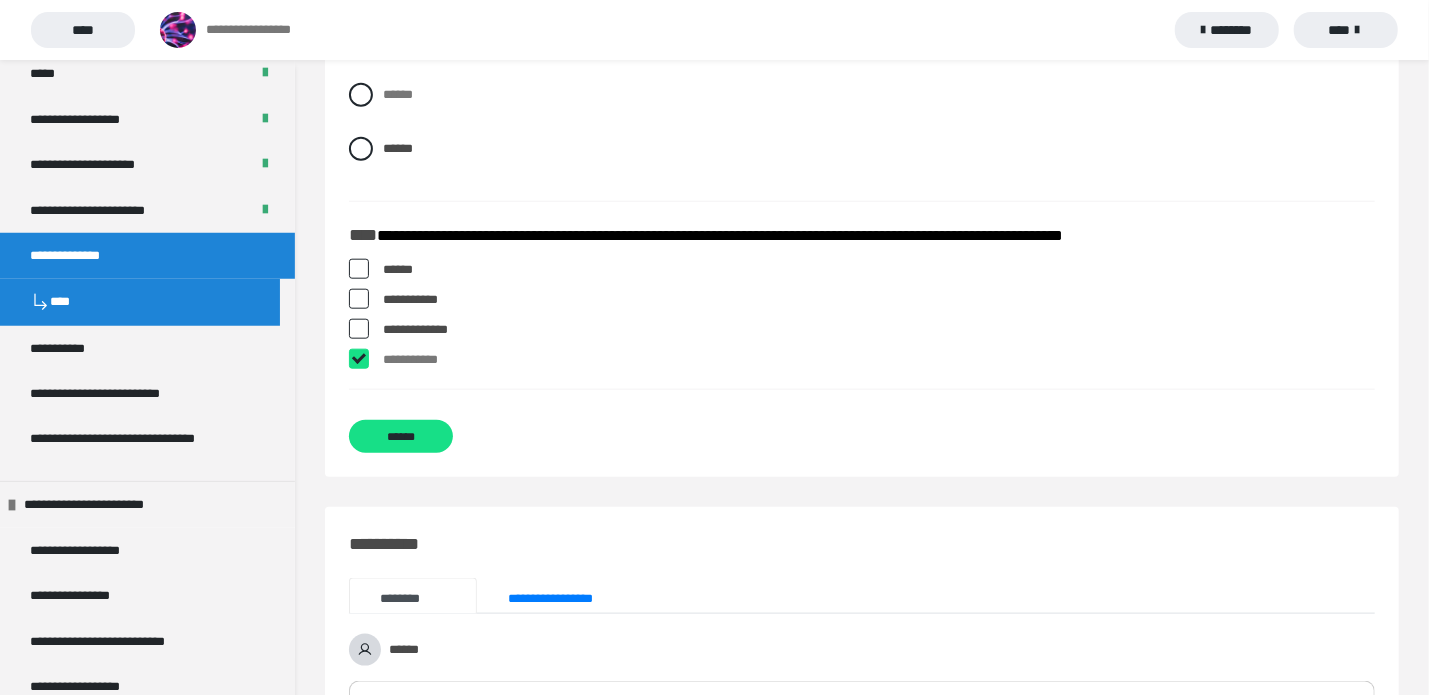 checkbox on "****" 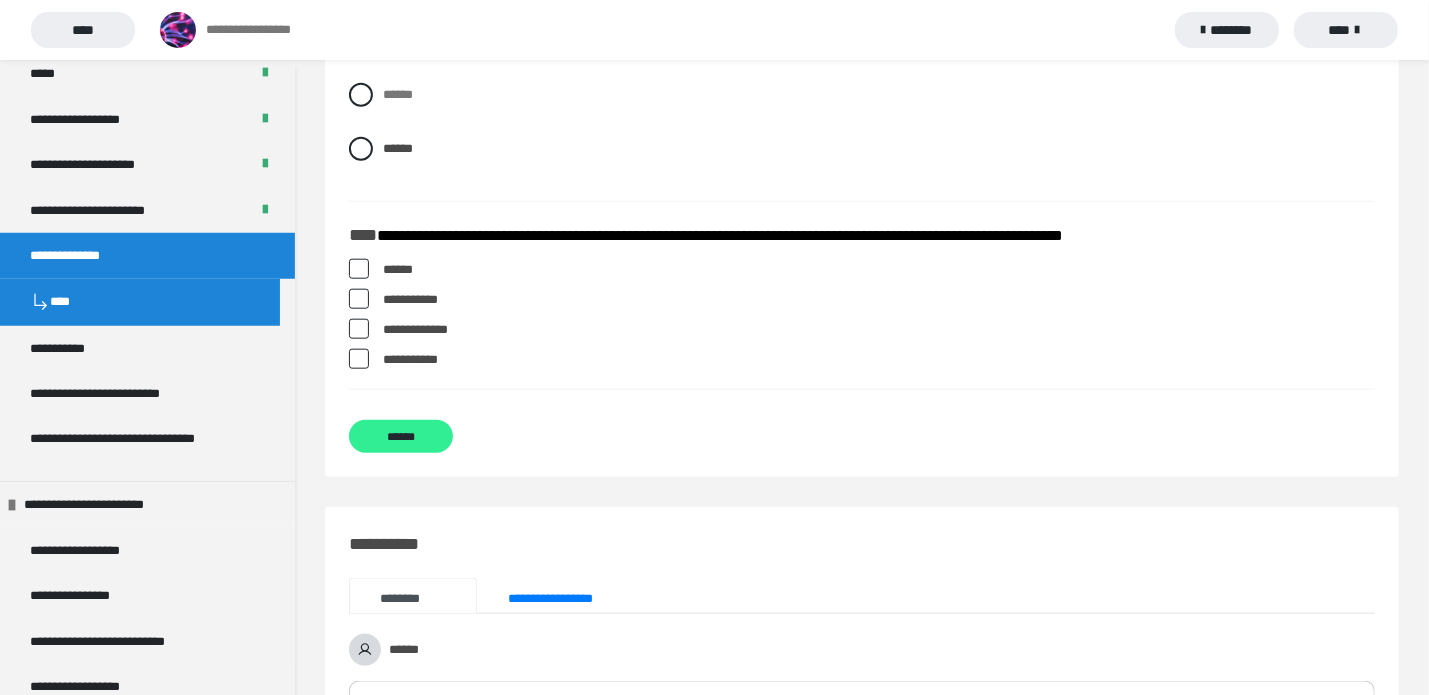 click on "******" at bounding box center [401, 436] 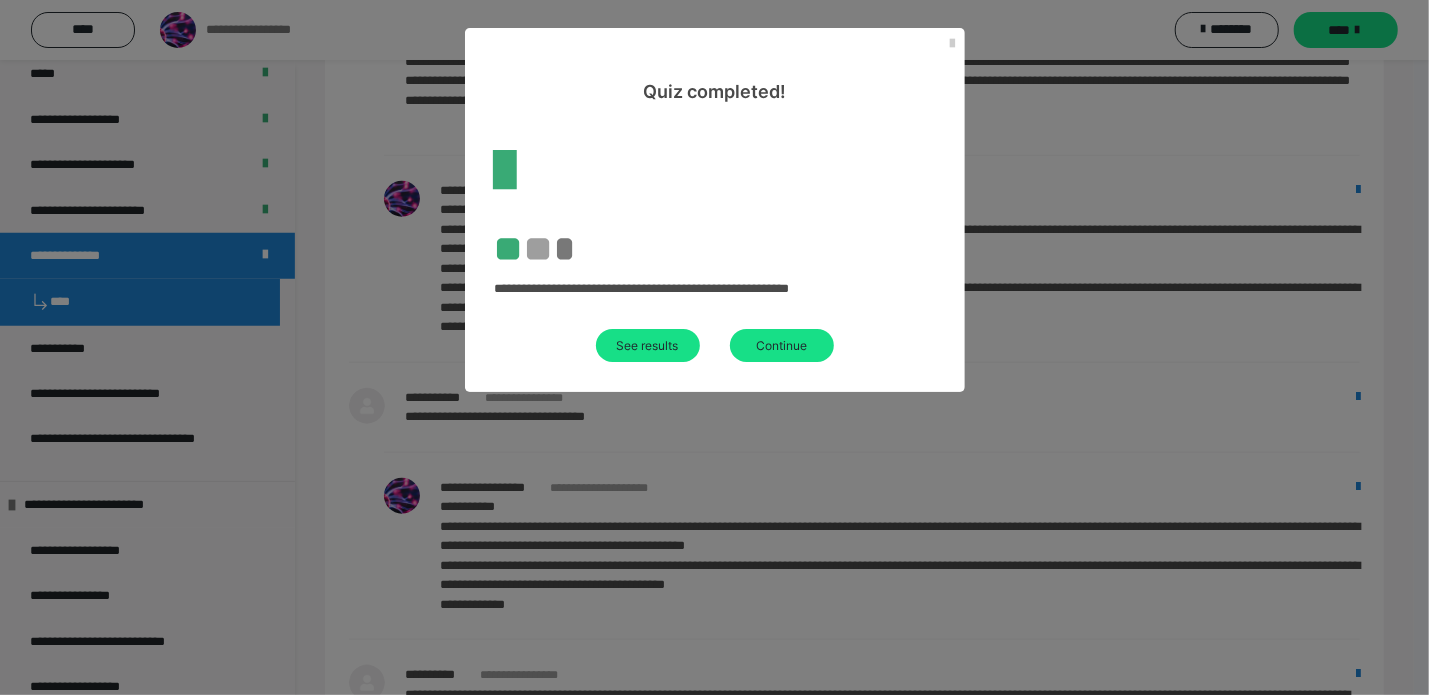scroll, scrollTop: 0, scrollLeft: 0, axis: both 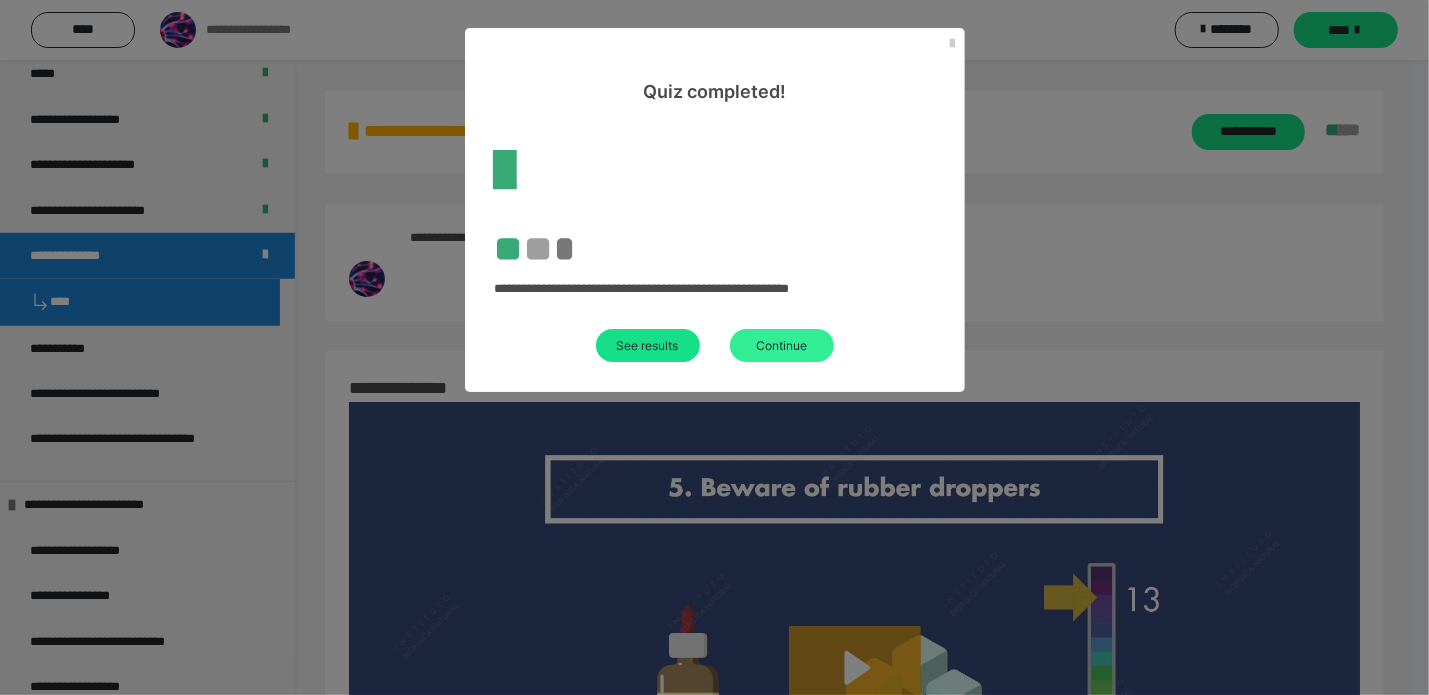 click on "Continue" at bounding box center [648, 345] 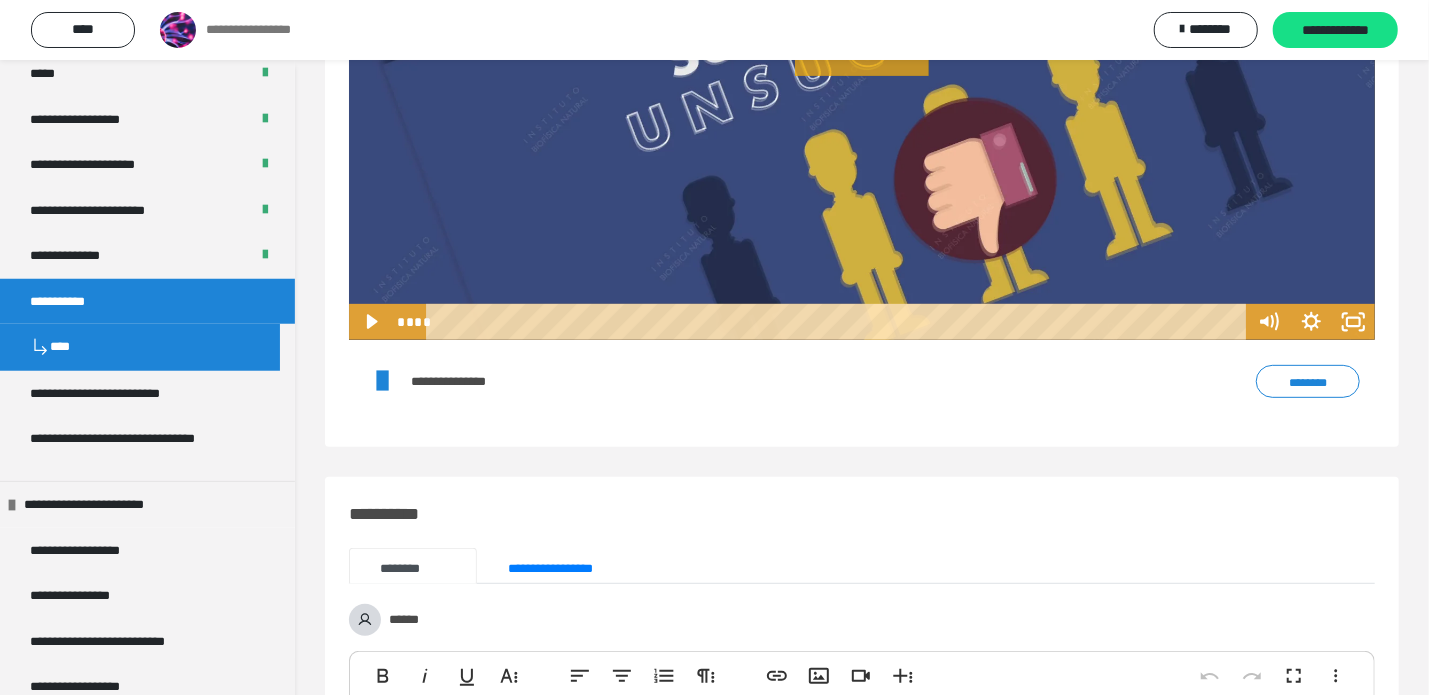 scroll, scrollTop: 449, scrollLeft: 0, axis: vertical 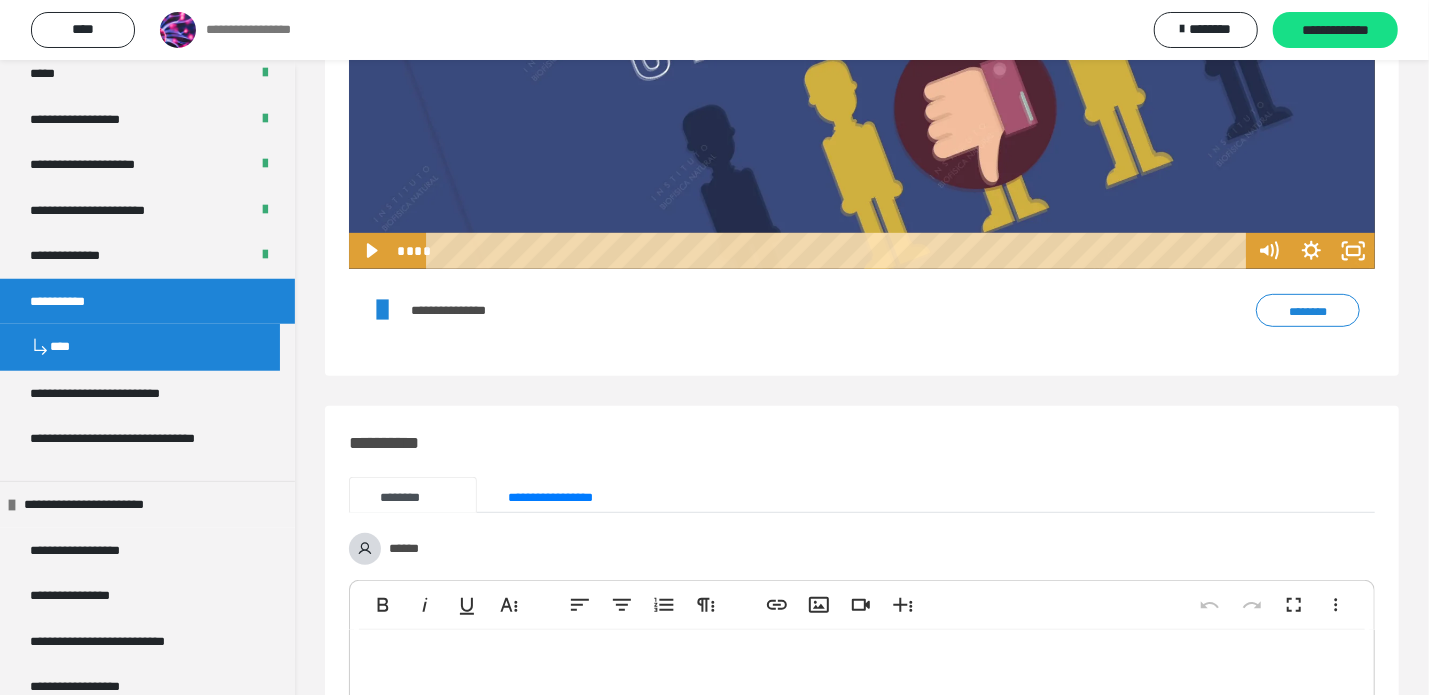 drag, startPoint x: 1327, startPoint y: 328, endPoint x: 1312, endPoint y: 297, distance: 34.43835 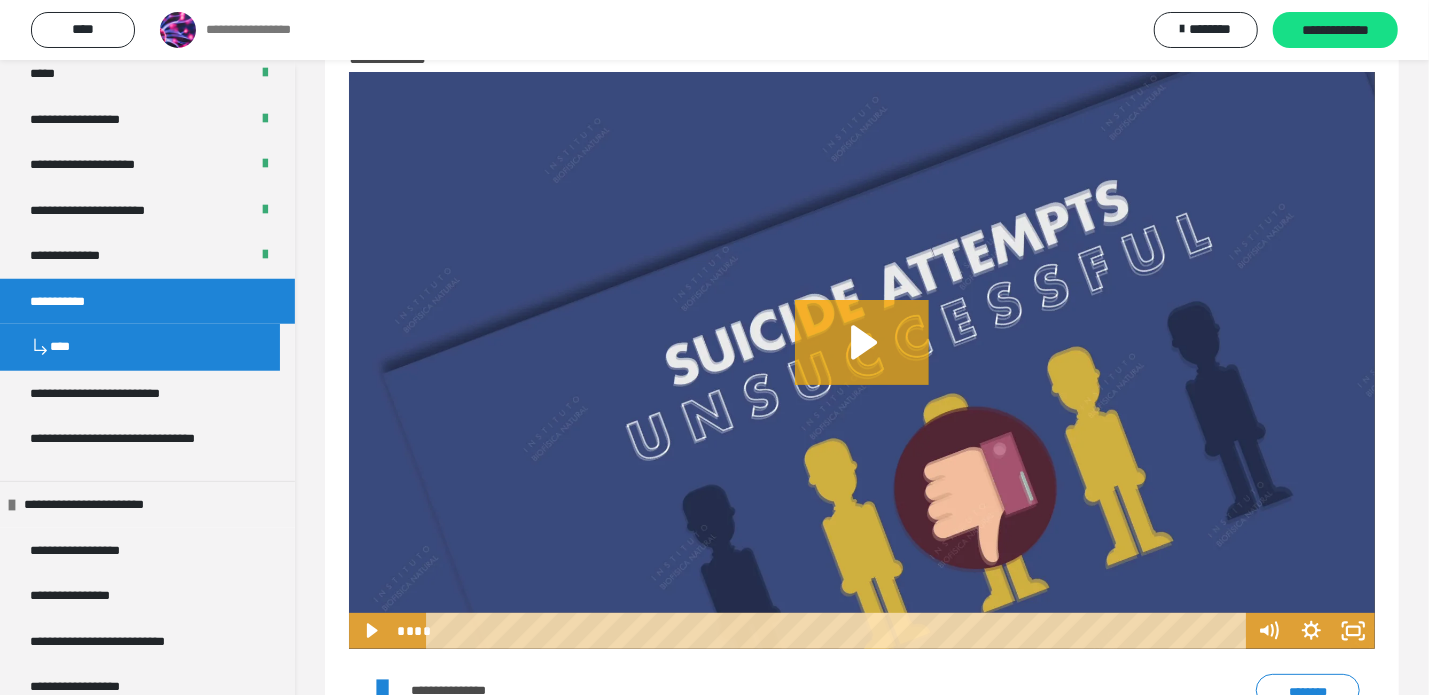 scroll, scrollTop: 66, scrollLeft: 0, axis: vertical 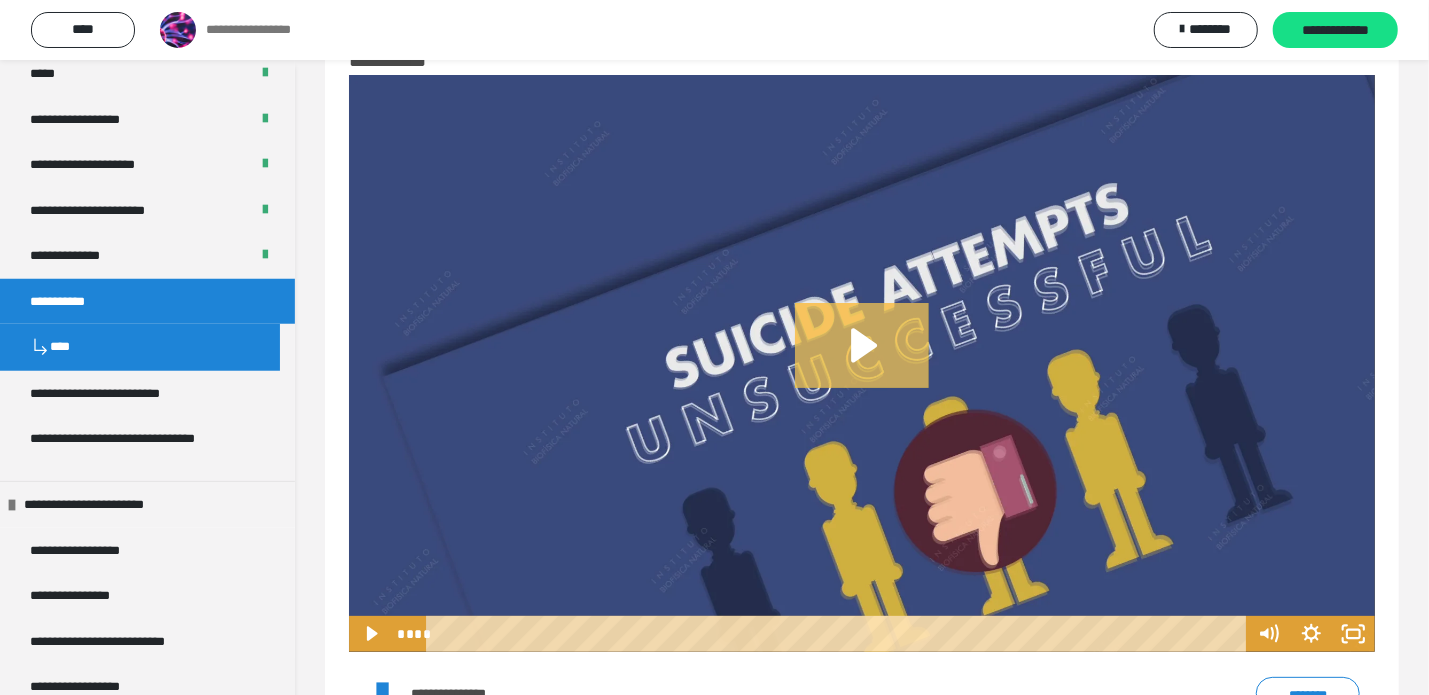 click 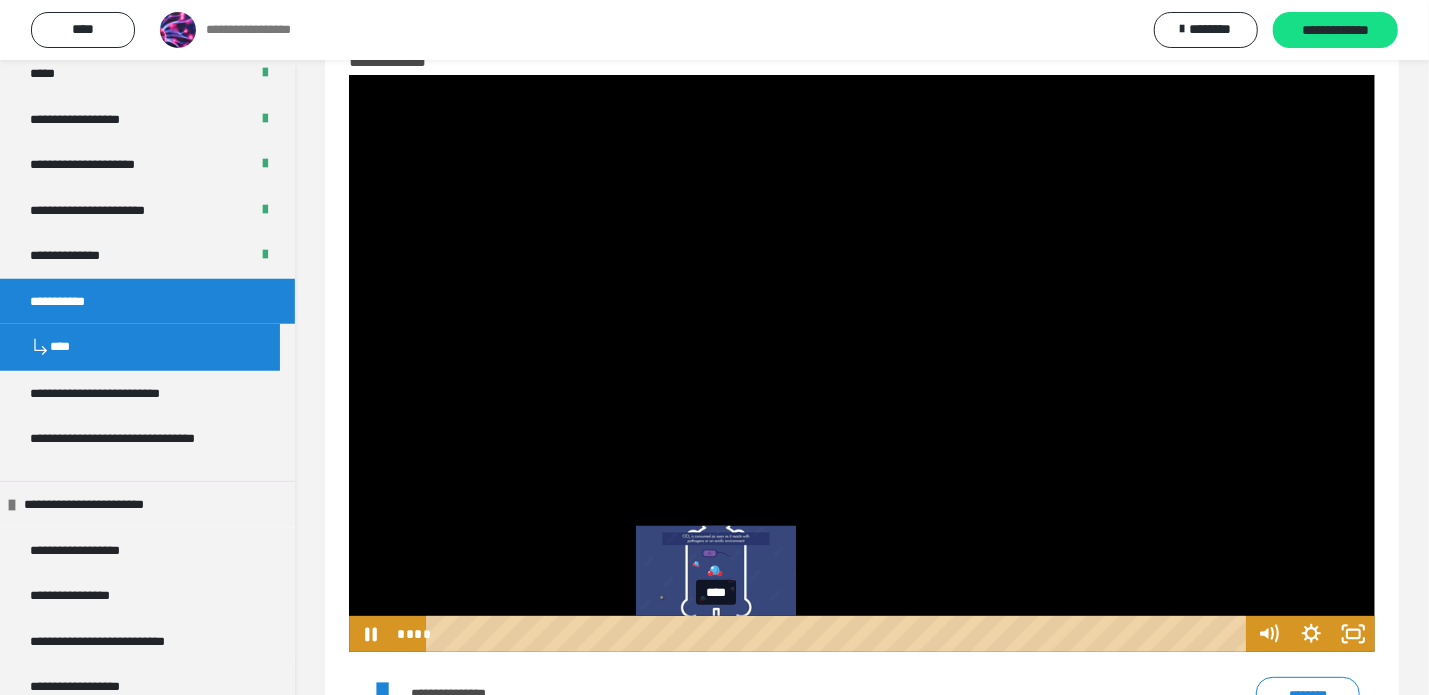 click on "****" at bounding box center (839, 634) 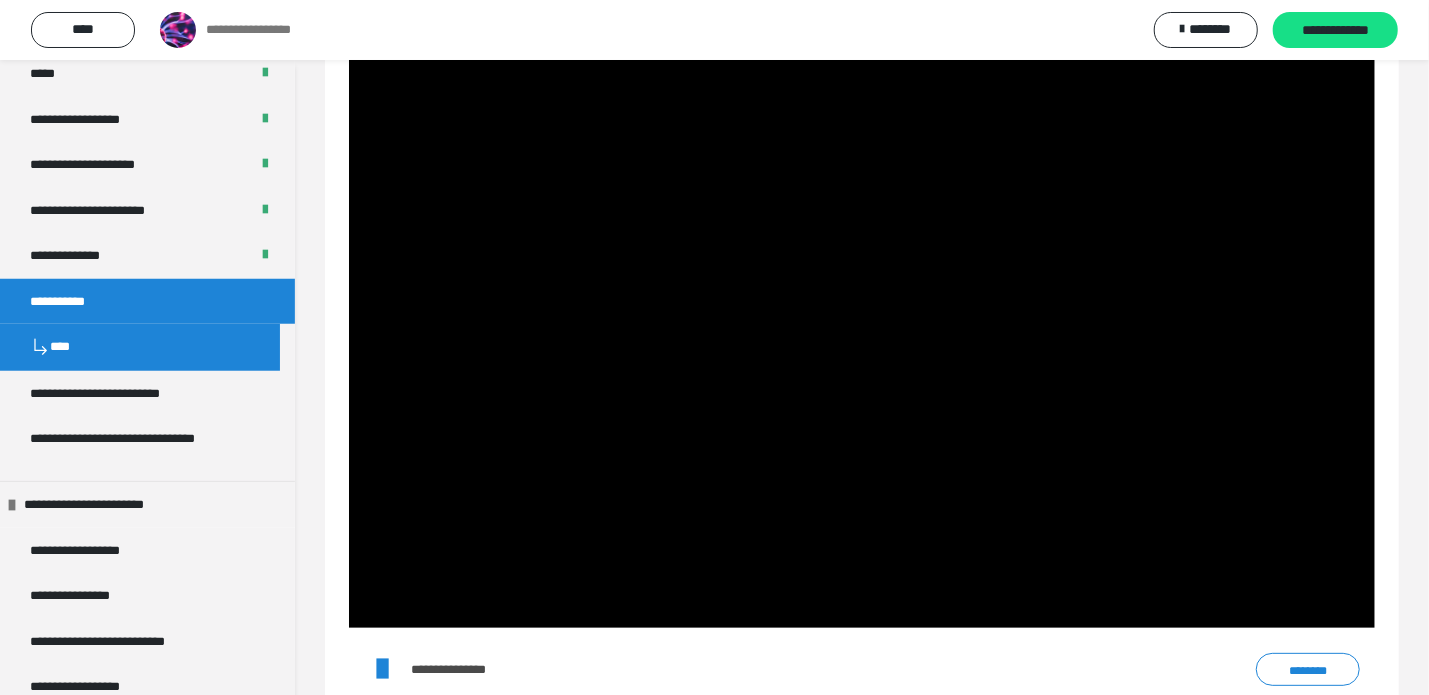 scroll, scrollTop: 87, scrollLeft: 0, axis: vertical 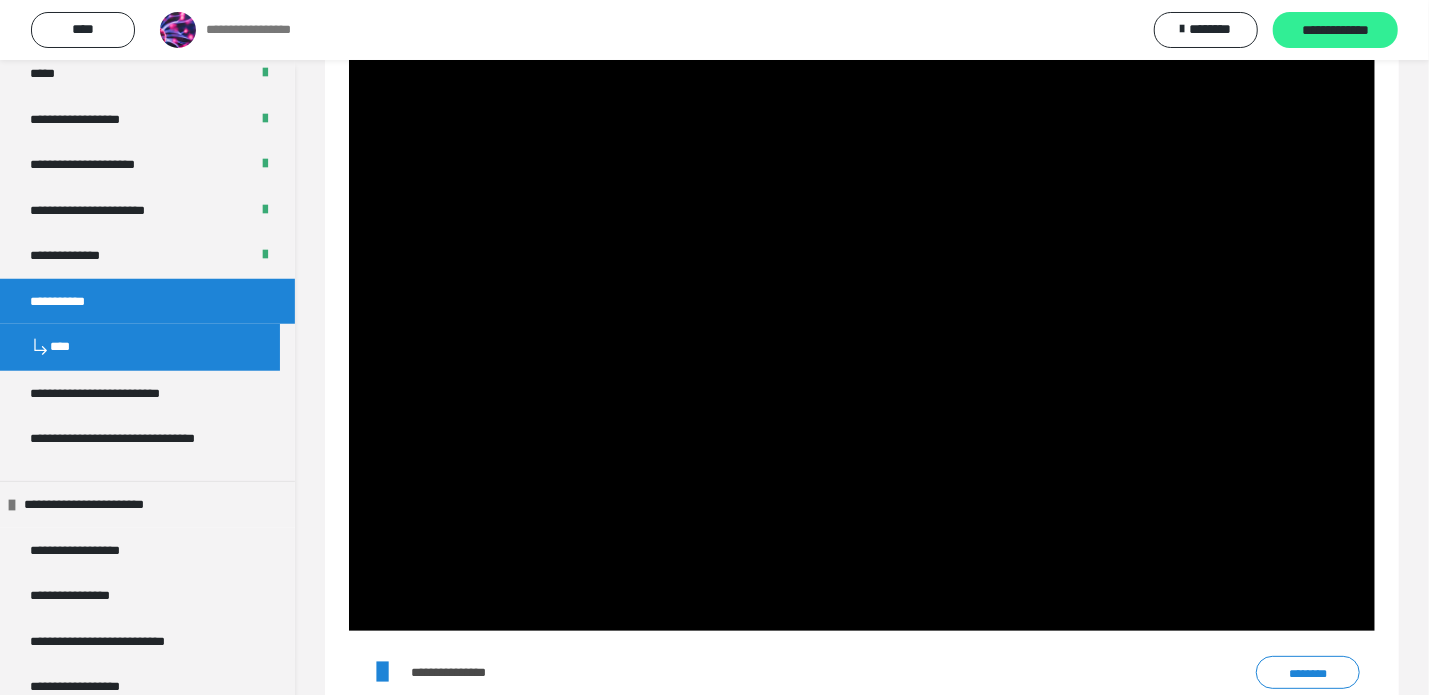click on "**********" at bounding box center (1335, 30) 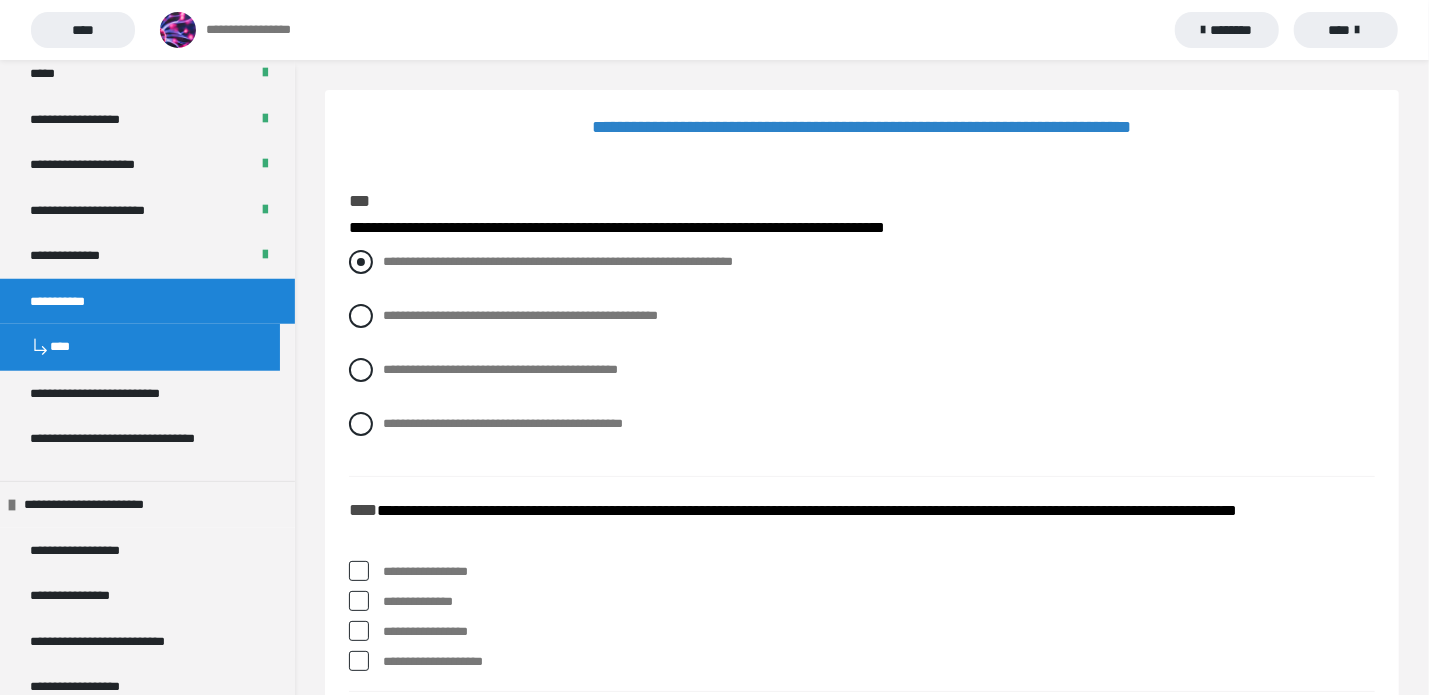 click at bounding box center (361, 262) 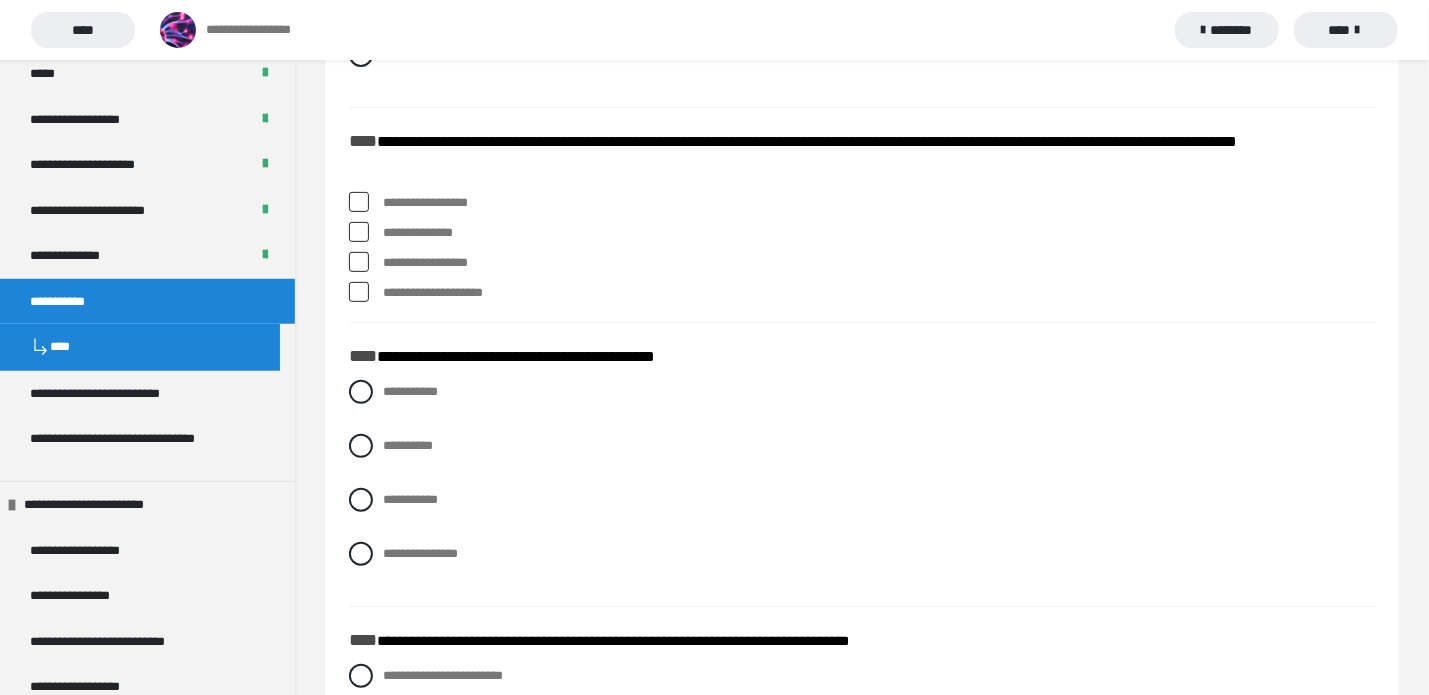 scroll, scrollTop: 378, scrollLeft: 0, axis: vertical 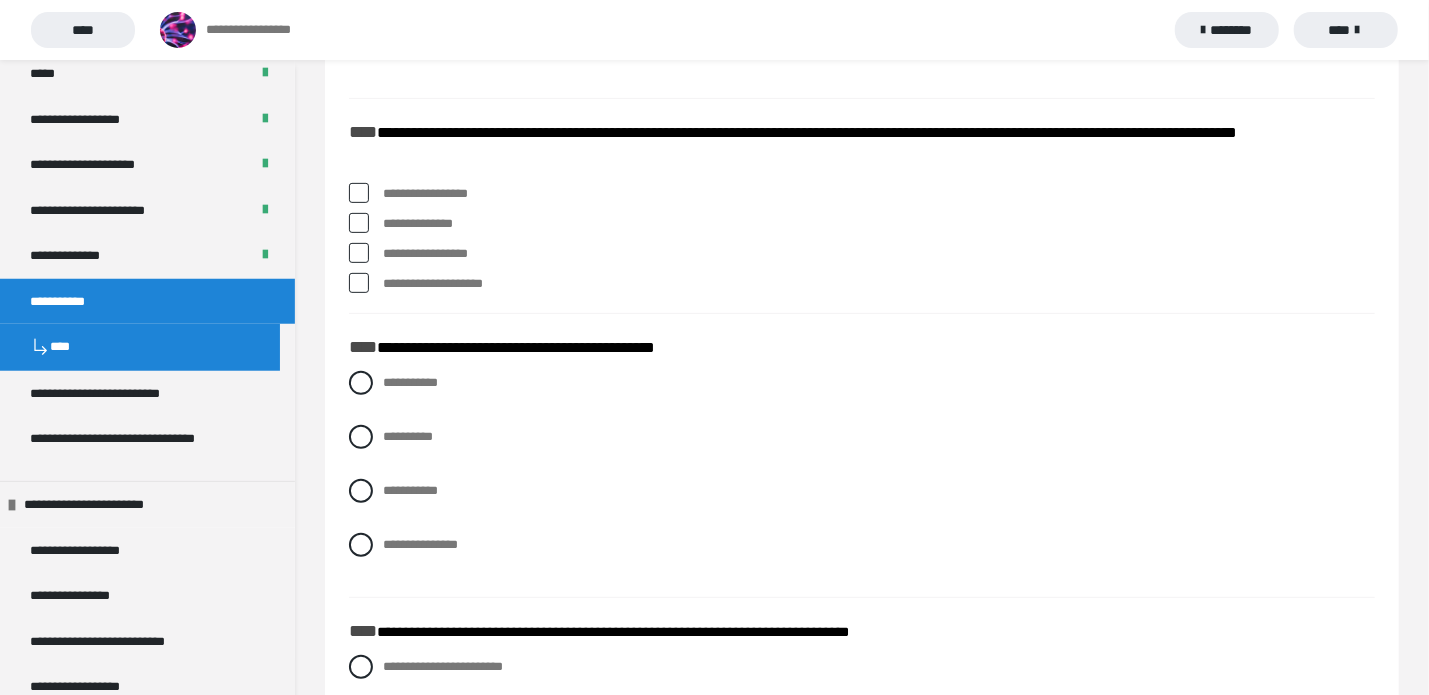 click on "**********" at bounding box center (425, 193) 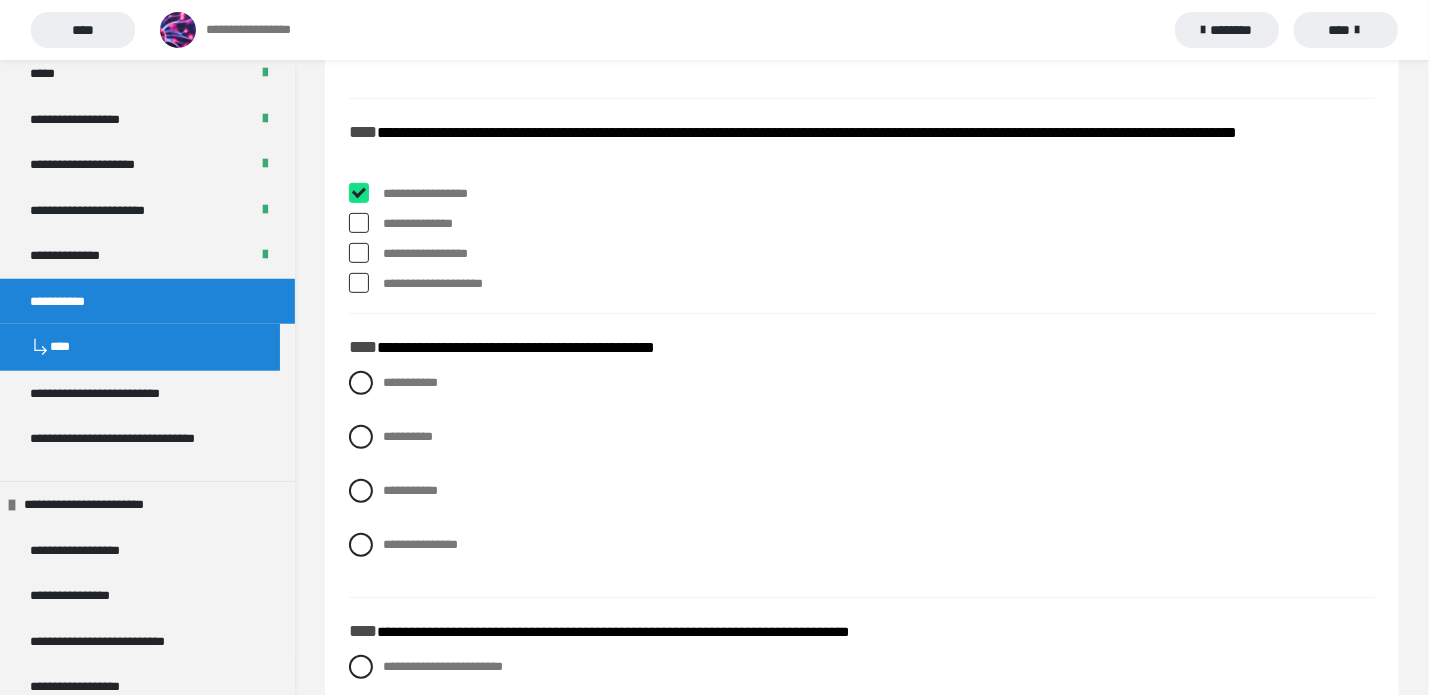 checkbox on "****" 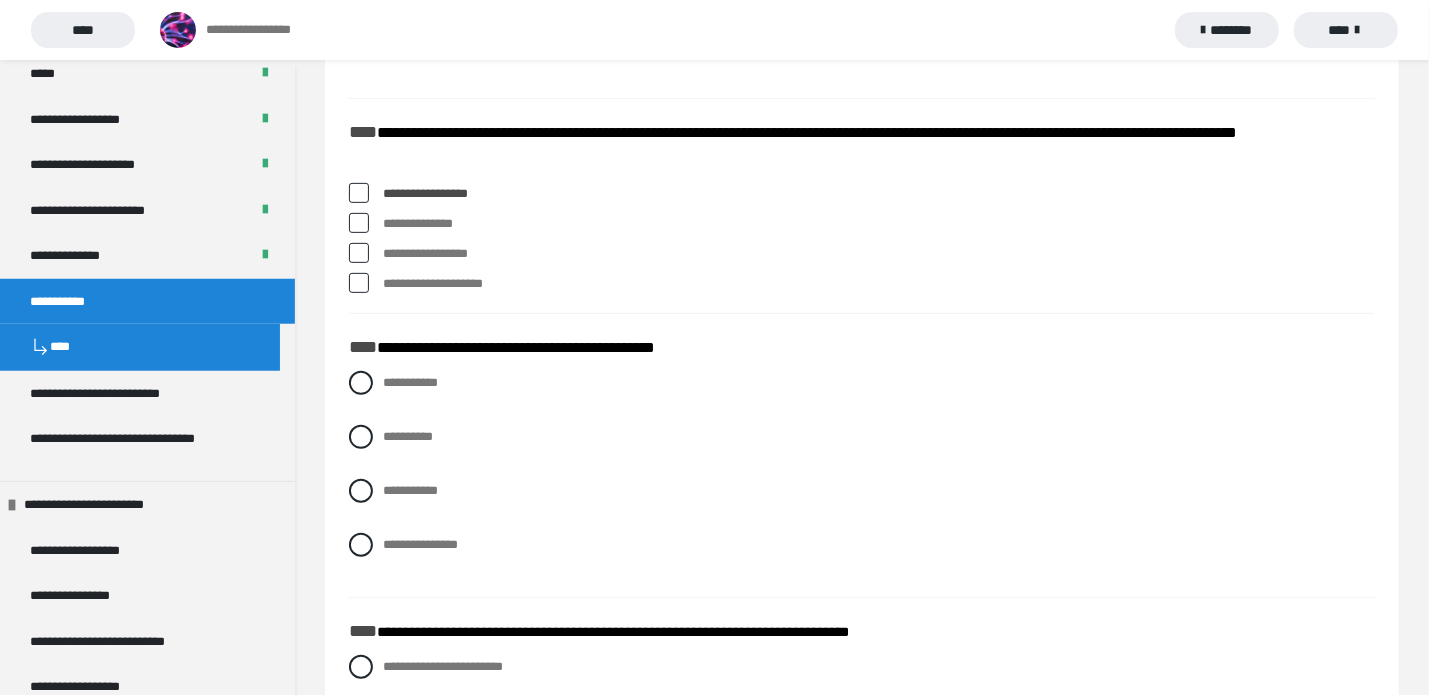 drag, startPoint x: 439, startPoint y: 216, endPoint x: 357, endPoint y: 227, distance: 82.73451 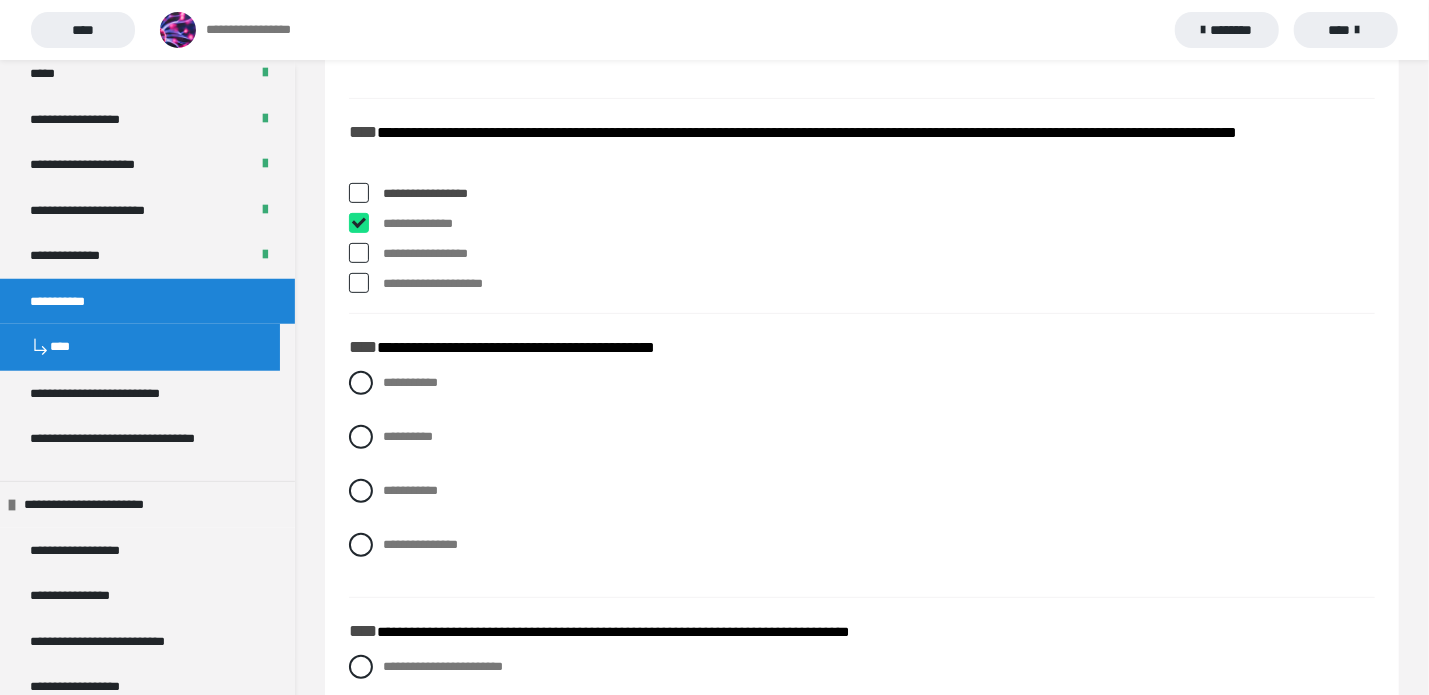 checkbox on "****" 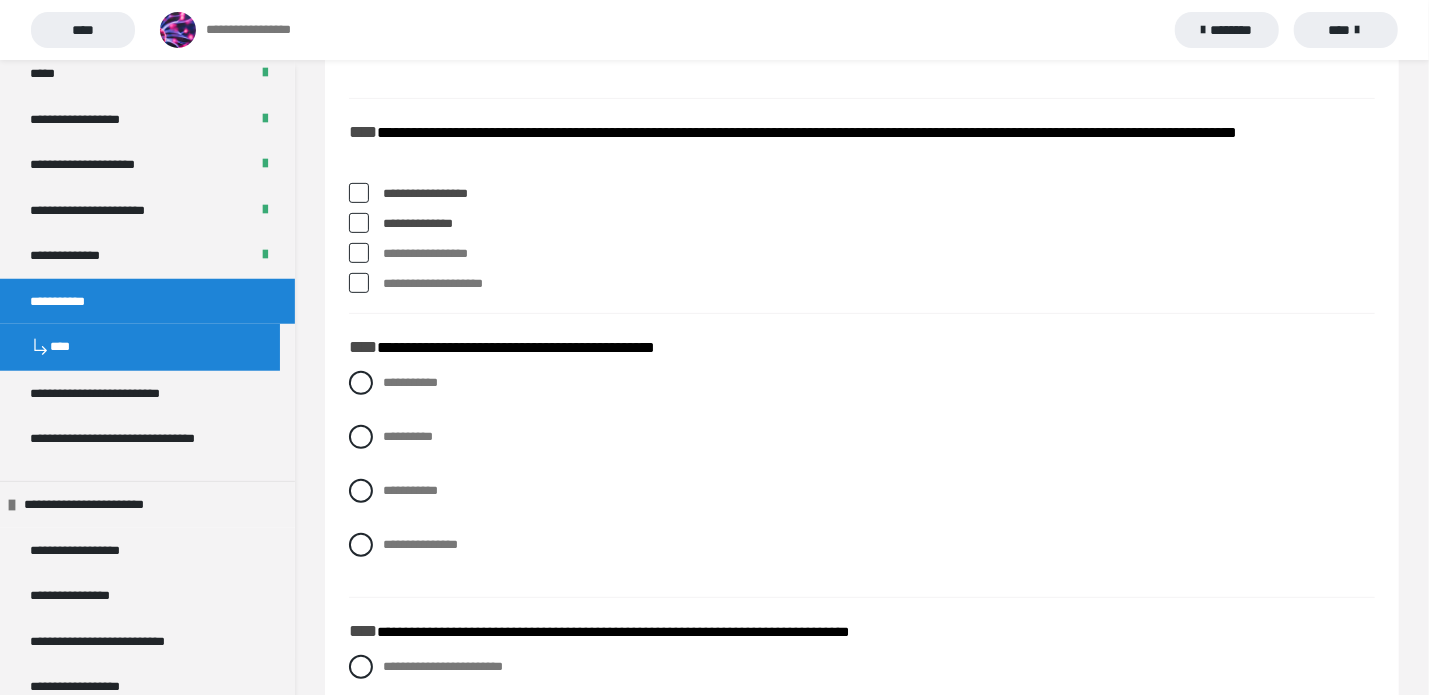 click at bounding box center (359, 253) 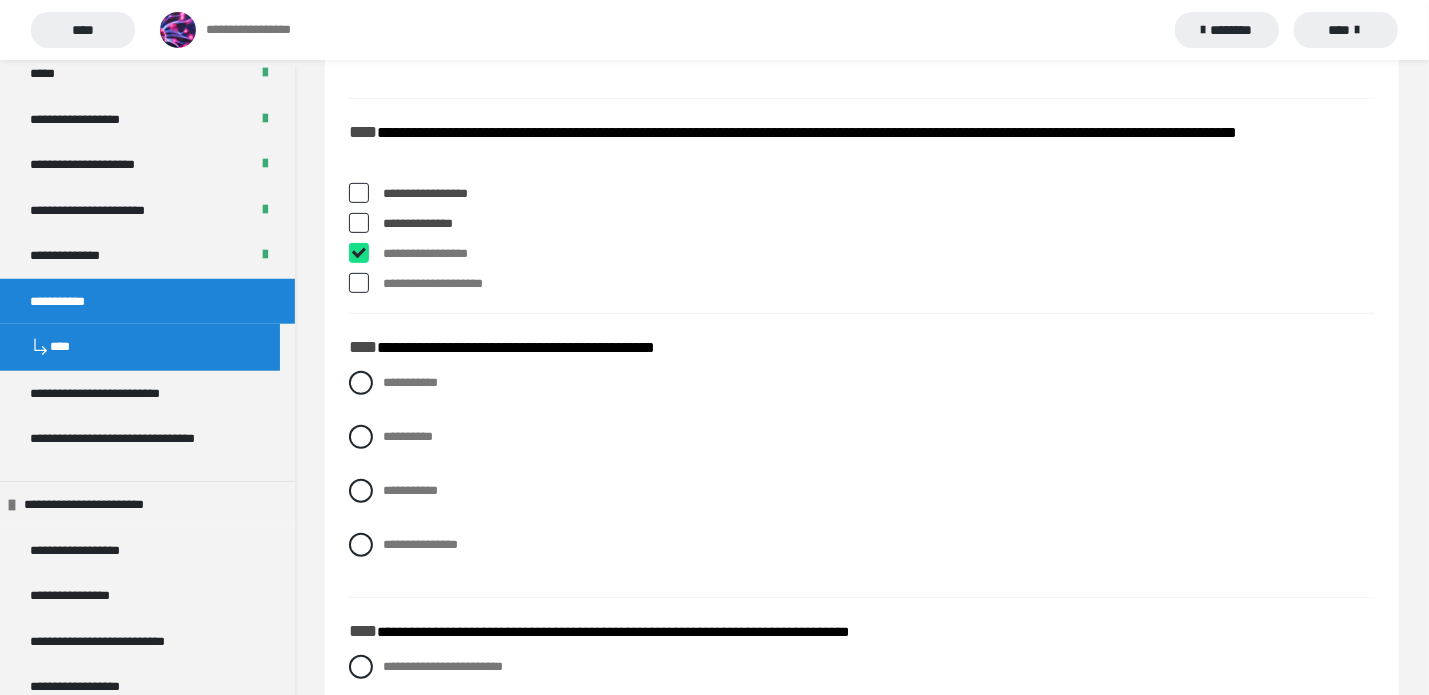 checkbox on "****" 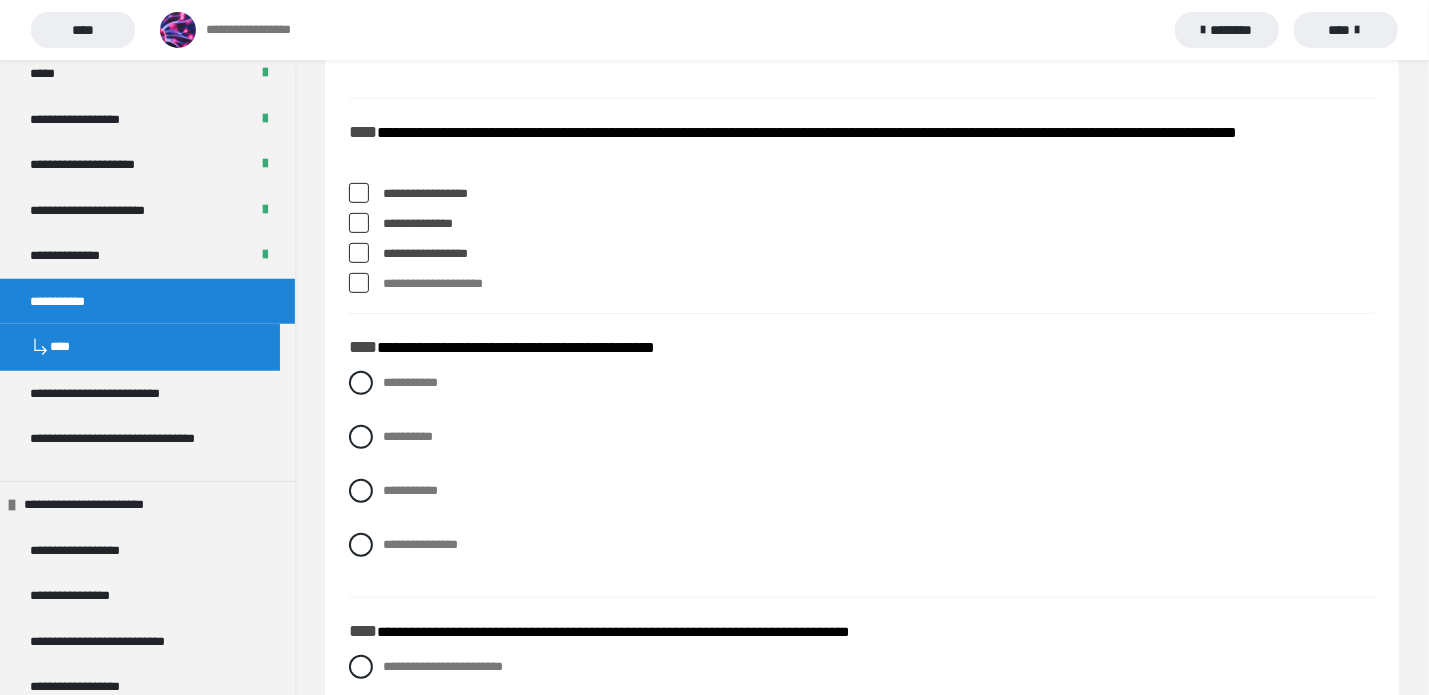 click at bounding box center [359, 283] 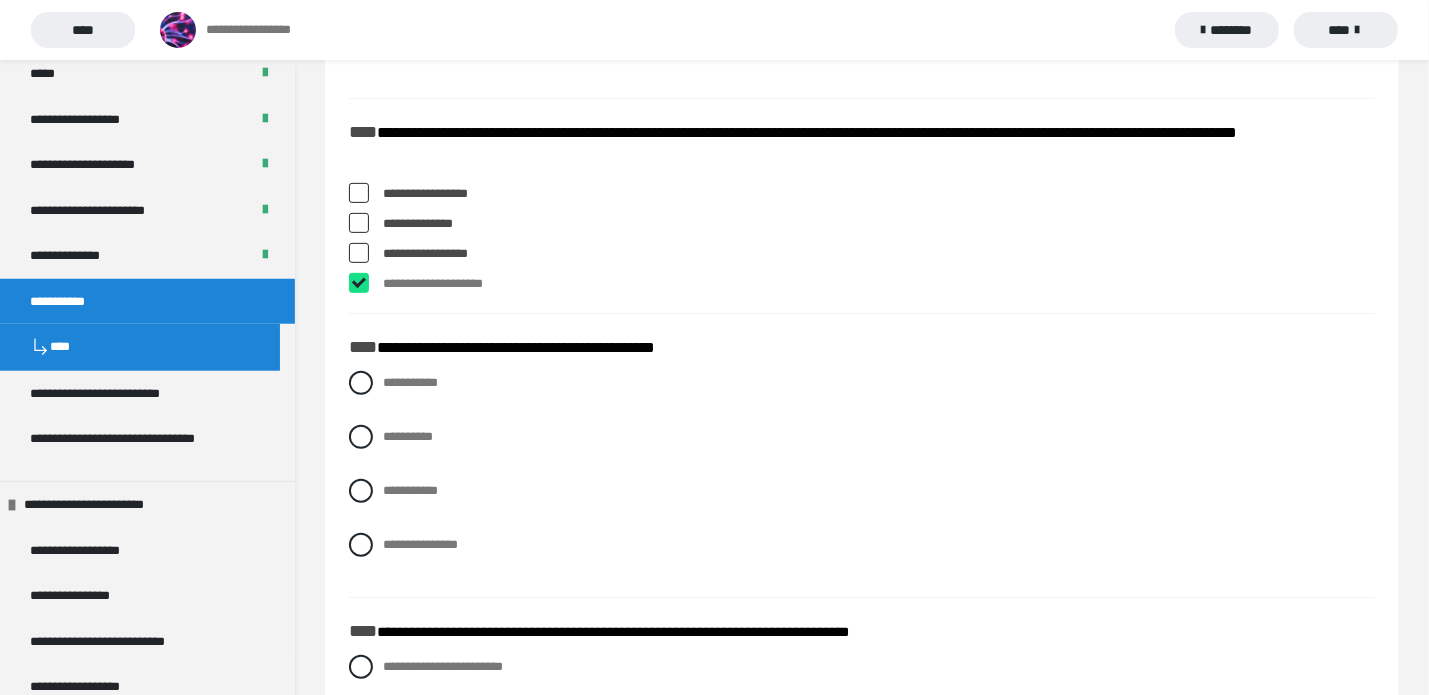 checkbox on "****" 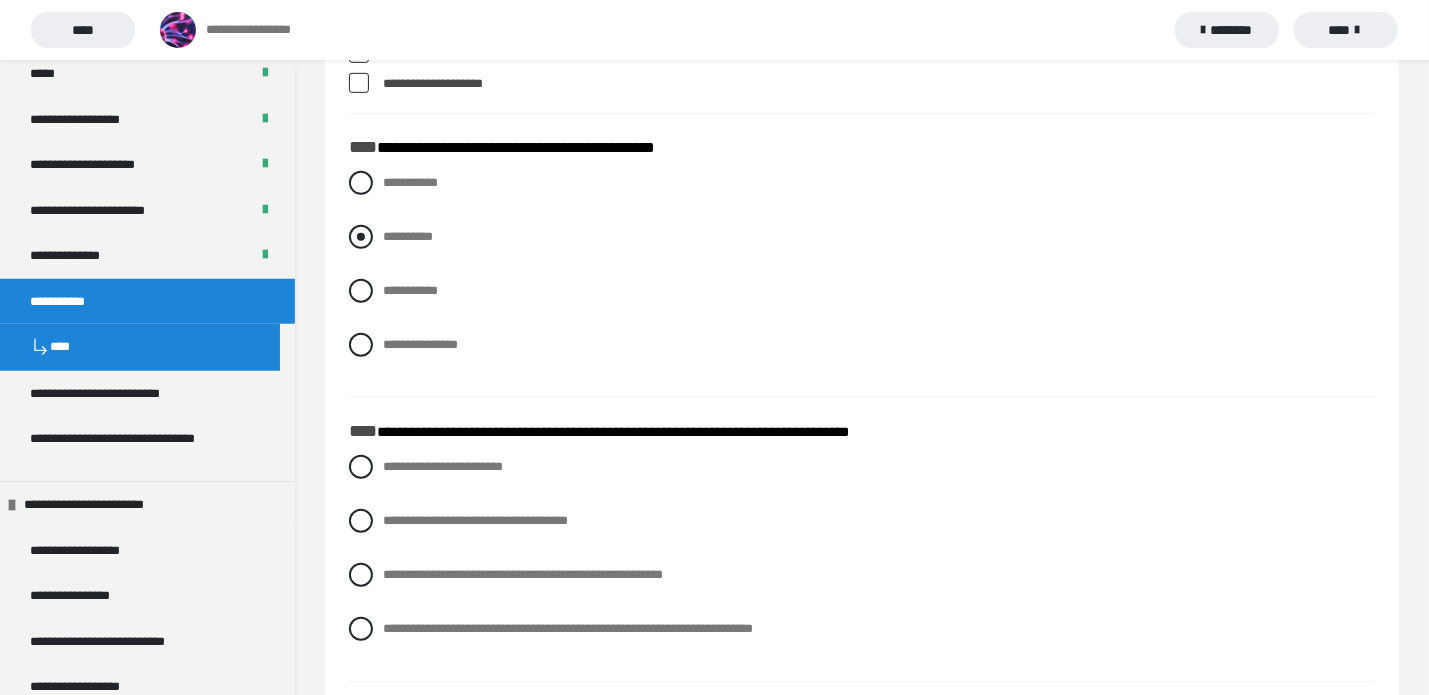 scroll, scrollTop: 578, scrollLeft: 0, axis: vertical 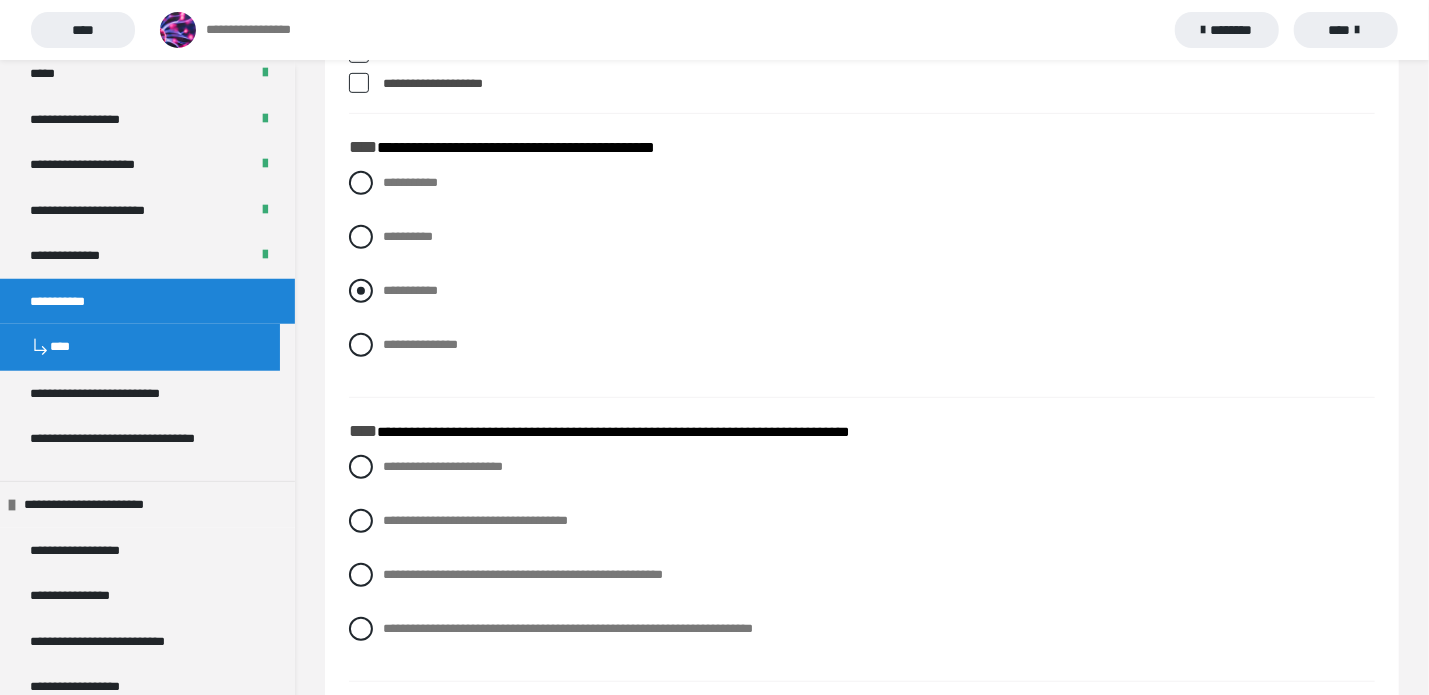 click on "**********" at bounding box center [410, 290] 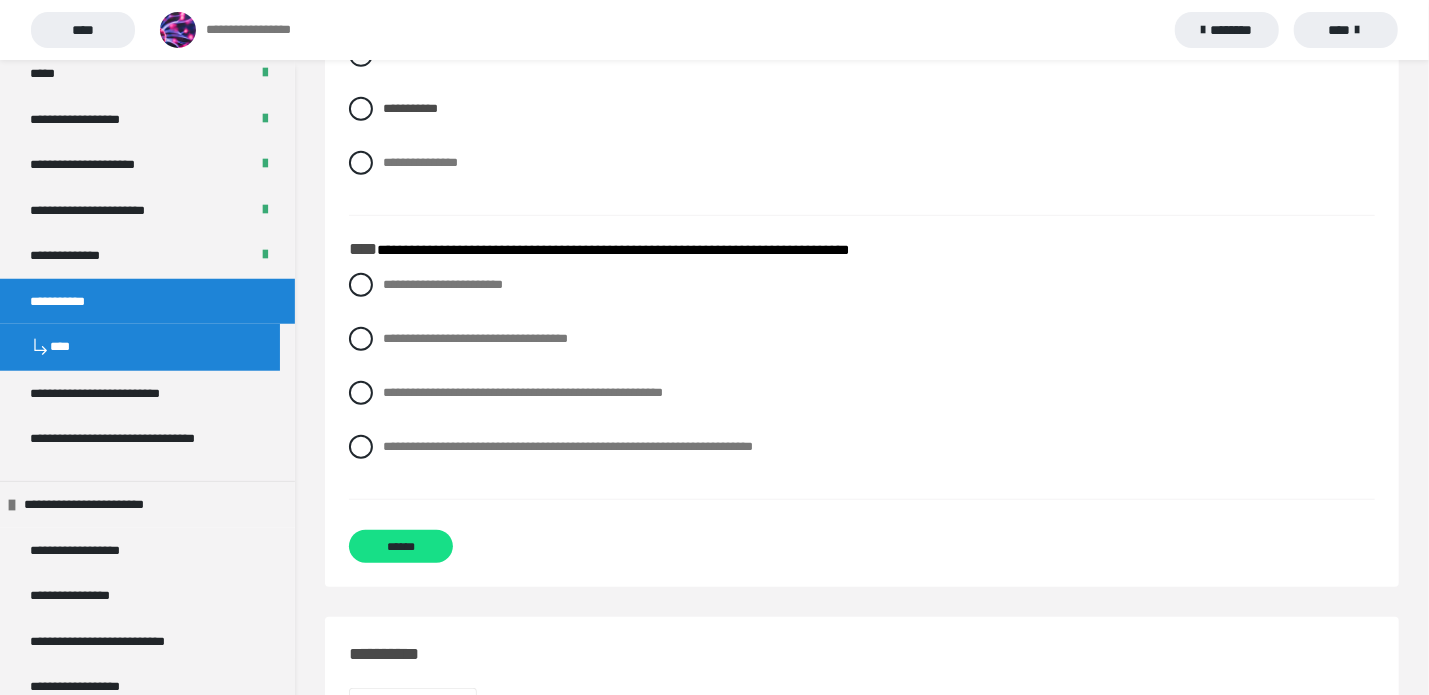 scroll, scrollTop: 762, scrollLeft: 0, axis: vertical 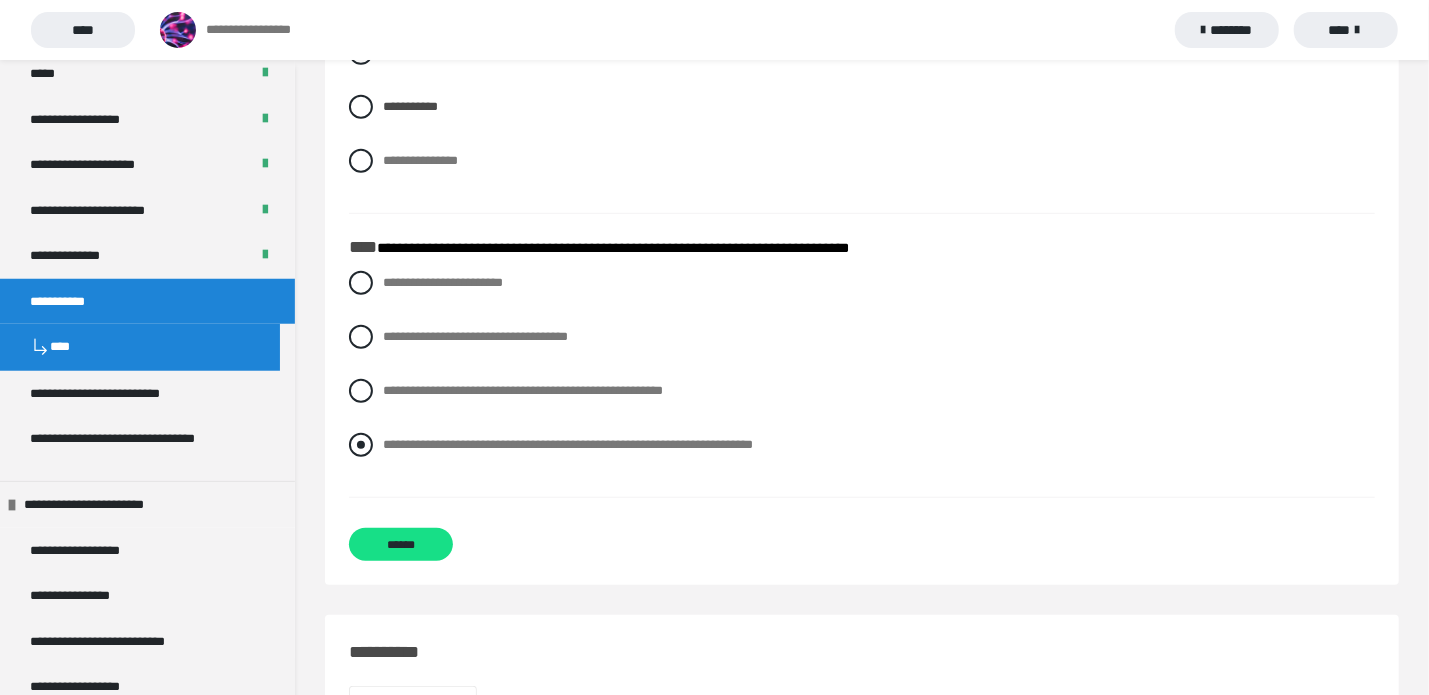 click on "**********" at bounding box center [568, 444] 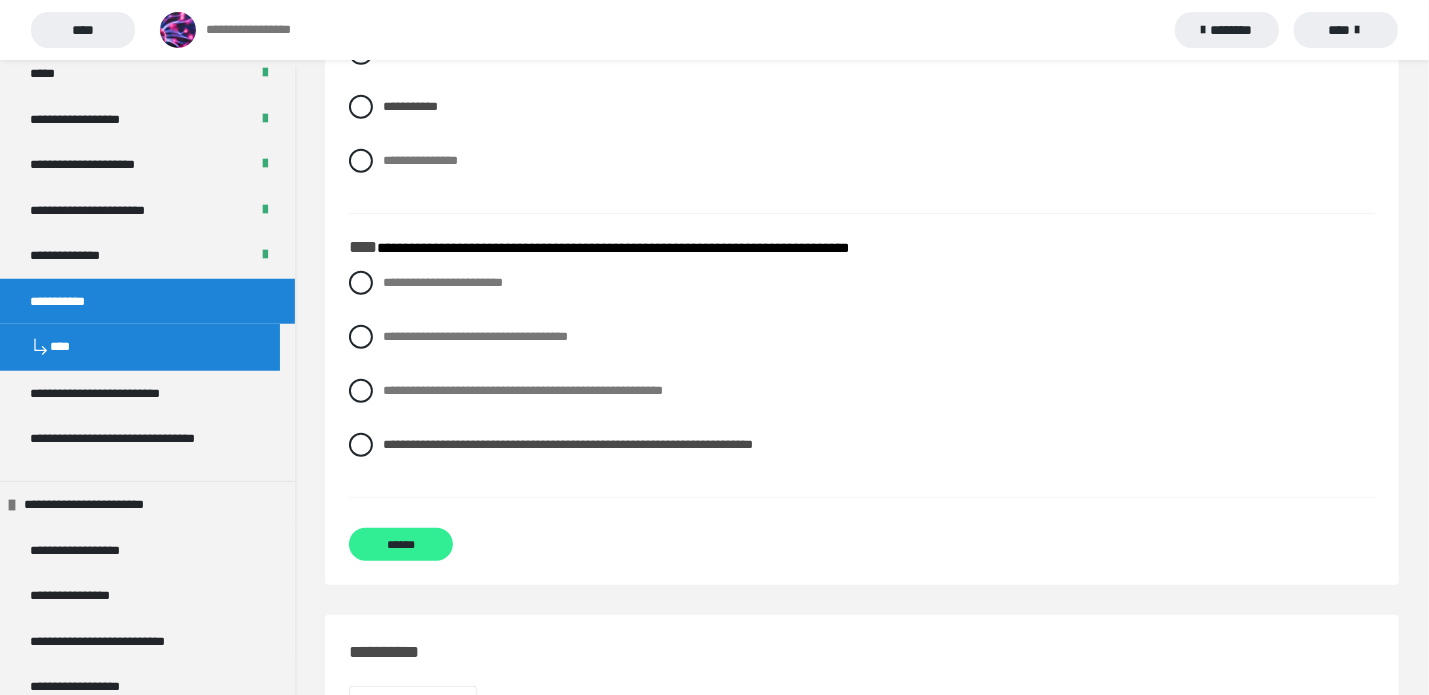 click on "******" at bounding box center [401, 545] 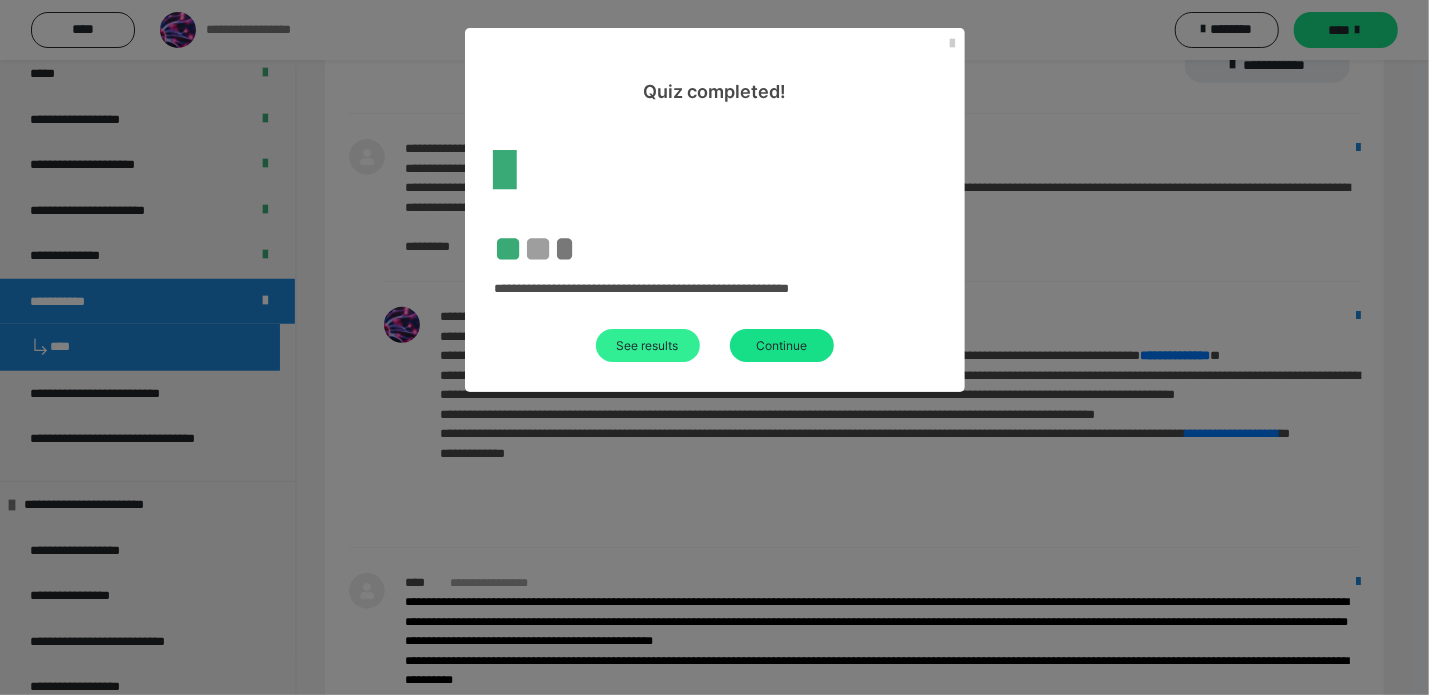 scroll, scrollTop: 0, scrollLeft: 0, axis: both 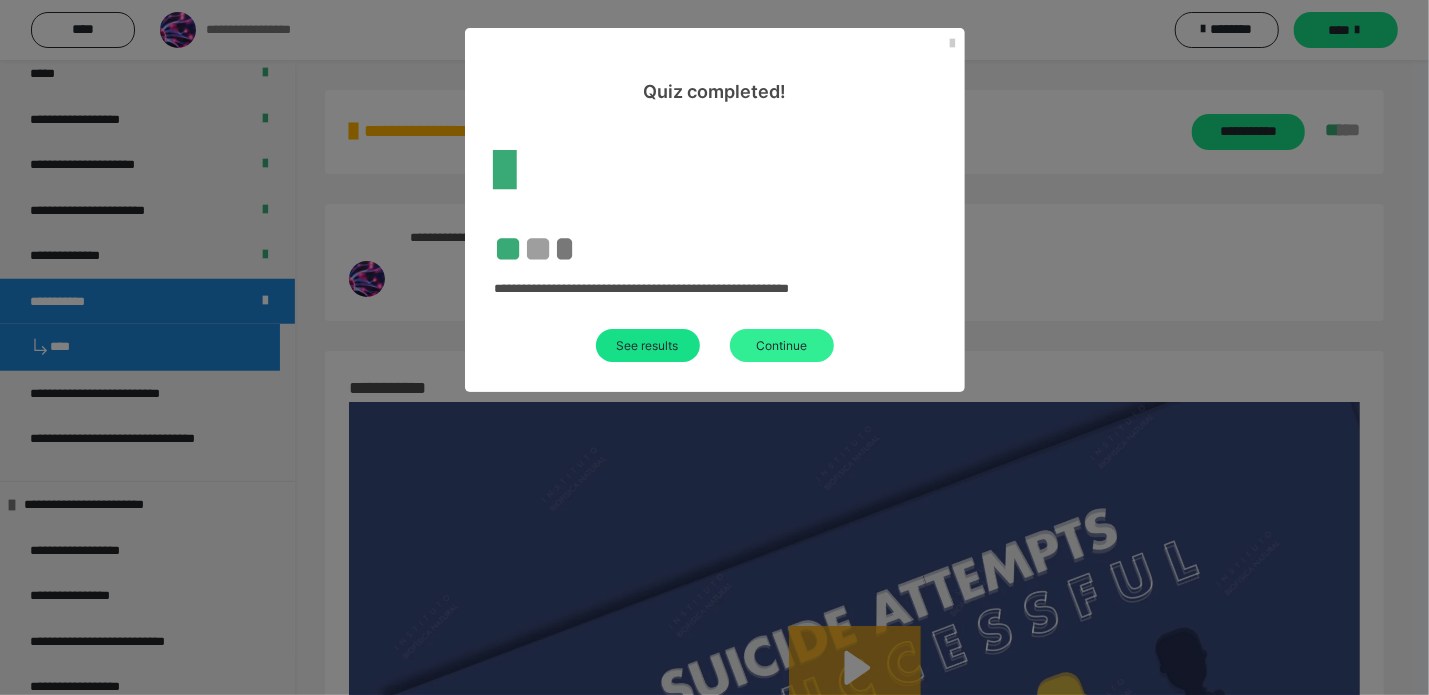 click on "Continue" at bounding box center [648, 345] 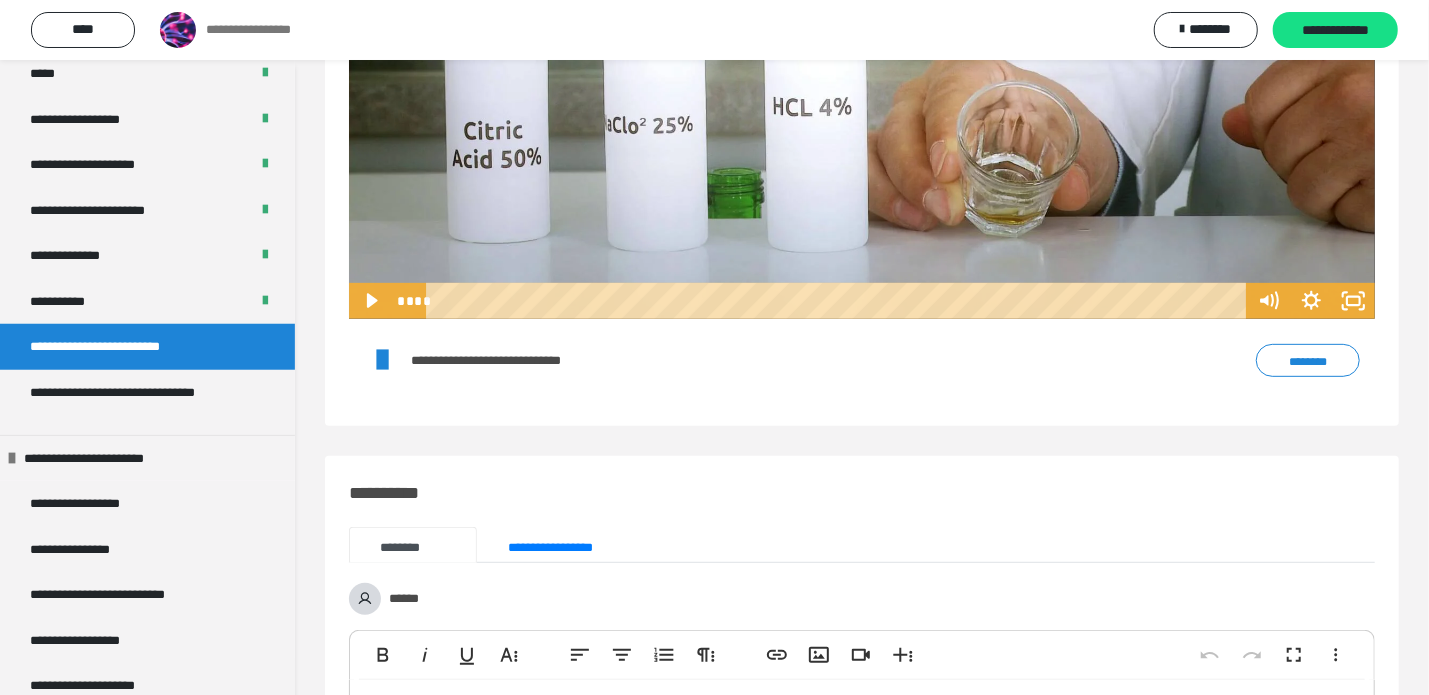scroll, scrollTop: 400, scrollLeft: 0, axis: vertical 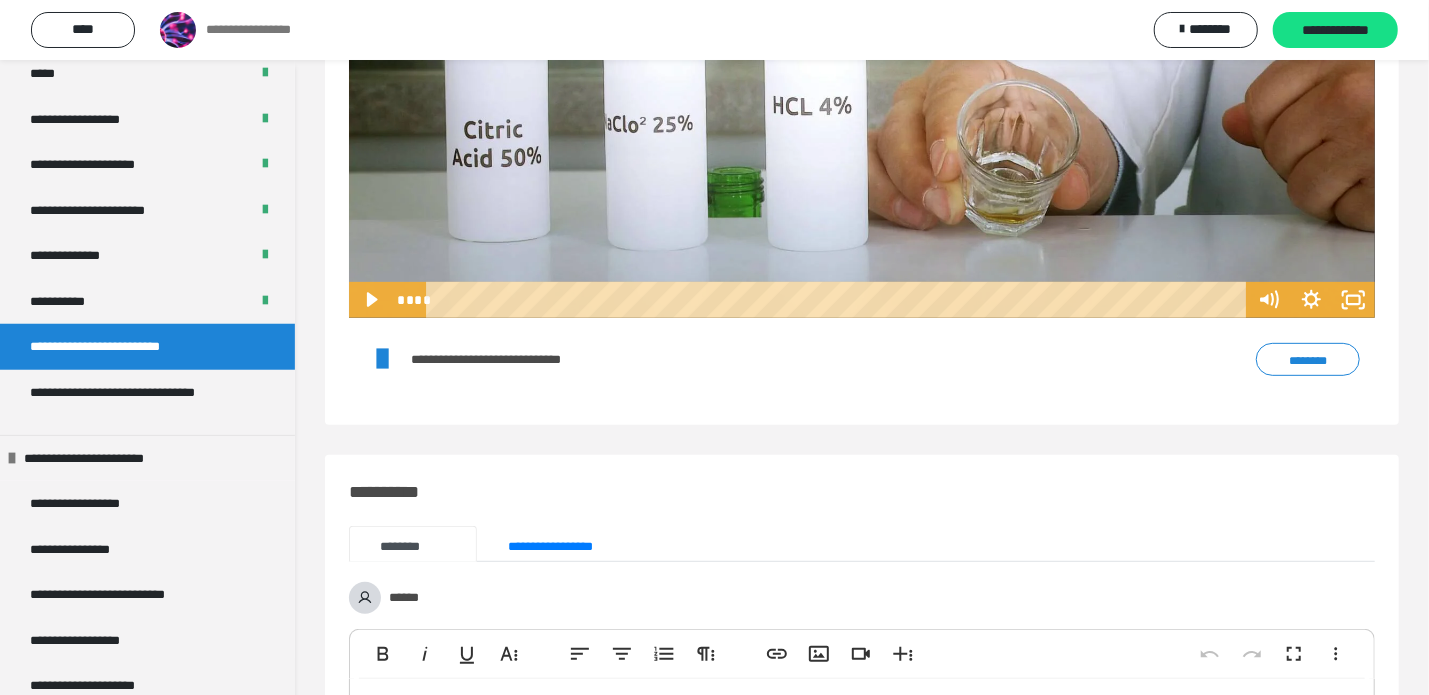 click on "********" at bounding box center (1308, 361) 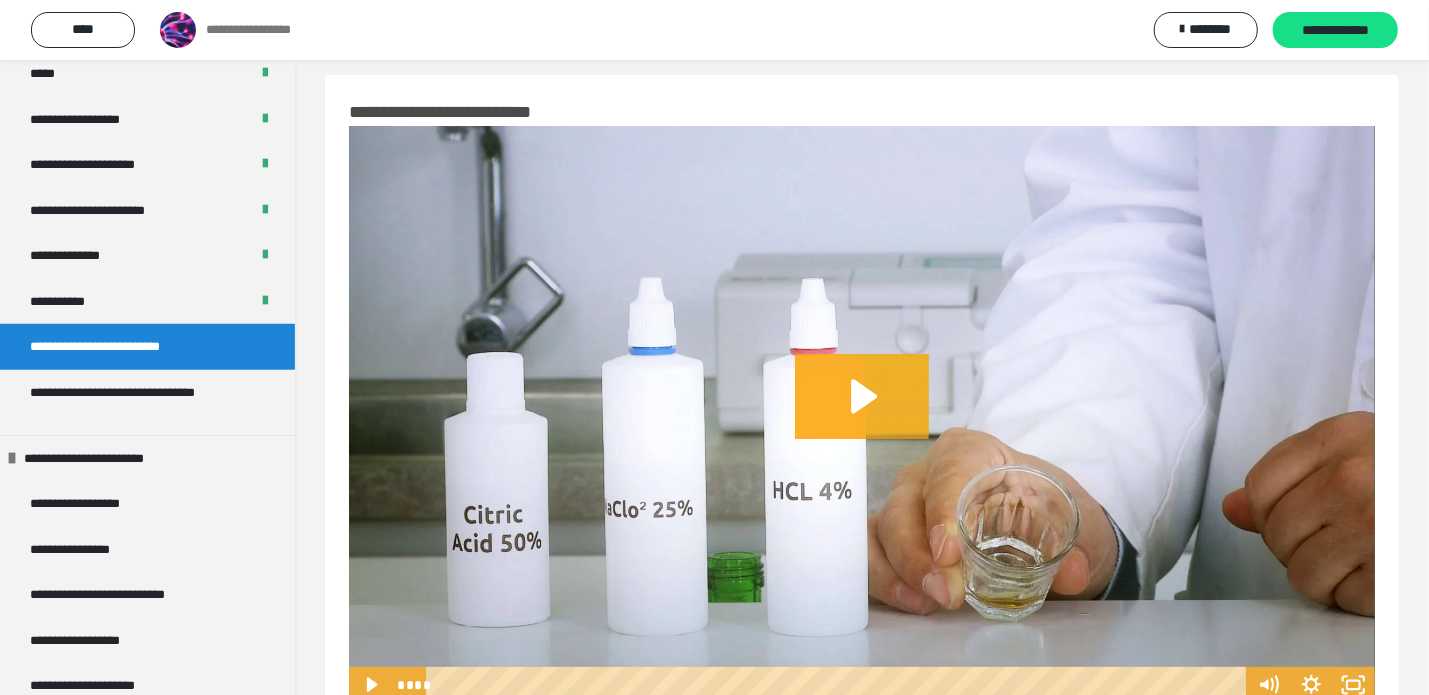 scroll, scrollTop: 66, scrollLeft: 0, axis: vertical 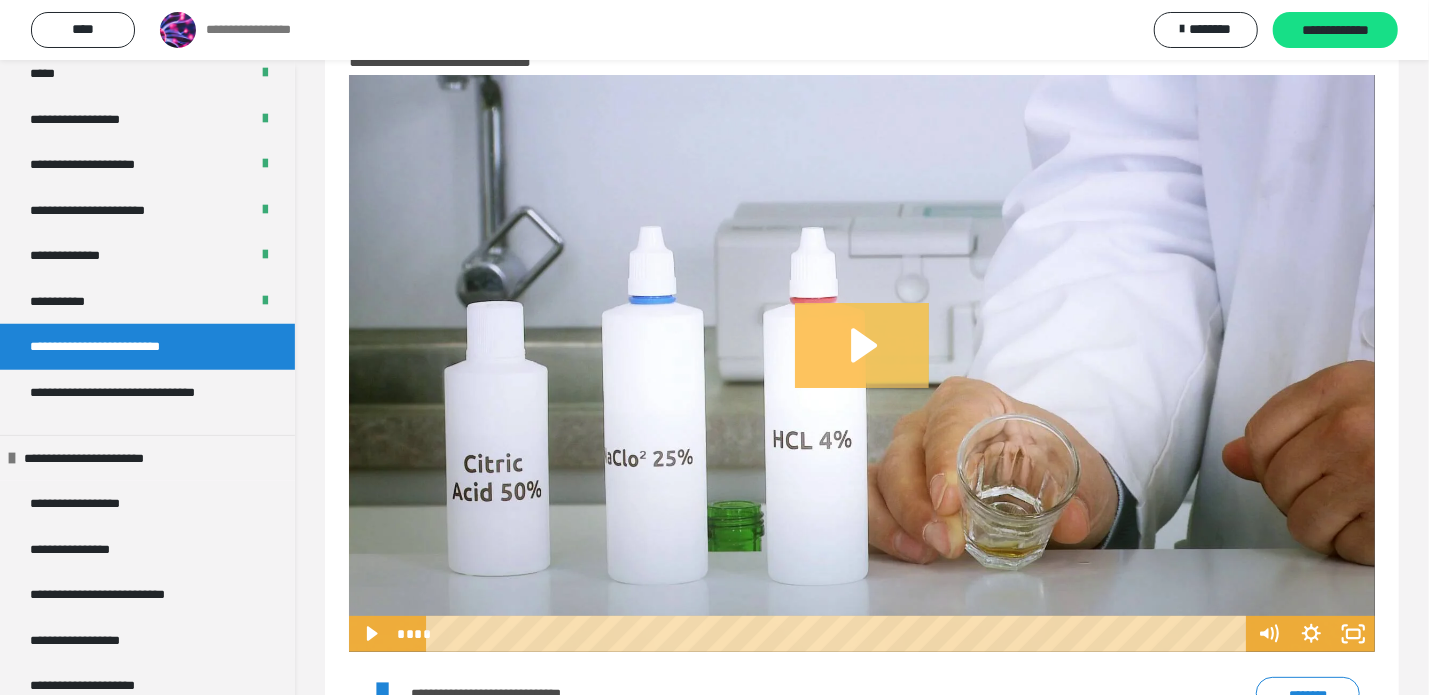 click 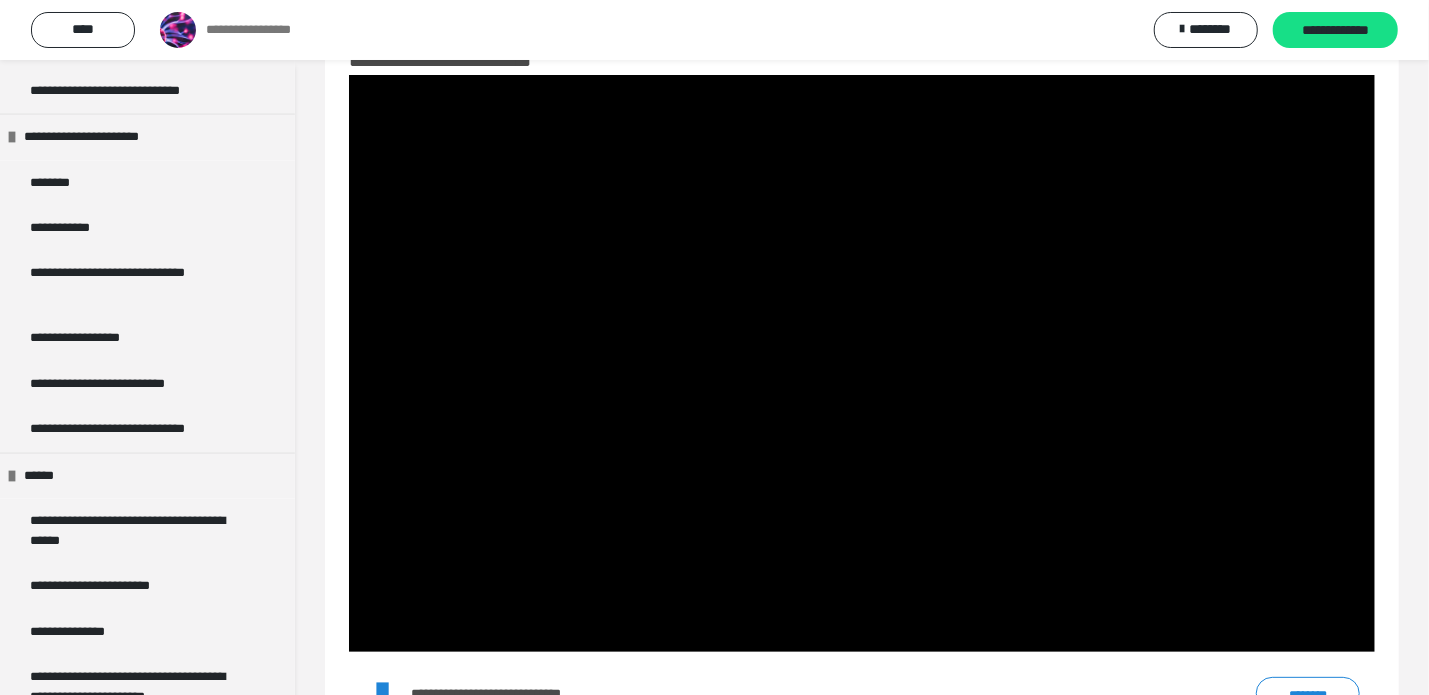 scroll, scrollTop: 2402, scrollLeft: 0, axis: vertical 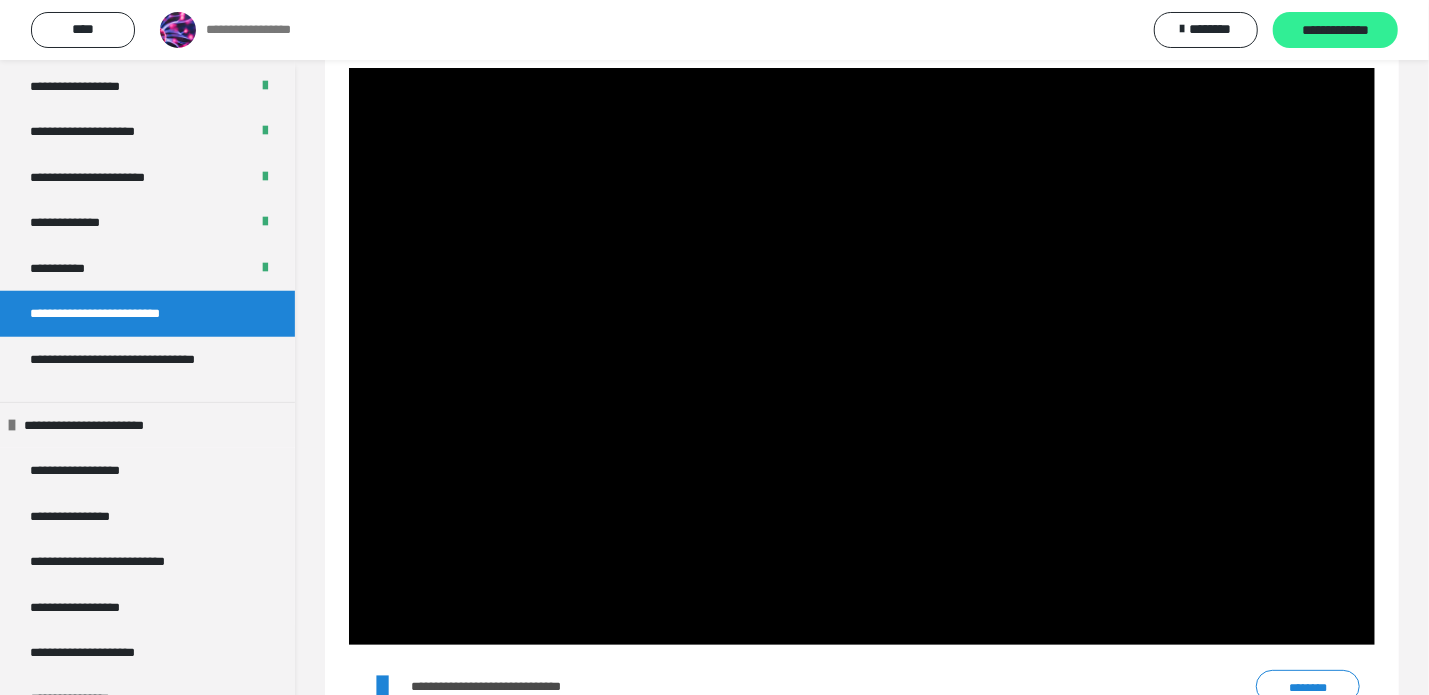 click on "**********" at bounding box center (1335, 30) 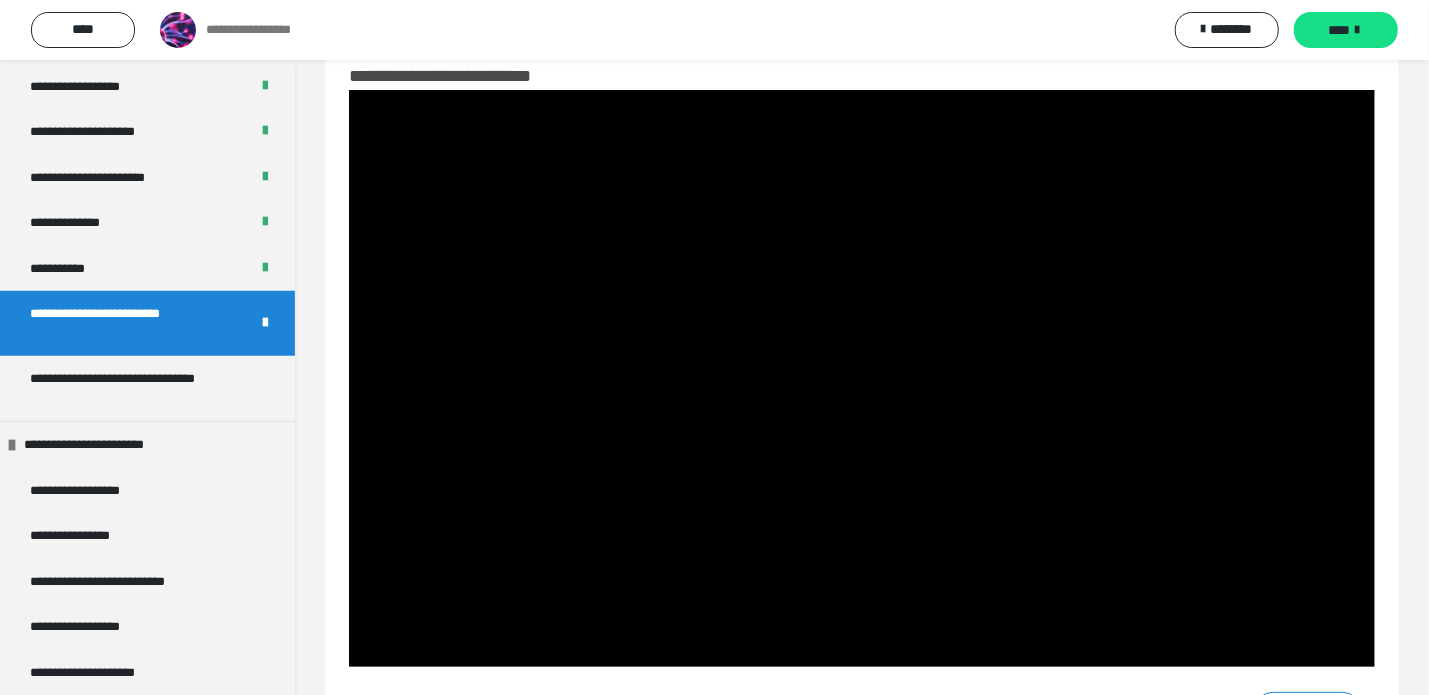 scroll, scrollTop: 0, scrollLeft: 0, axis: both 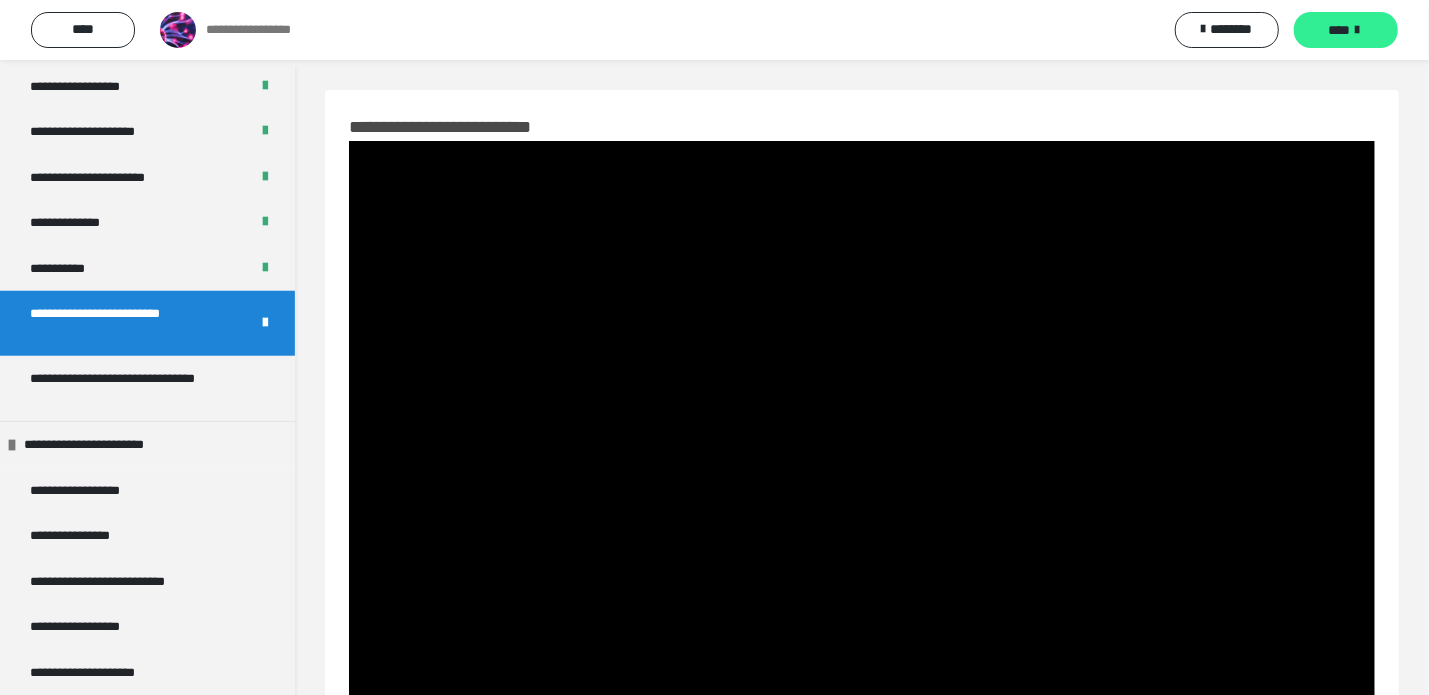 click on "****" at bounding box center [1339, 30] 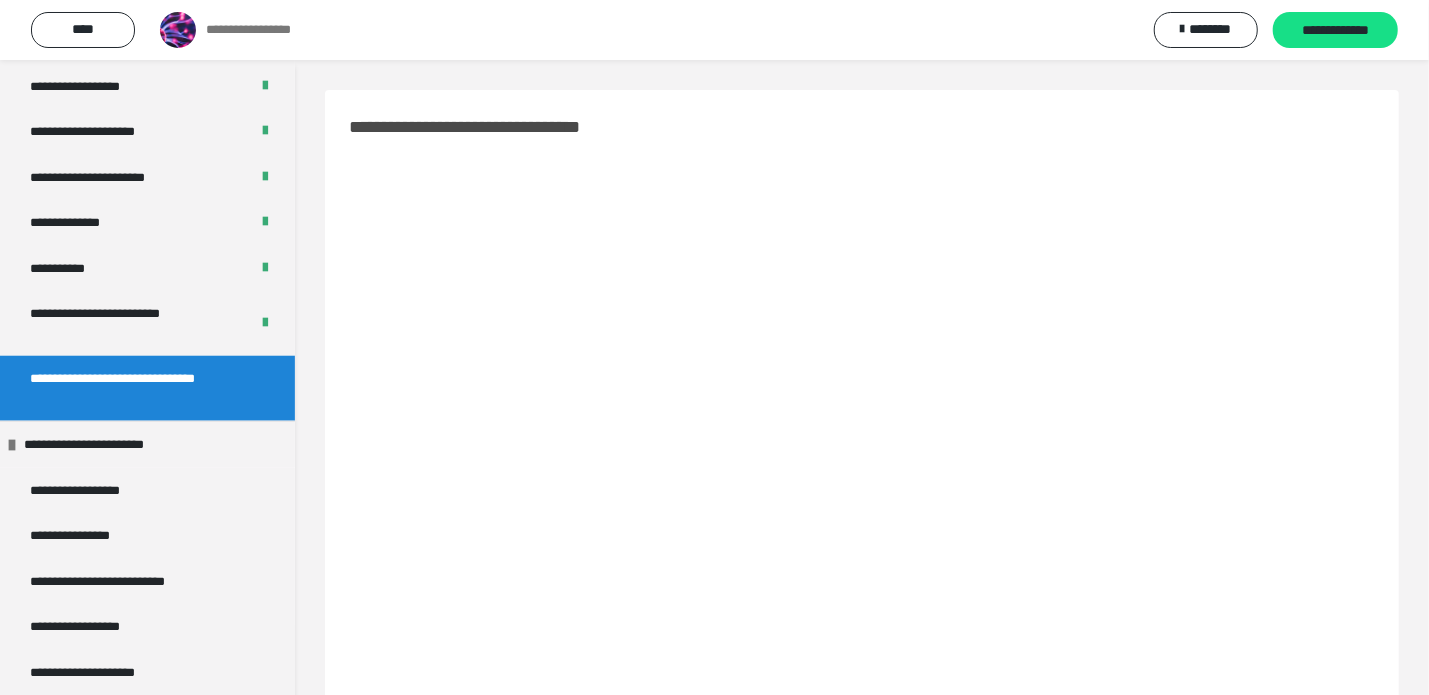 click on "**********" at bounding box center [862, 429] 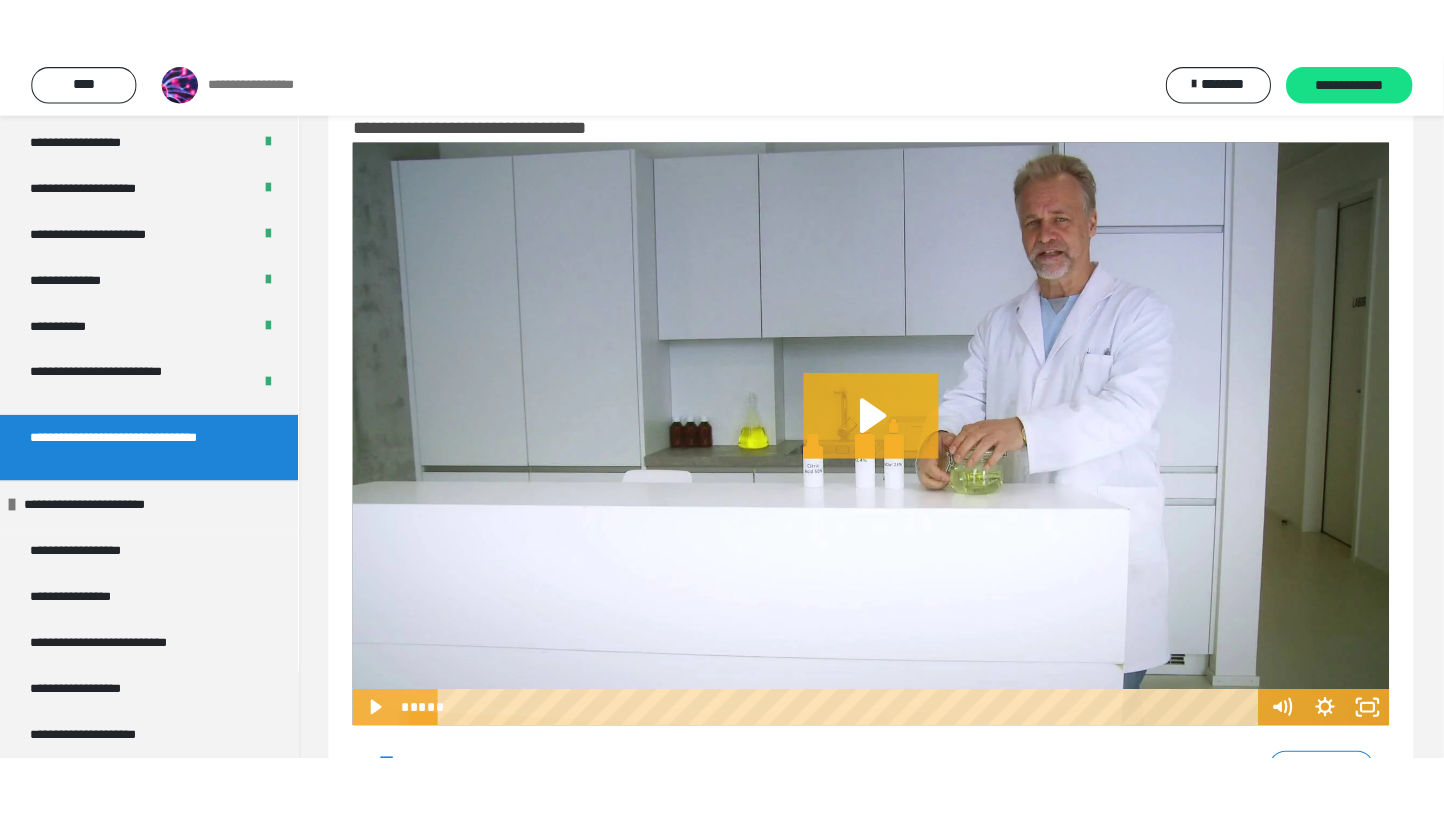 scroll, scrollTop: 51, scrollLeft: 0, axis: vertical 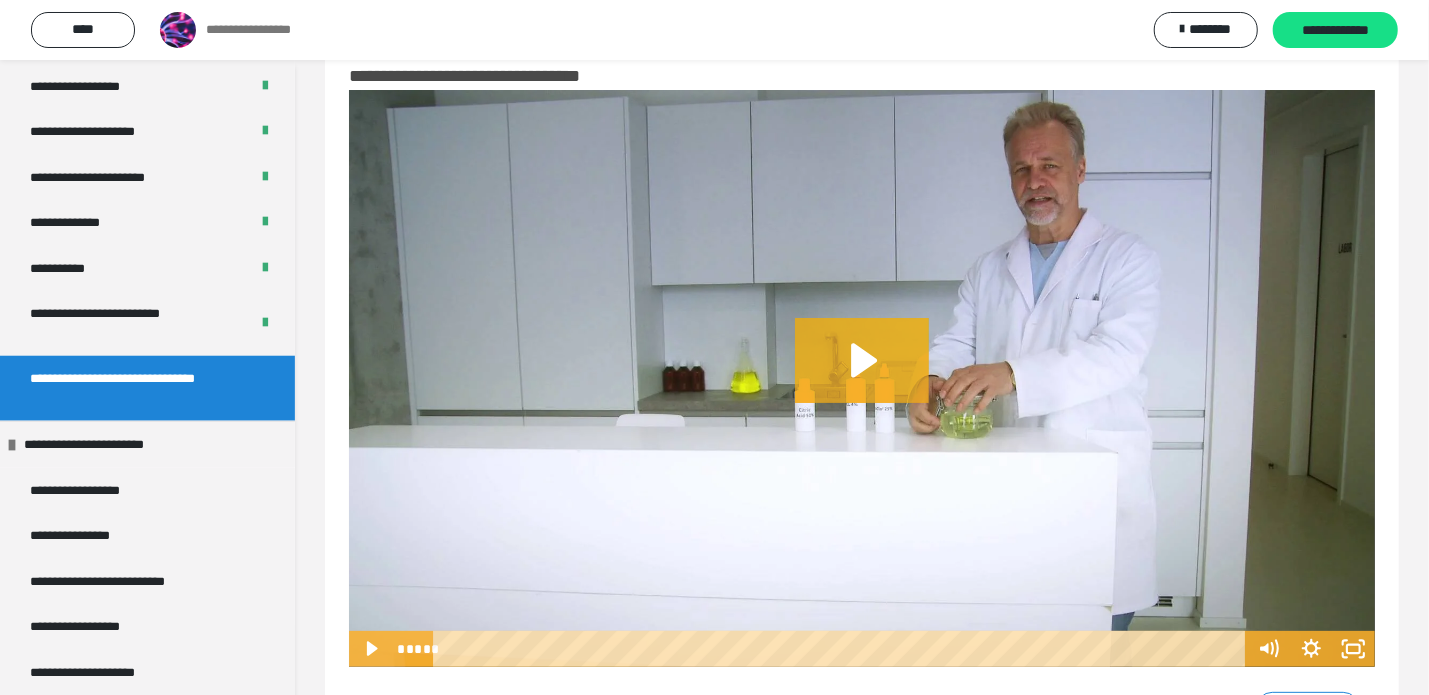 click at bounding box center [862, 378] 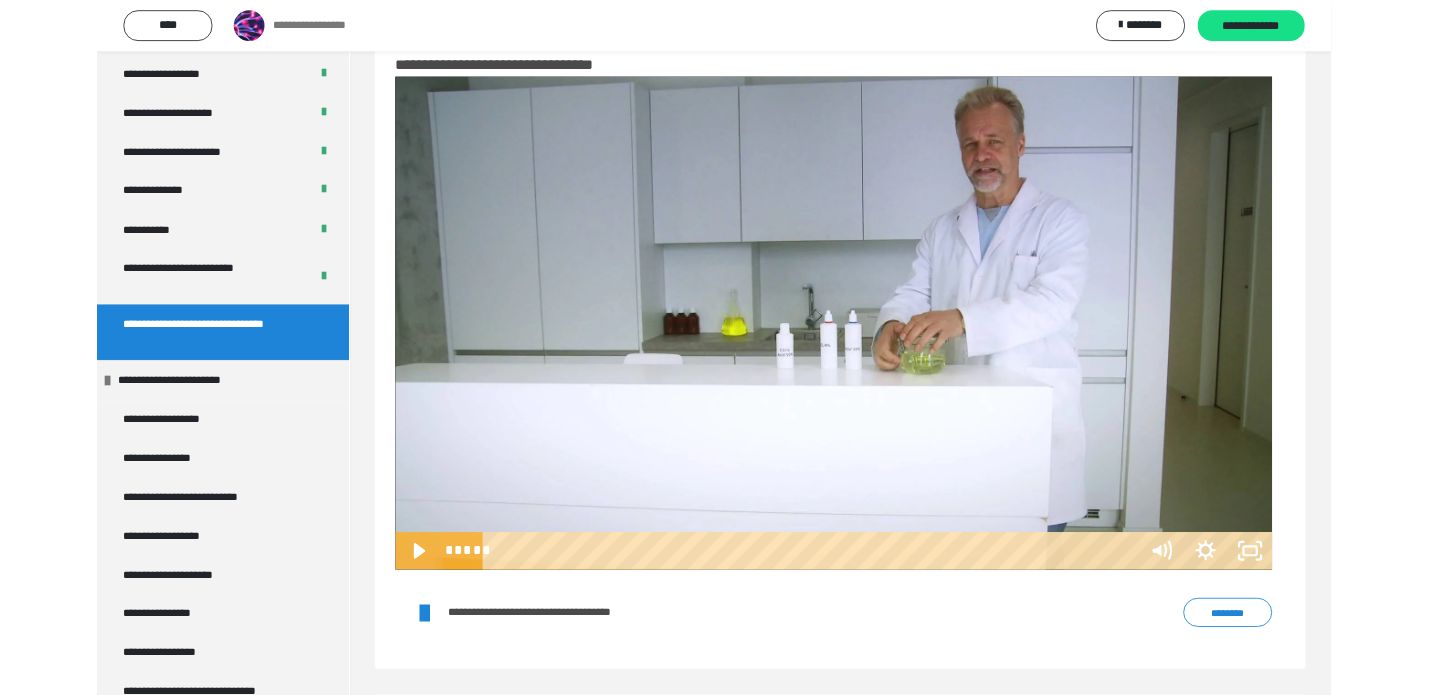scroll, scrollTop: 47, scrollLeft: 0, axis: vertical 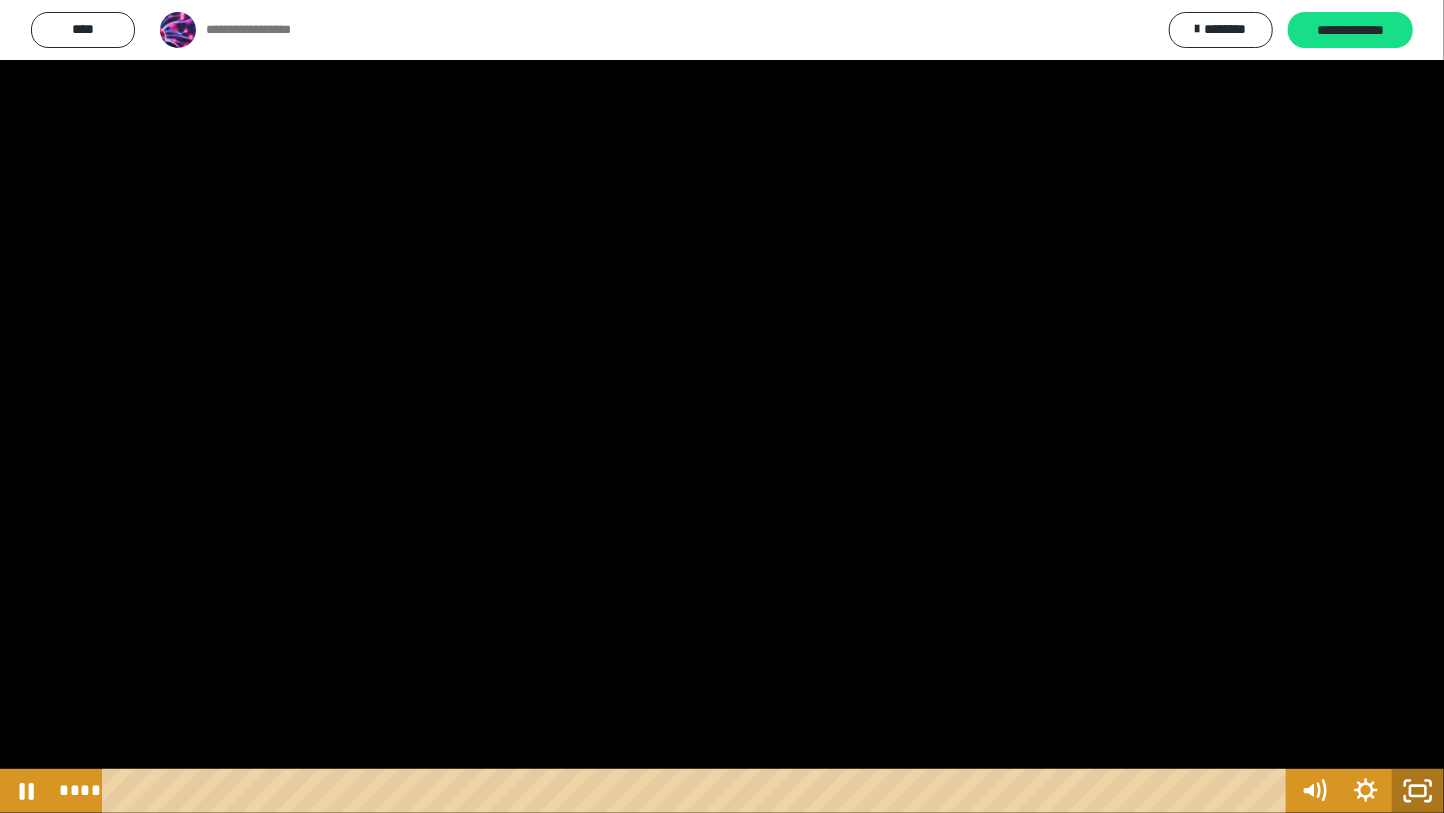 click 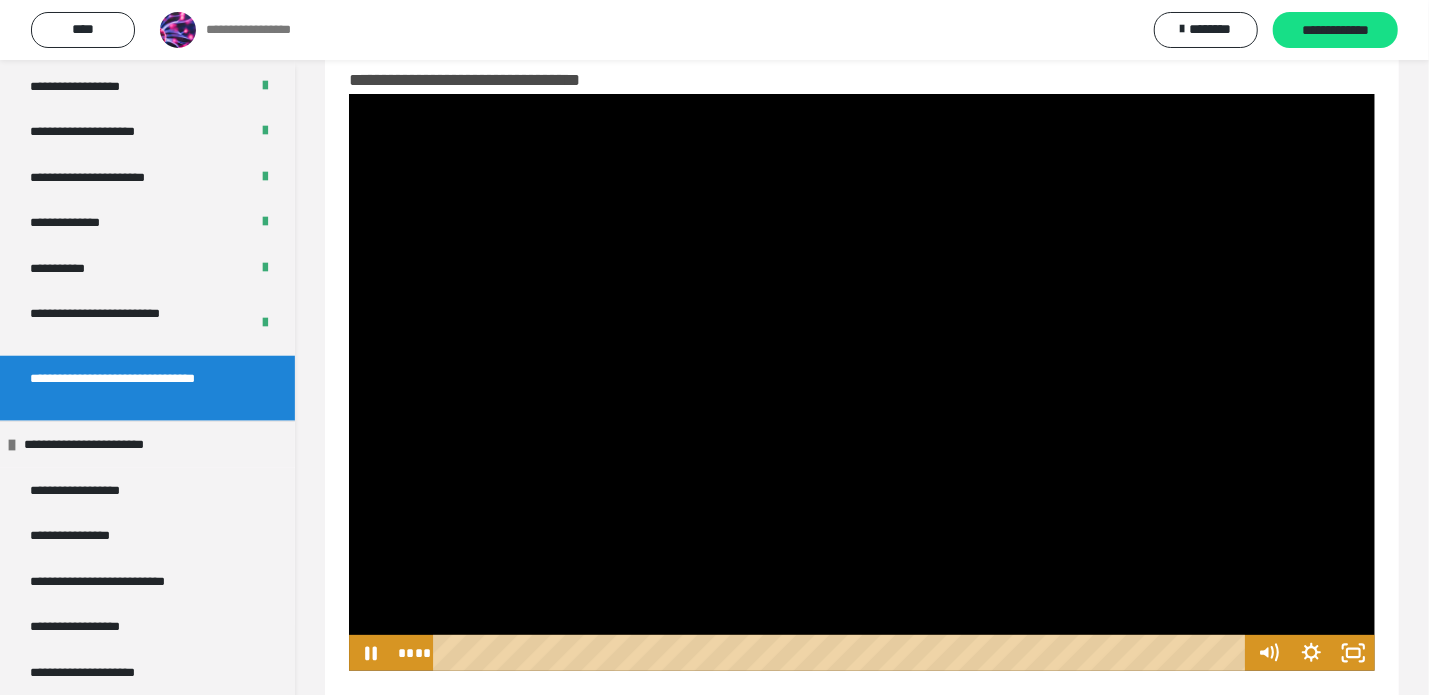 click at bounding box center [862, 382] 